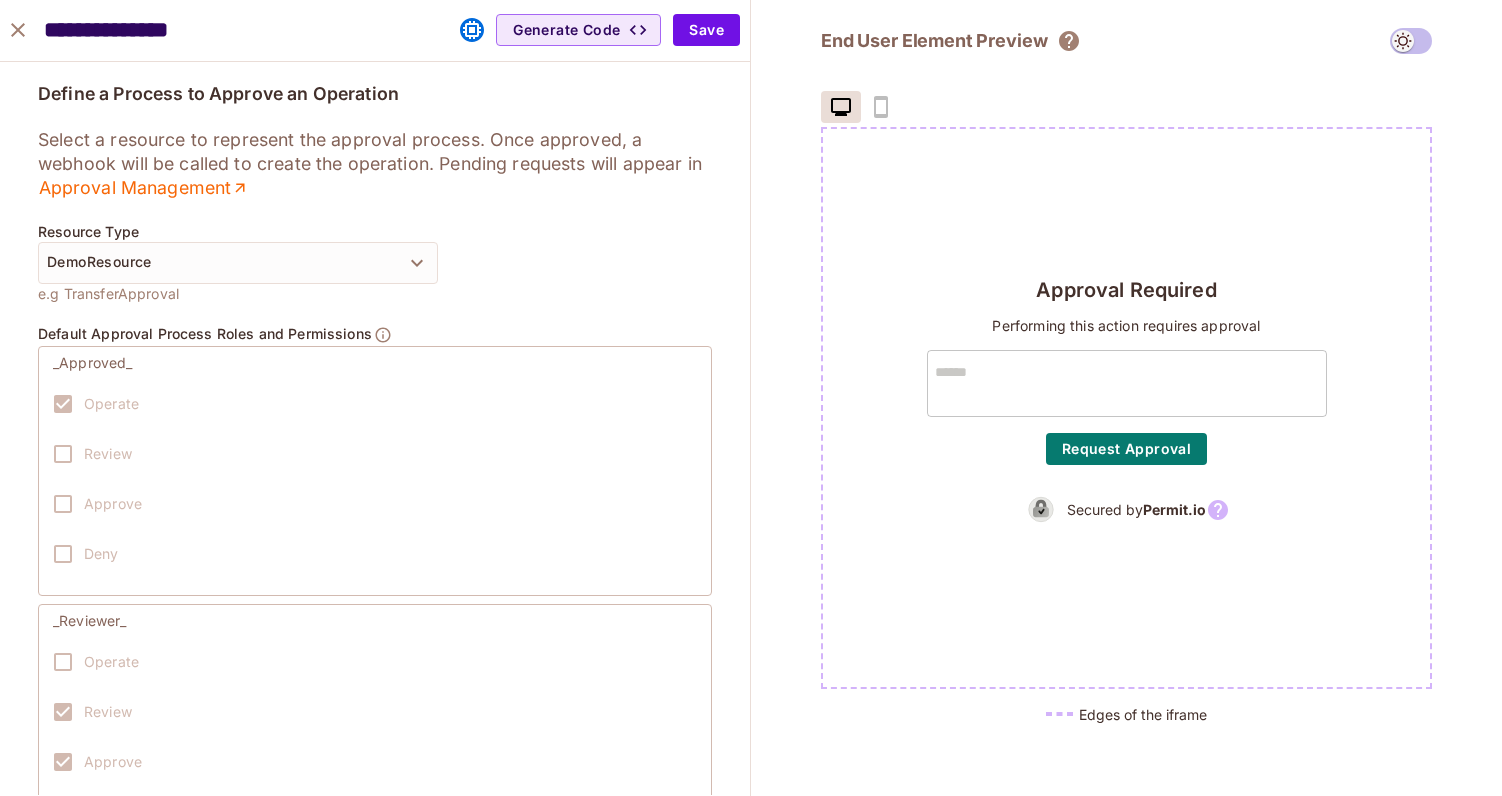 scroll, scrollTop: 0, scrollLeft: 0, axis: both 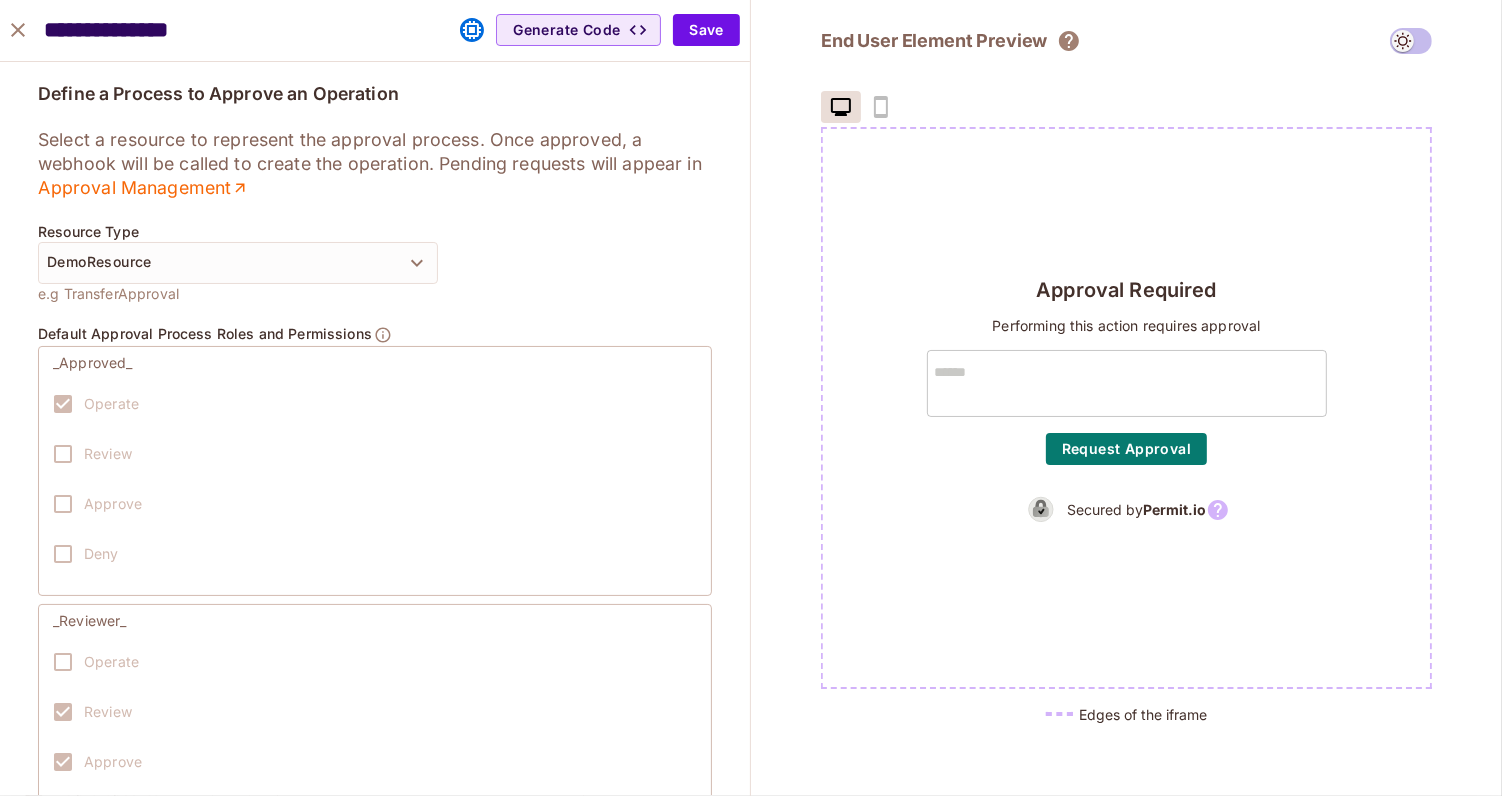 click on "**********" at bounding box center [375, 1052] 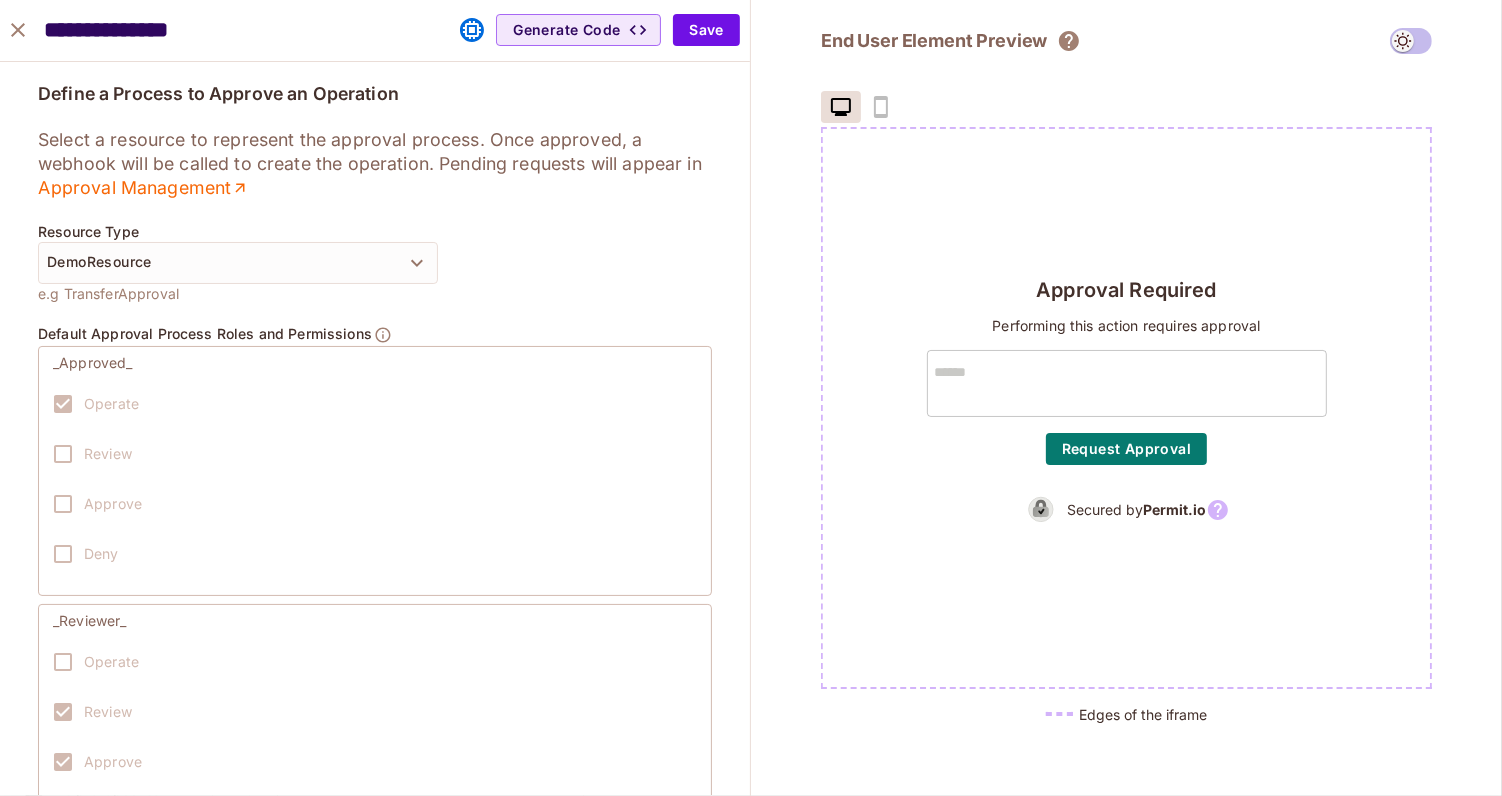 click on "End User Element Preview Approval Required Performing this action requires approval * ​ Request Approval Secured by  Permit.io   Edges of the iframe" at bounding box center [1126, 398] 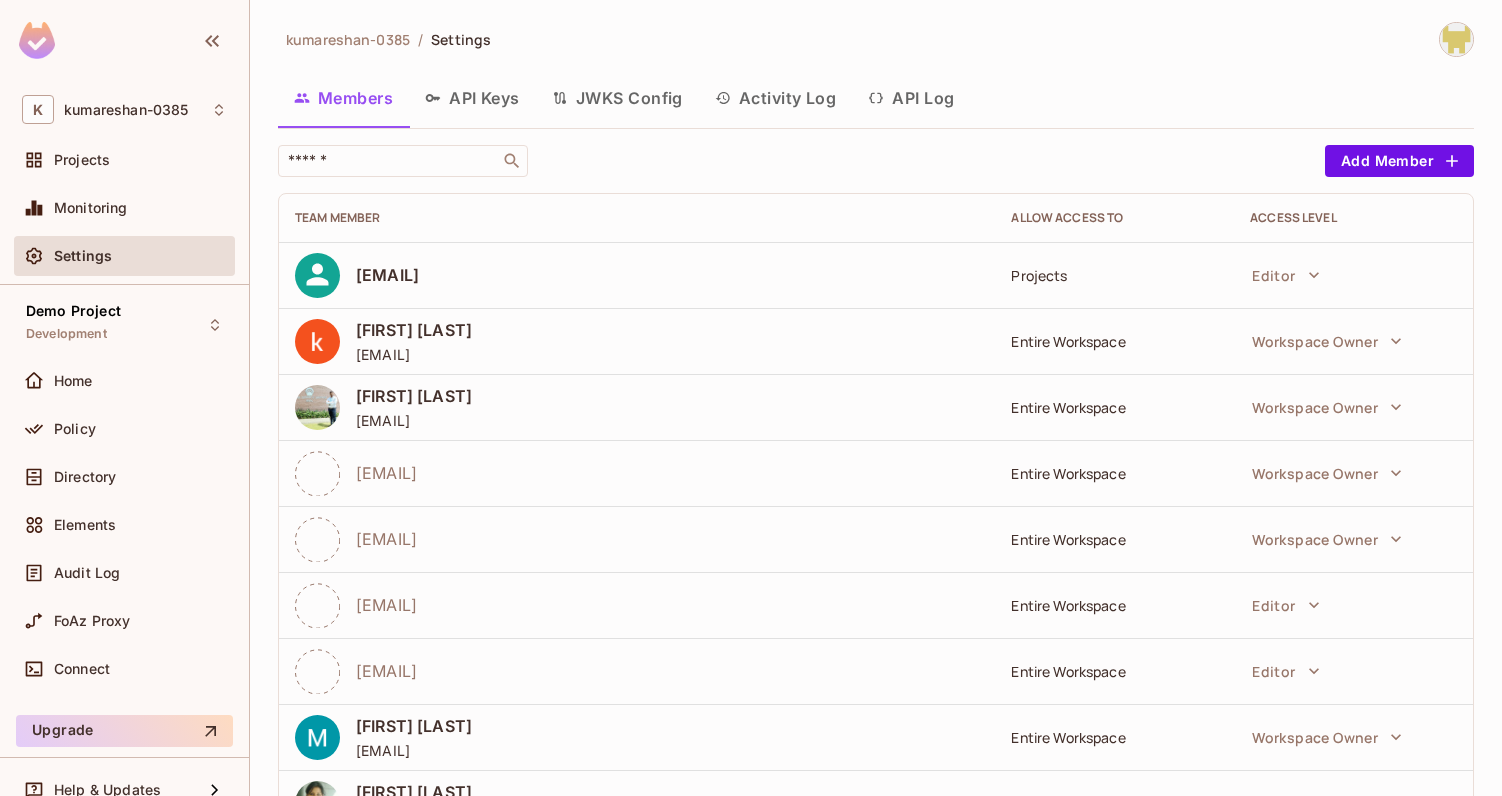scroll, scrollTop: 0, scrollLeft: 0, axis: both 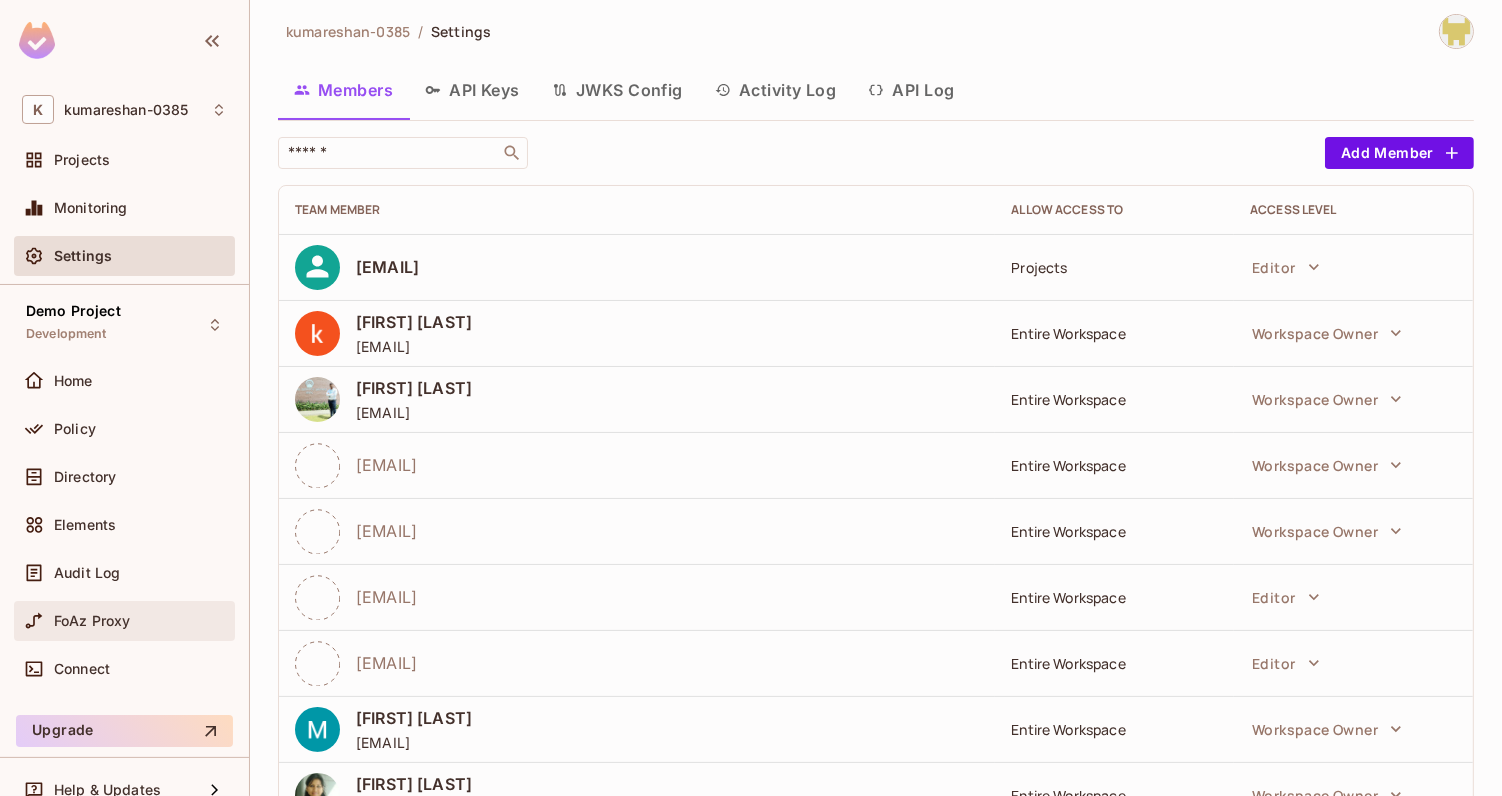 click on "FoAz Proxy" at bounding box center (124, 621) 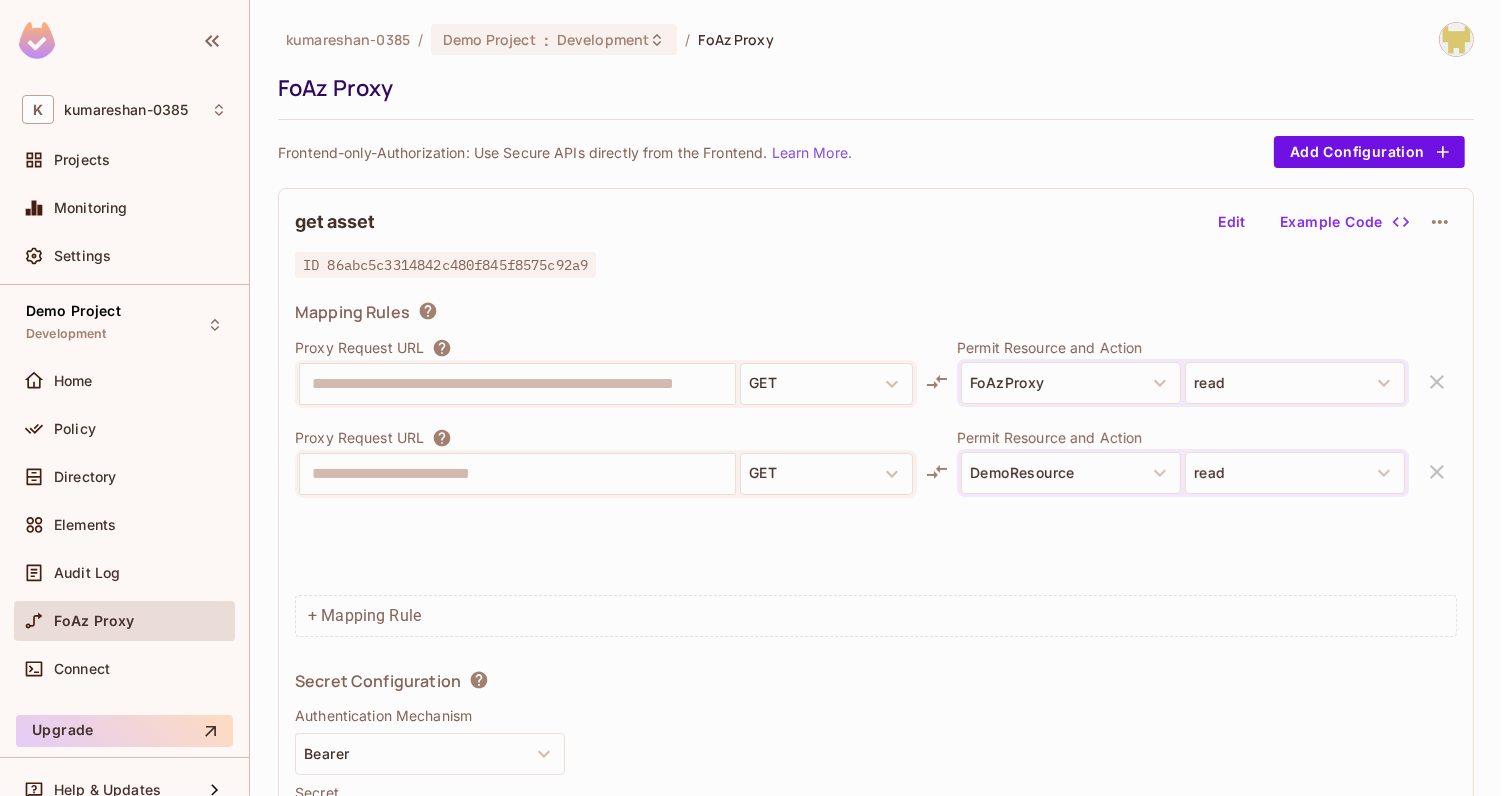 scroll, scrollTop: 74, scrollLeft: 0, axis: vertical 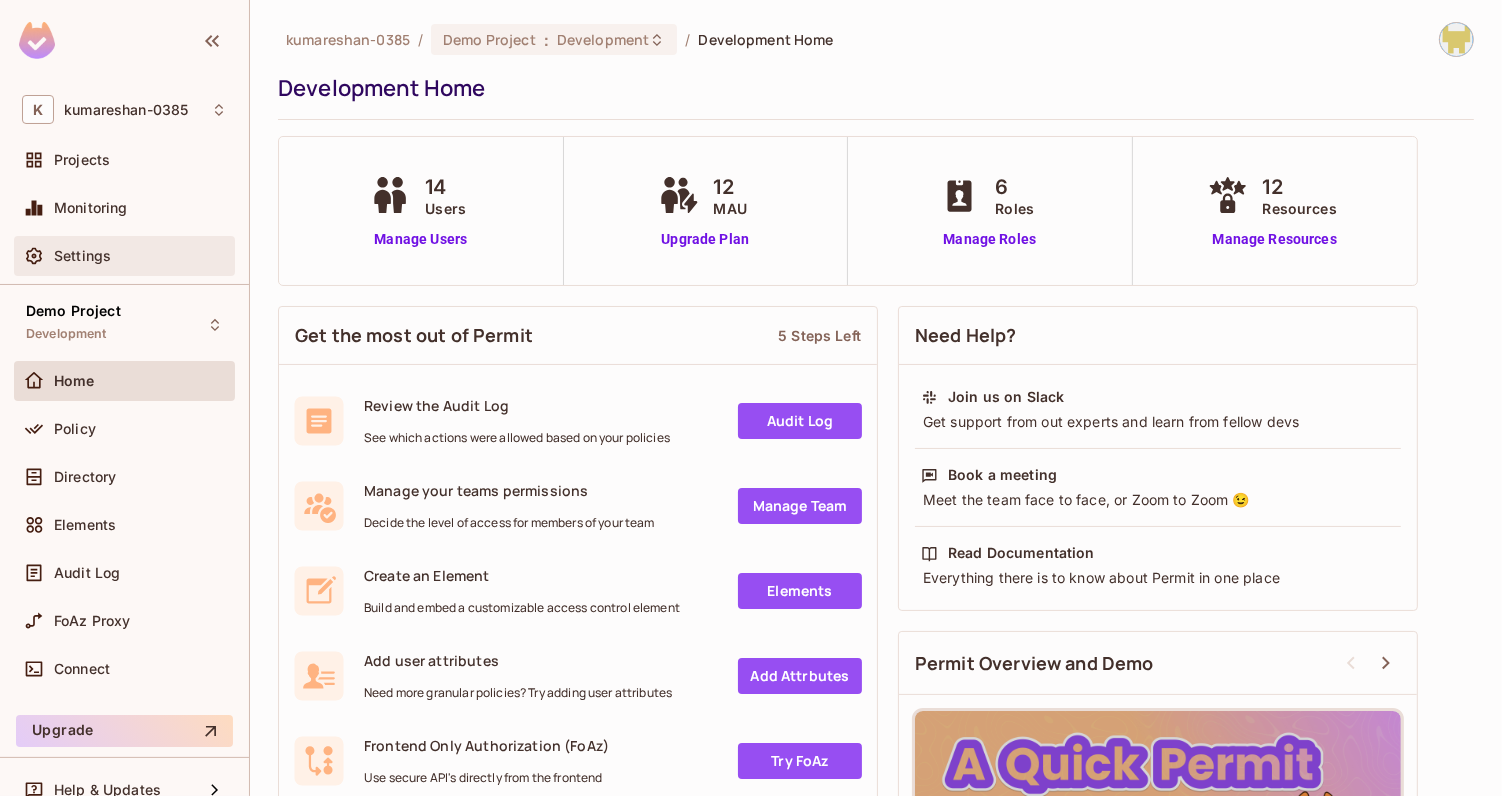 click on "Settings" at bounding box center [124, 256] 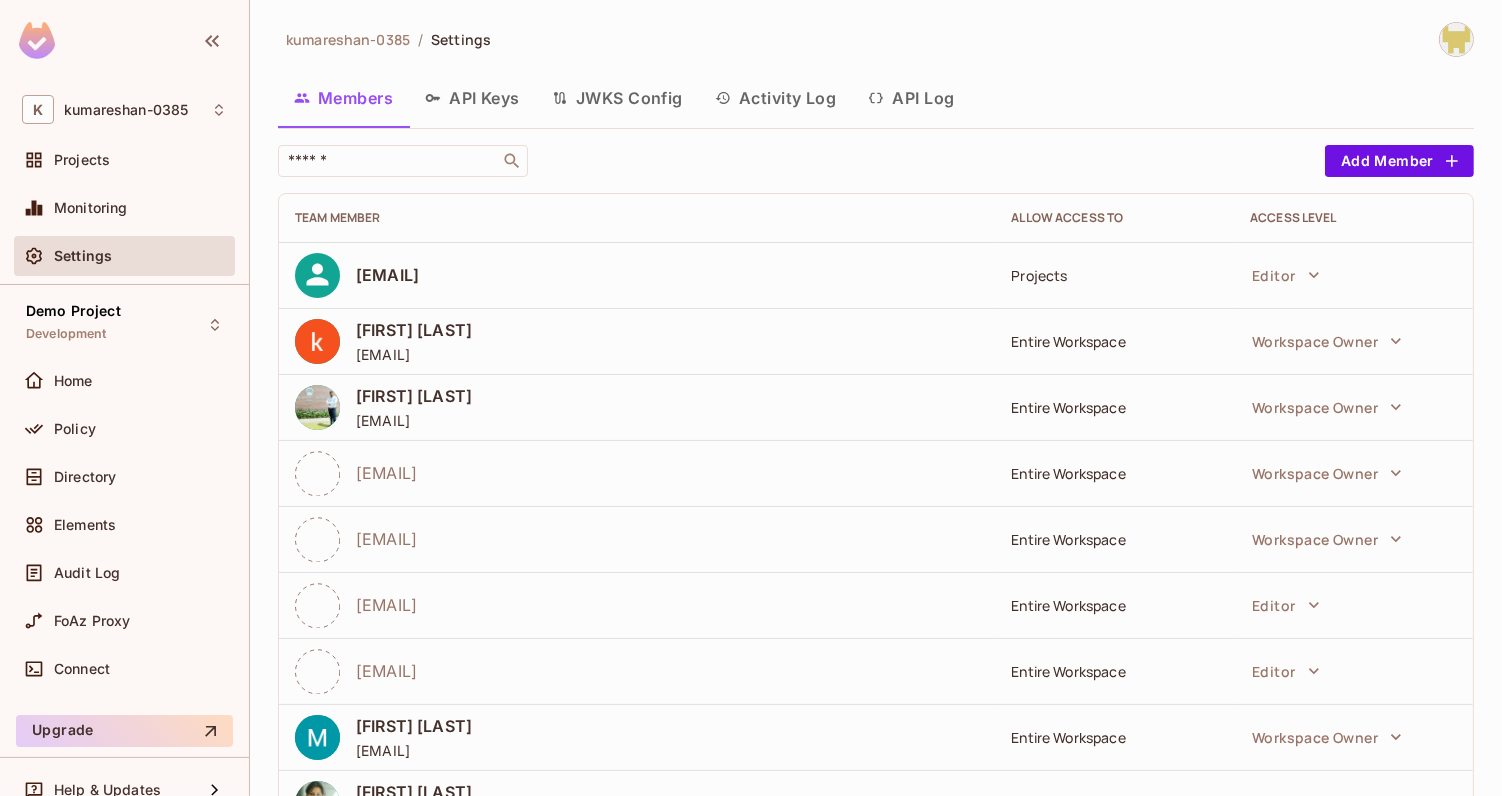 click on "Activity Log" at bounding box center [776, 98] 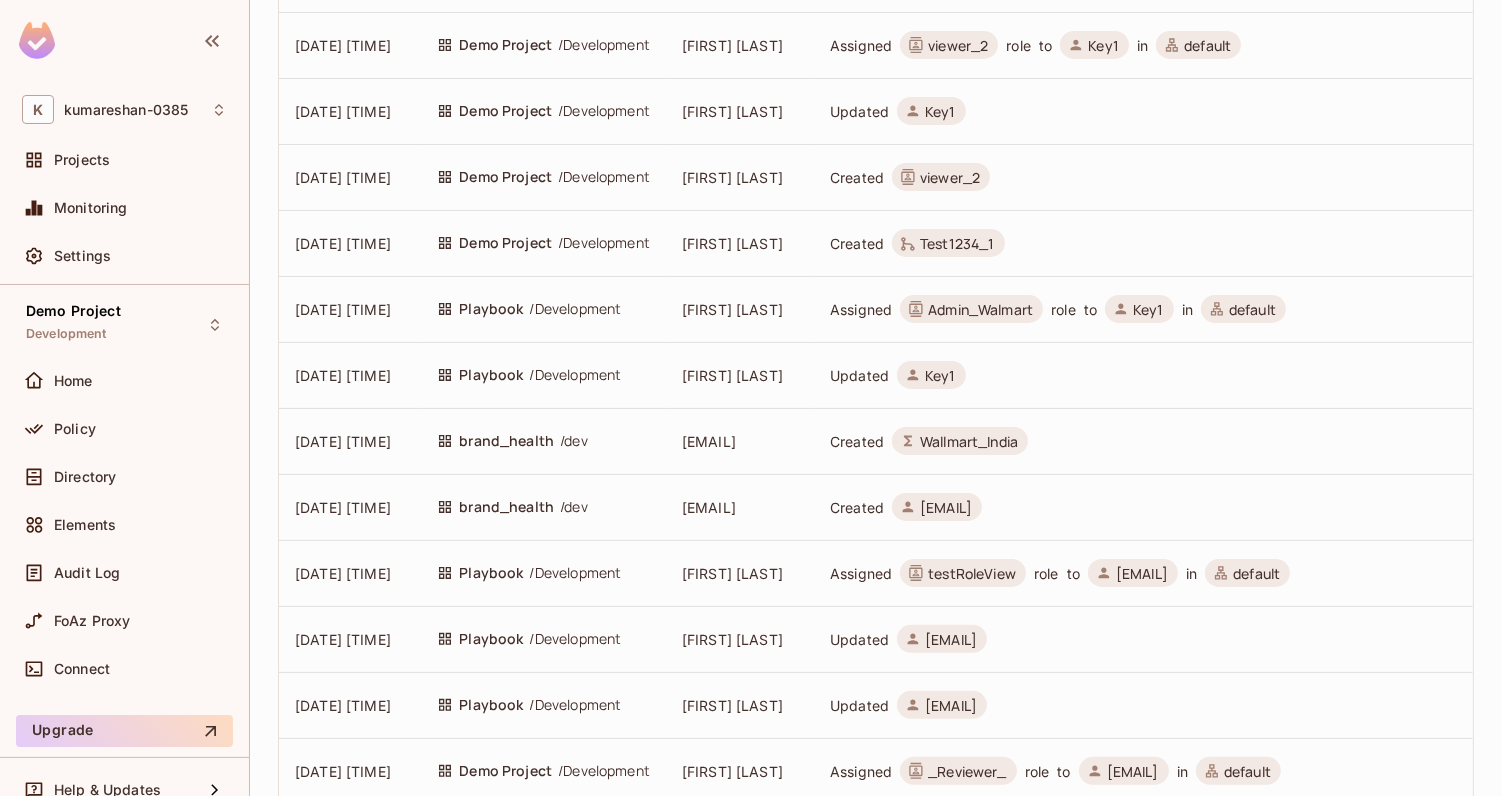 scroll, scrollTop: 0, scrollLeft: 0, axis: both 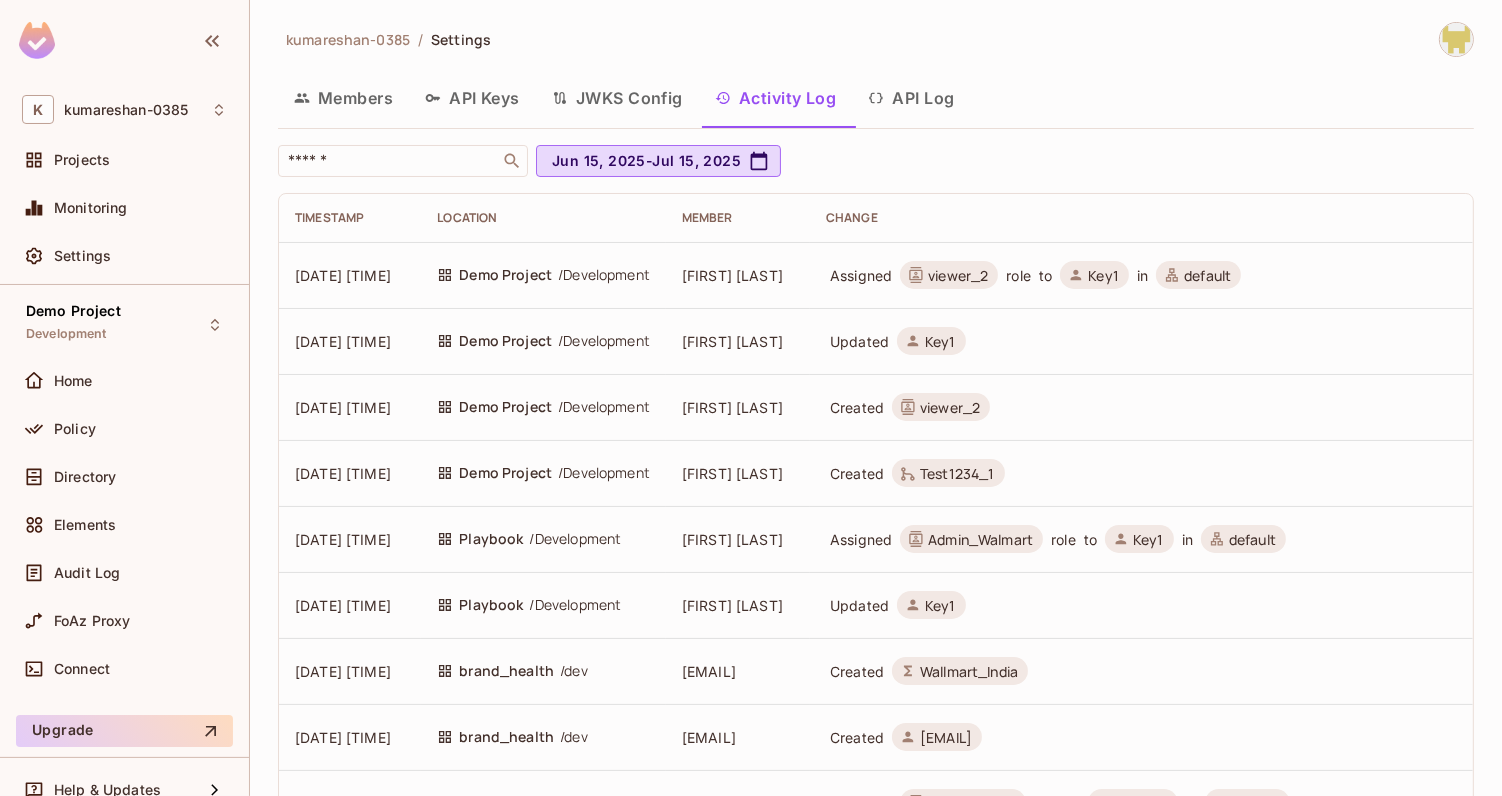 click on "API Log" at bounding box center [911, 98] 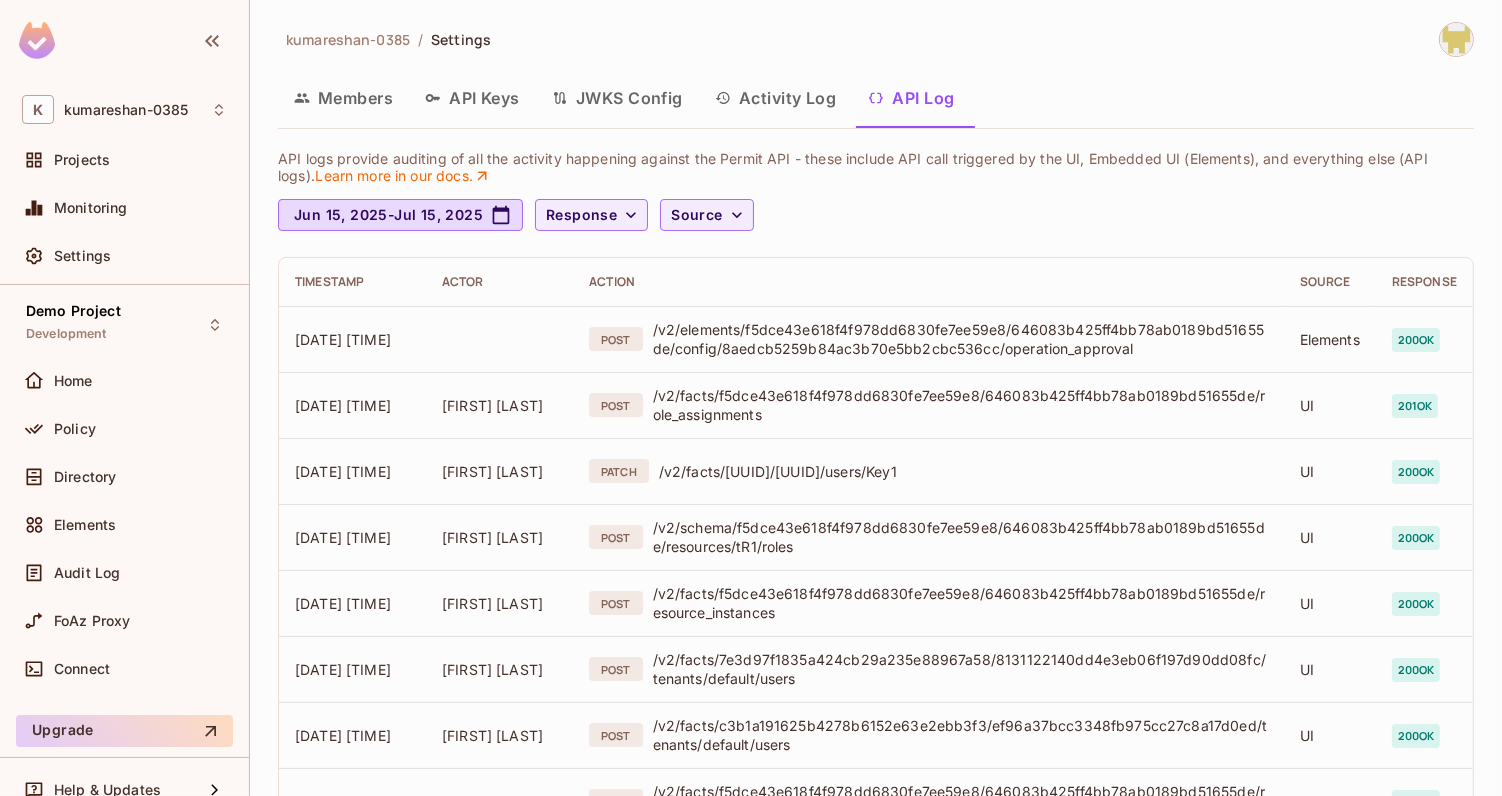 click on "Activity Log" at bounding box center (776, 98) 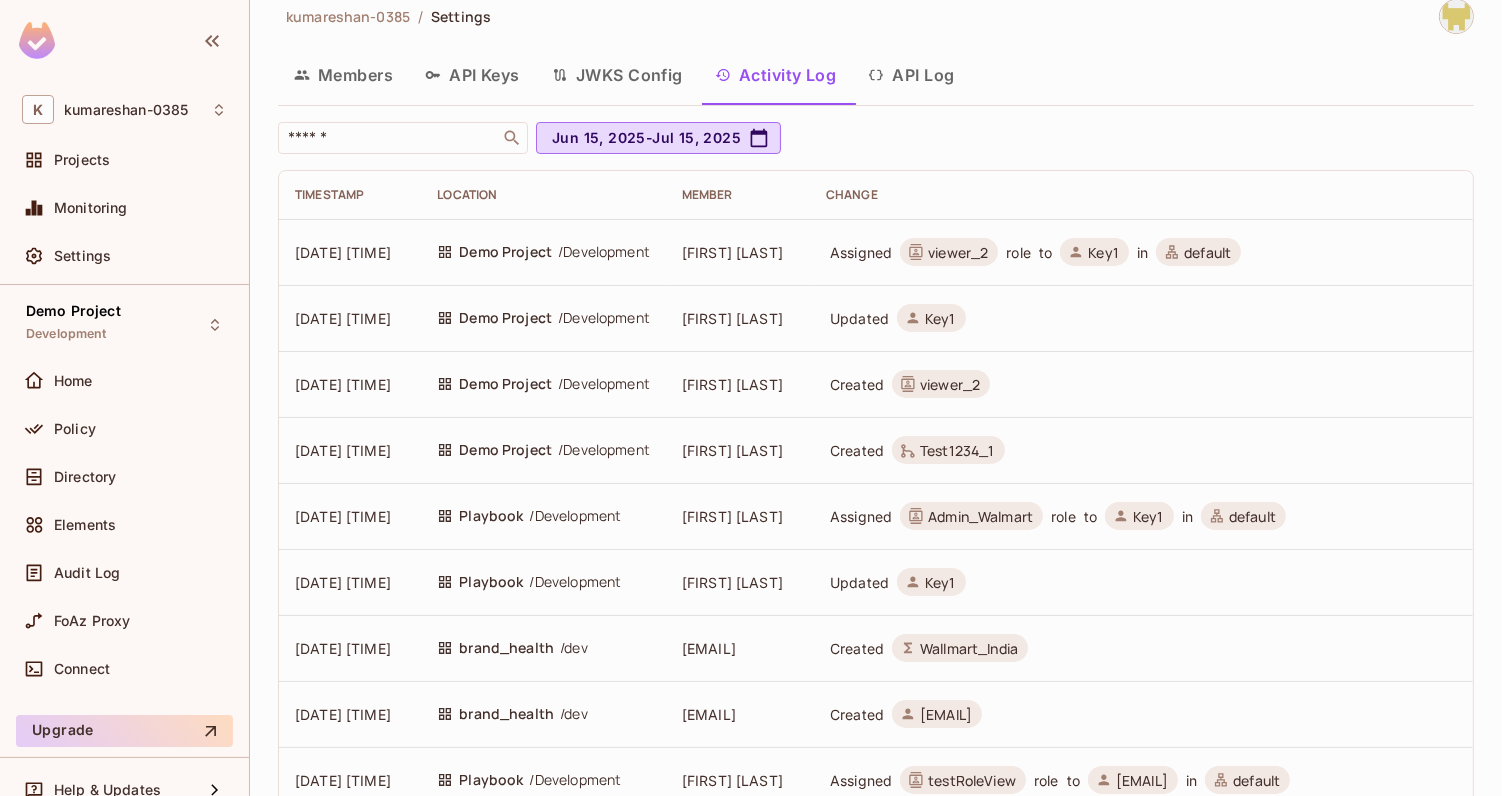 scroll, scrollTop: 0, scrollLeft: 0, axis: both 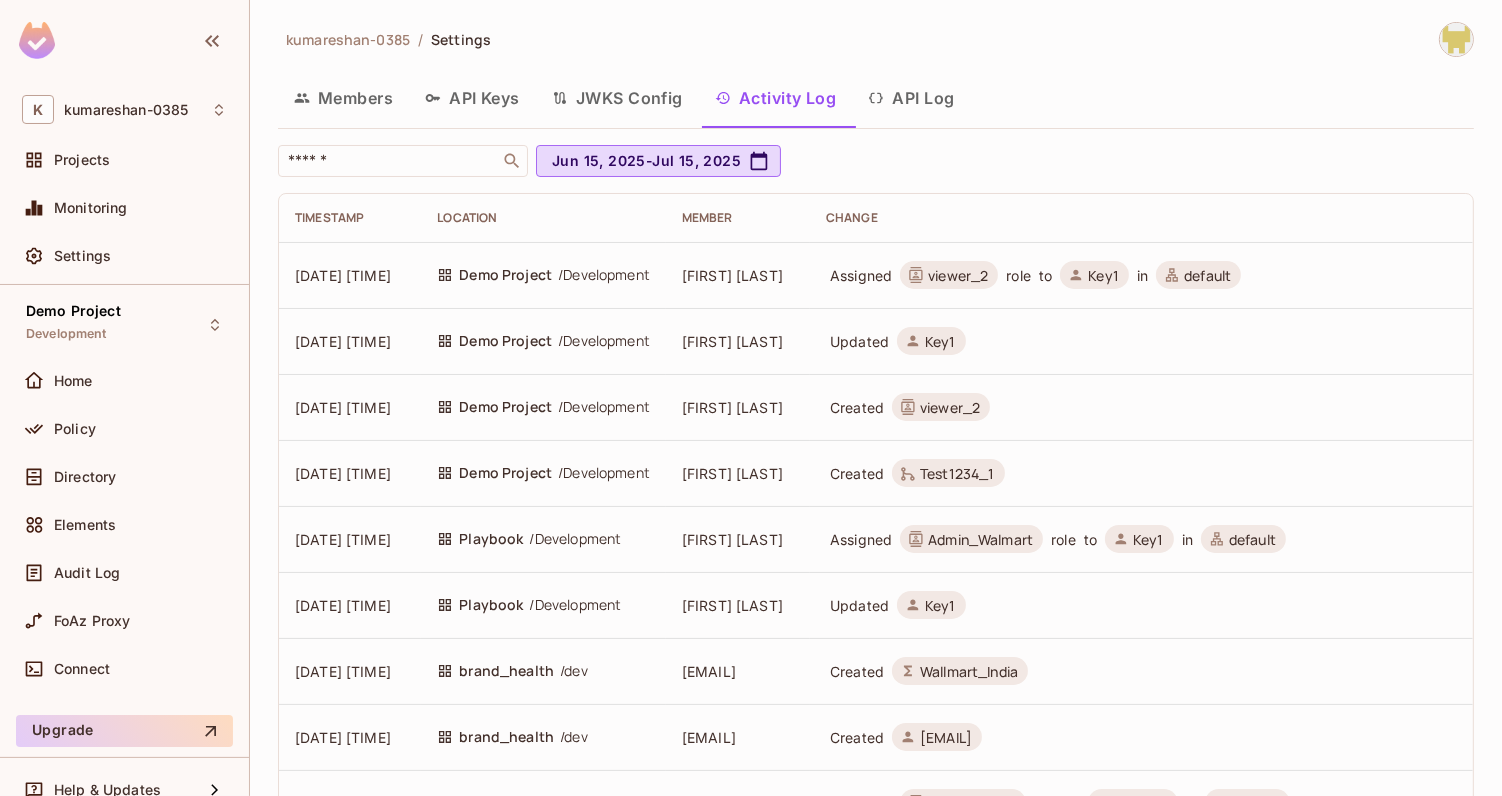 click on "​ Jun 15, 2025  -  Jul 15, 2025" at bounding box center (871, 161) 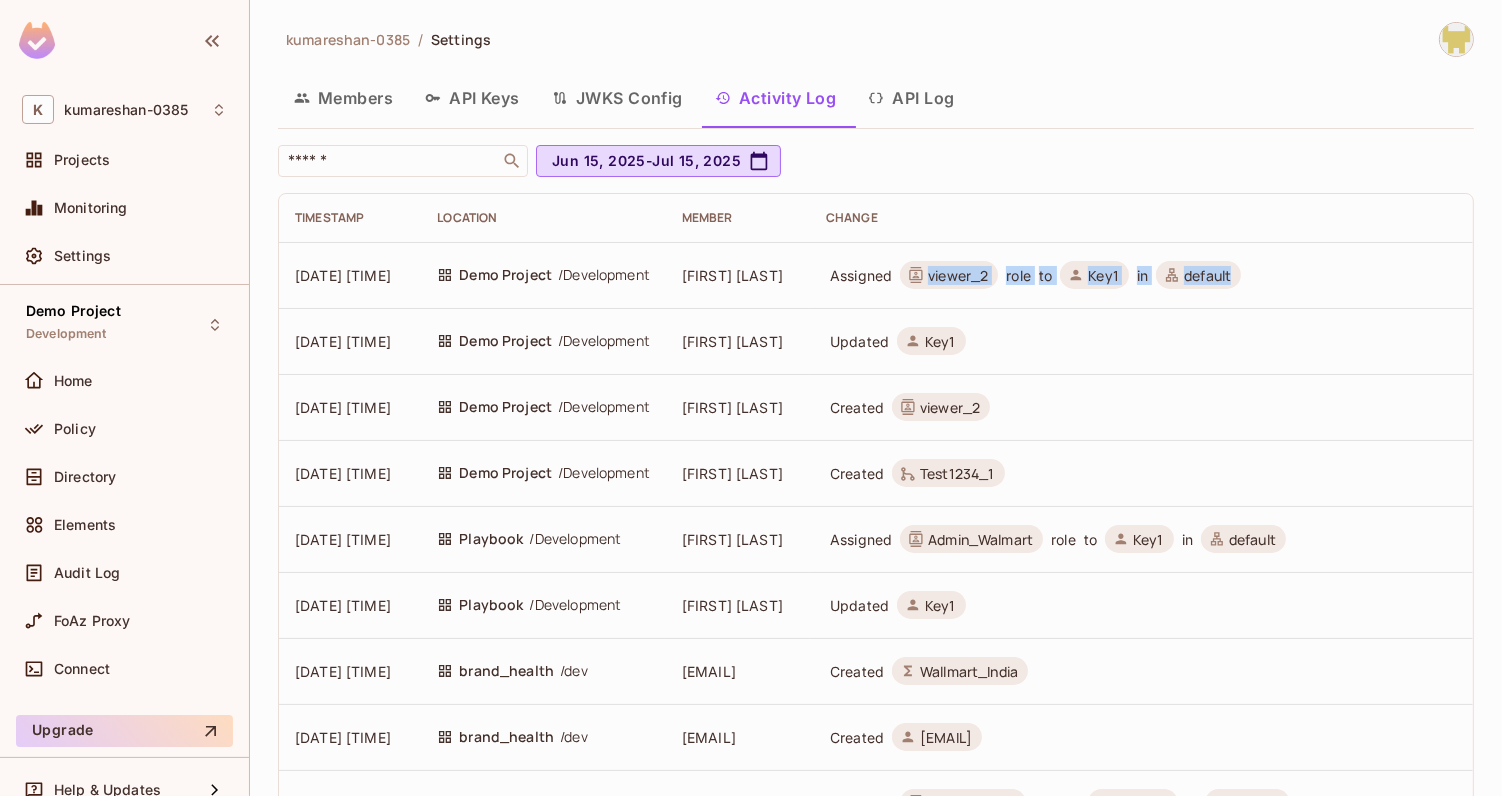 drag, startPoint x: 975, startPoint y: 286, endPoint x: 1069, endPoint y: 288, distance: 94.02127 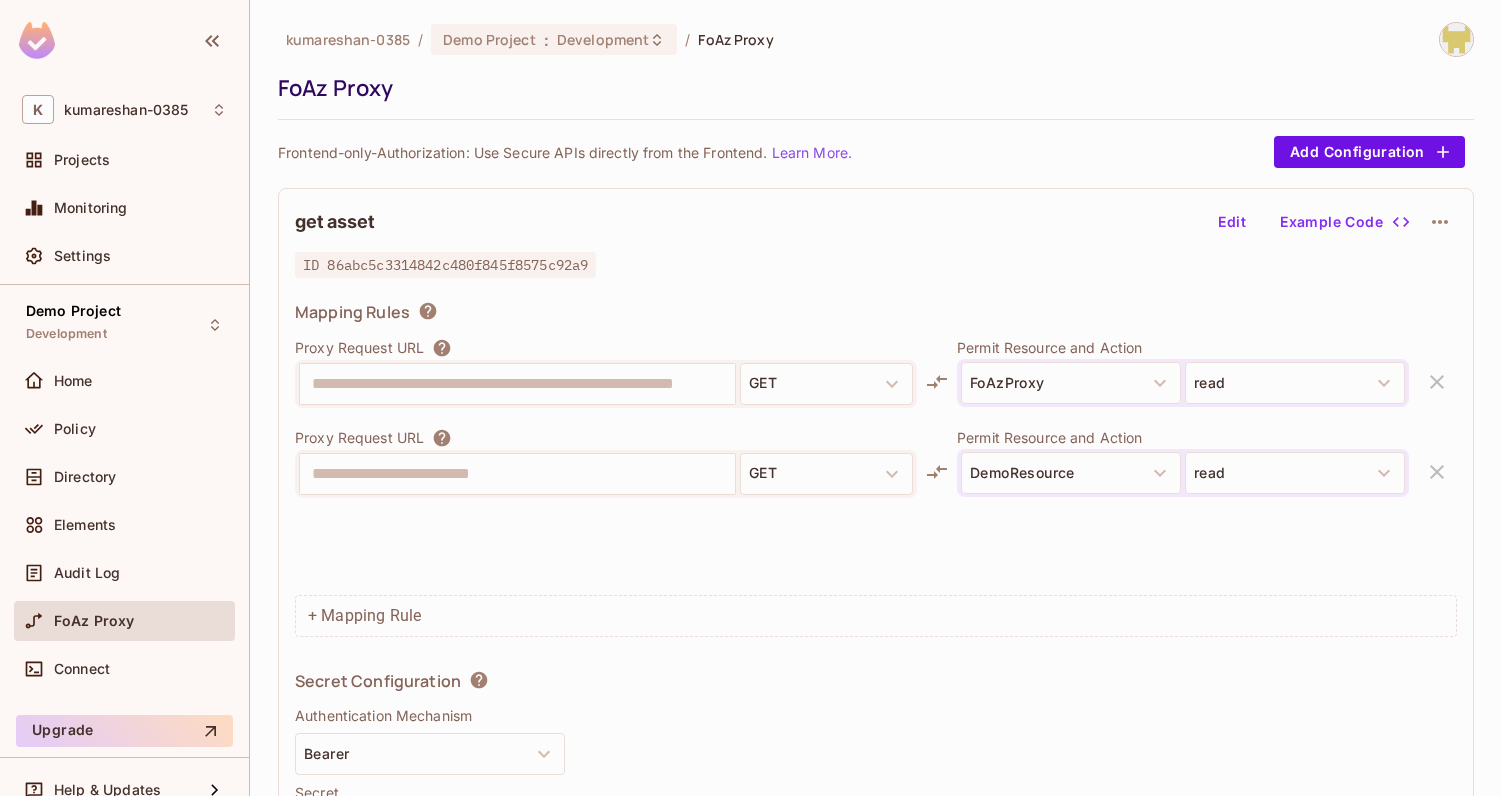 scroll, scrollTop: 0, scrollLeft: 0, axis: both 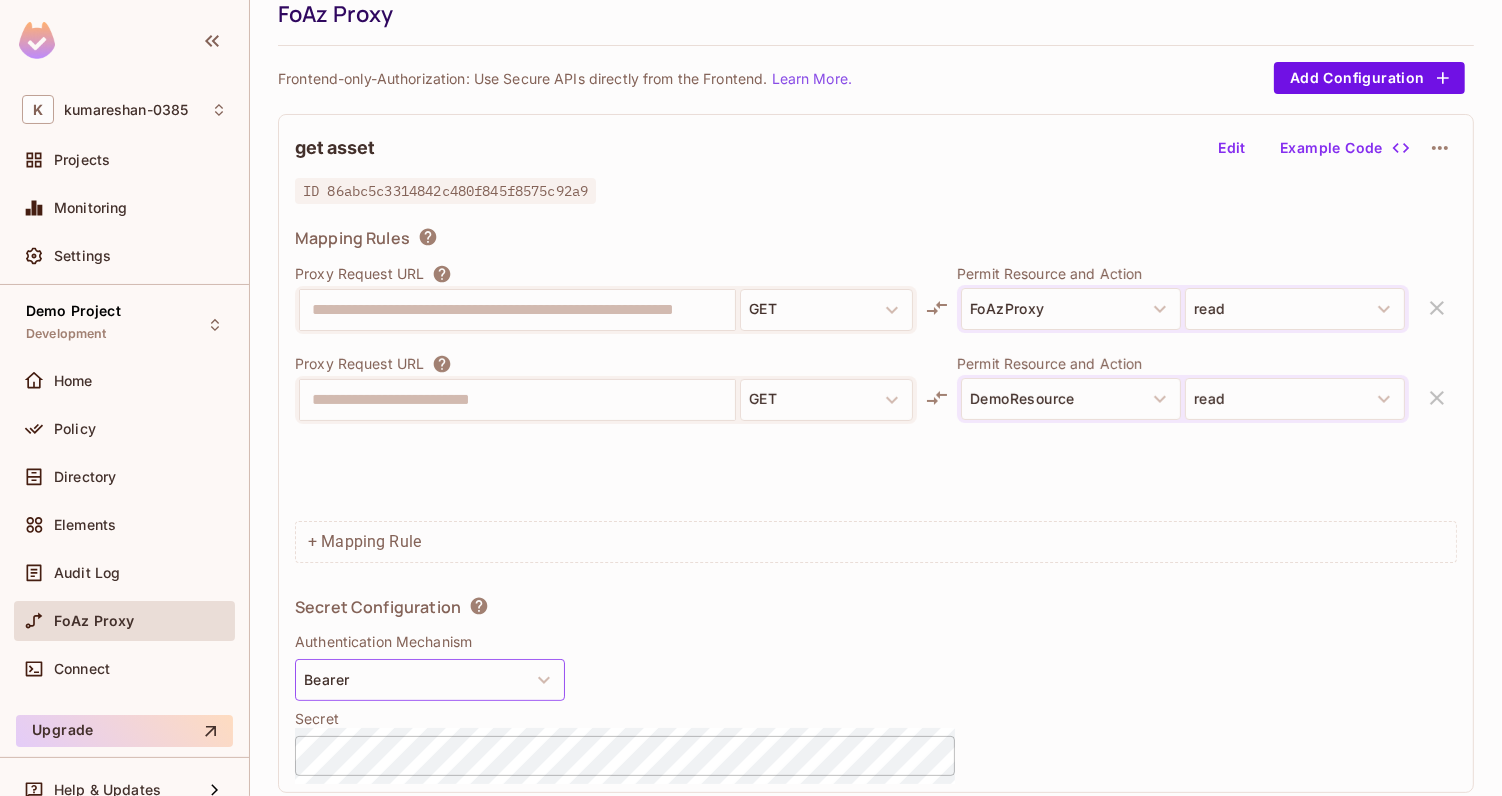 click on "Bearer" at bounding box center (430, 680) 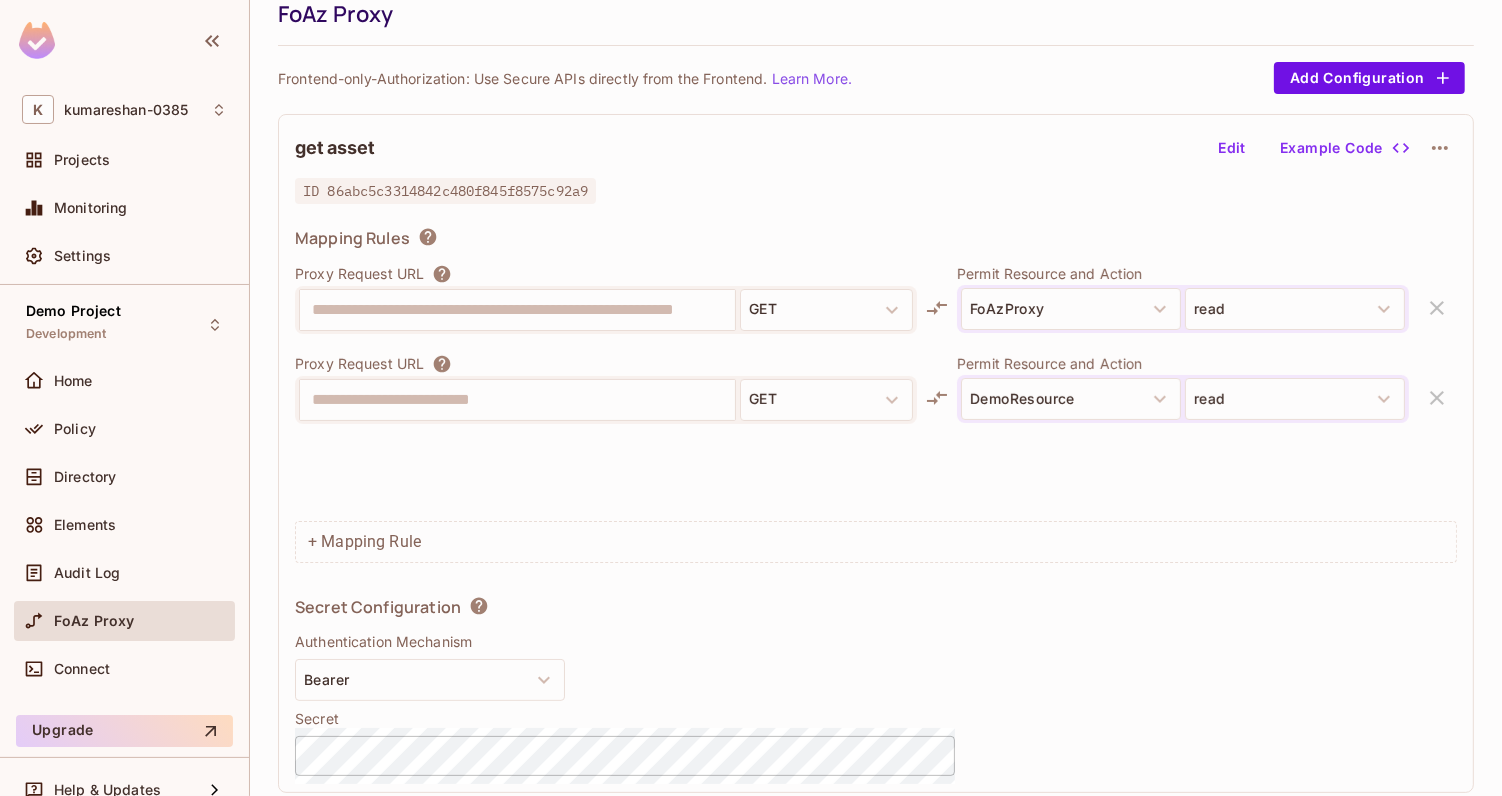 click on "Secret Configuration Authentication Mechanism Bearer Secret ​" at bounding box center [625, 686] 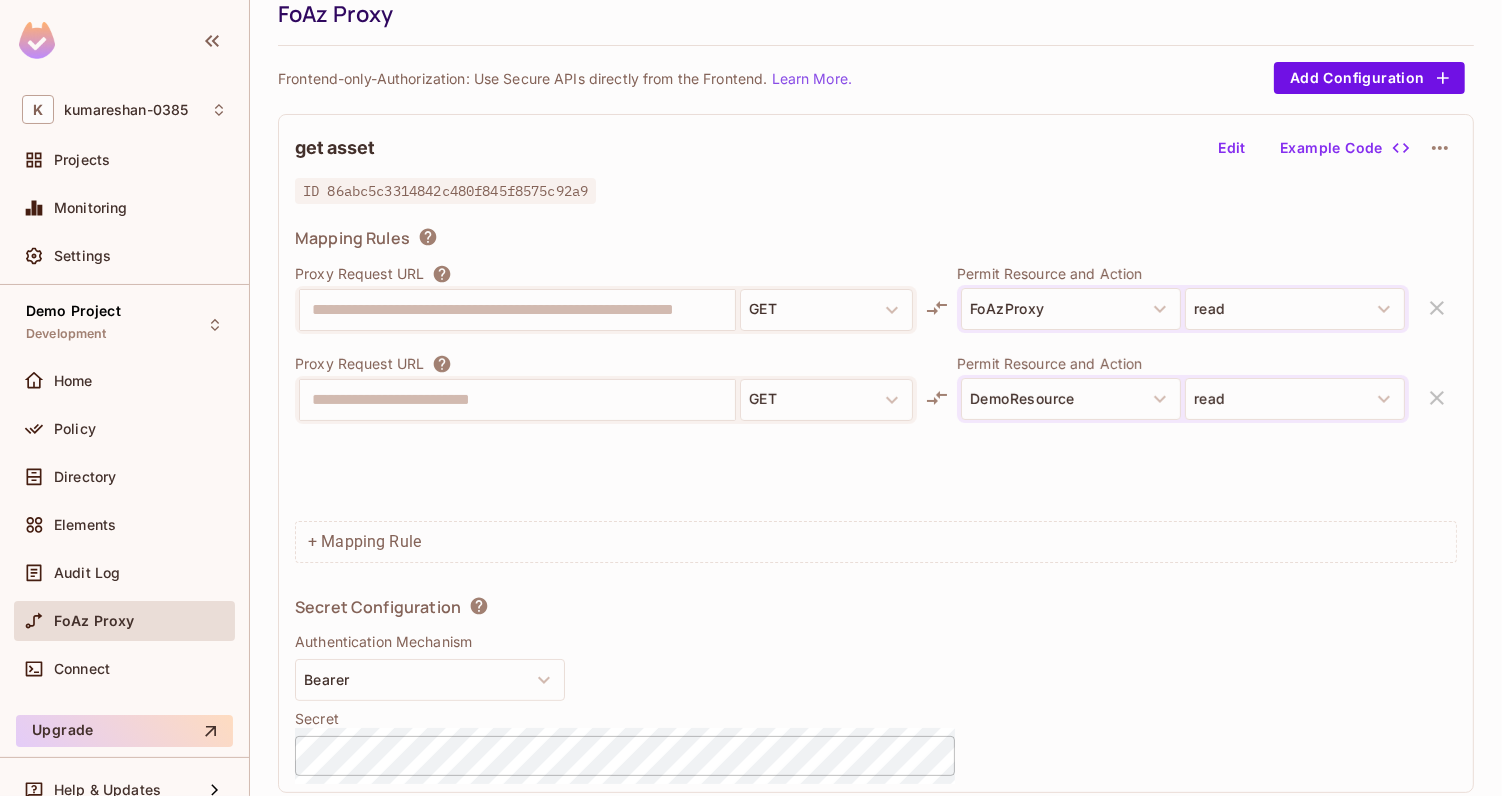 click at bounding box center [1183, 342] 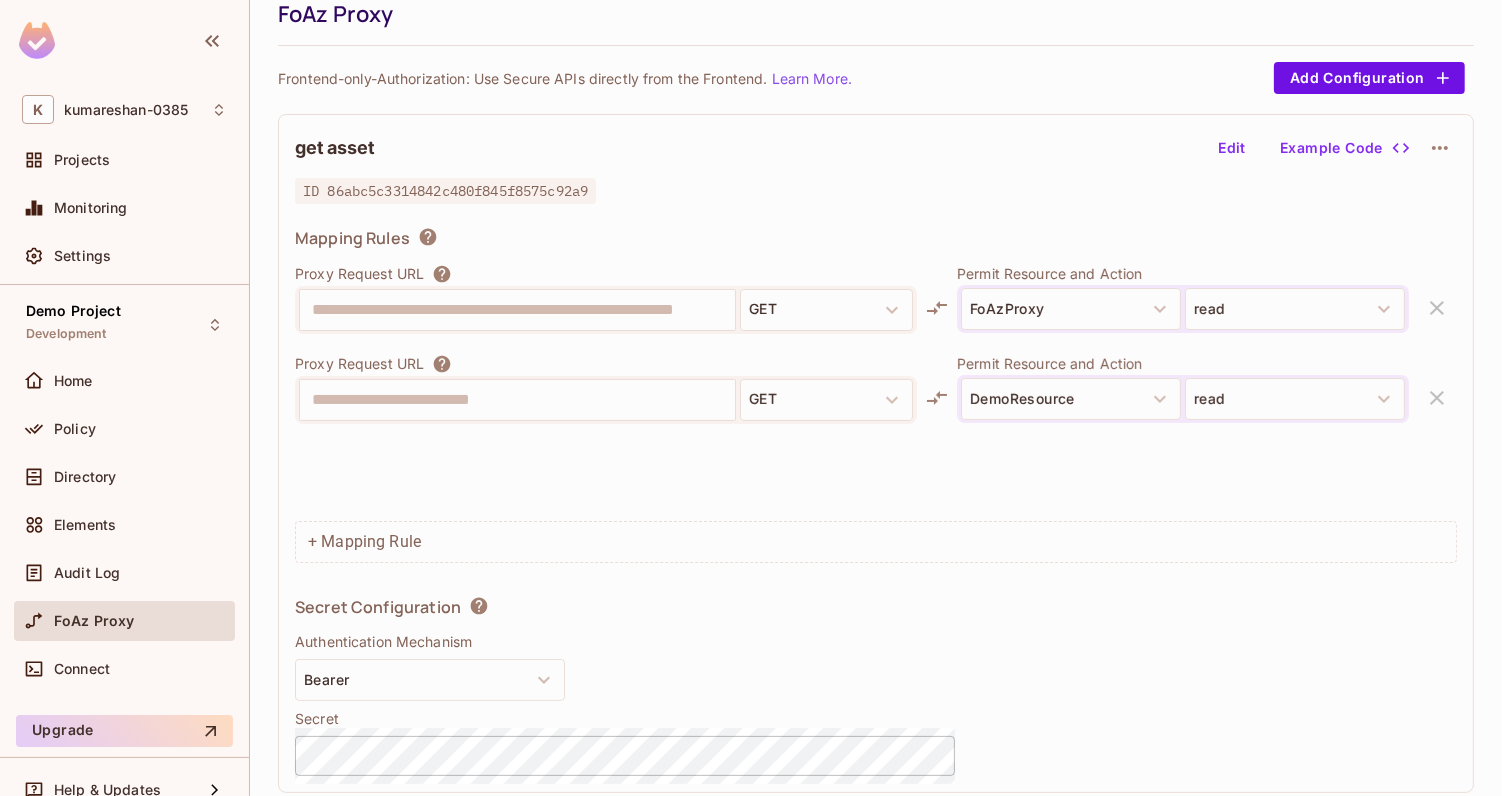 click on "**********" at bounding box center [517, 310] 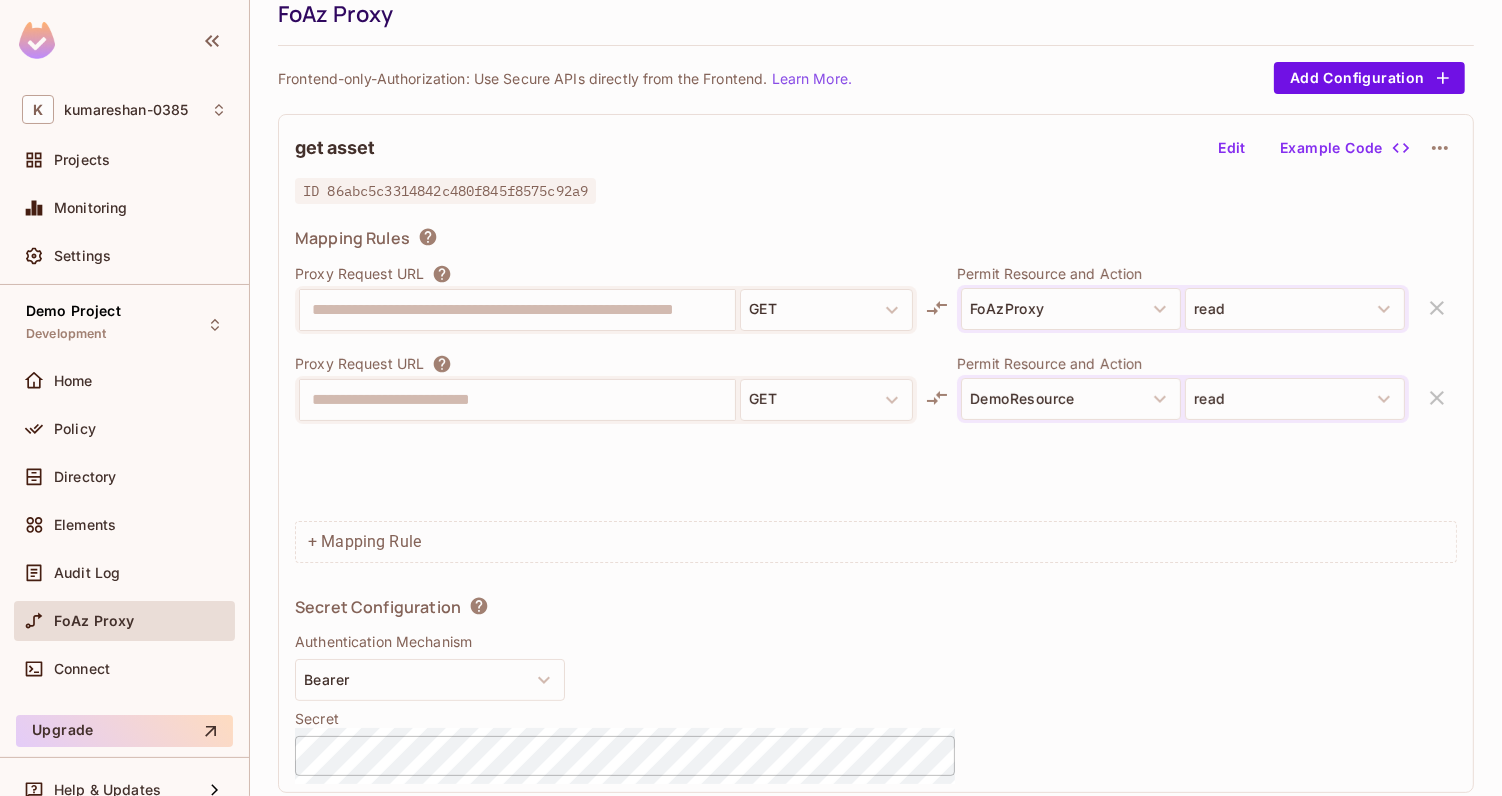 click on "**********" at bounding box center (876, 388) 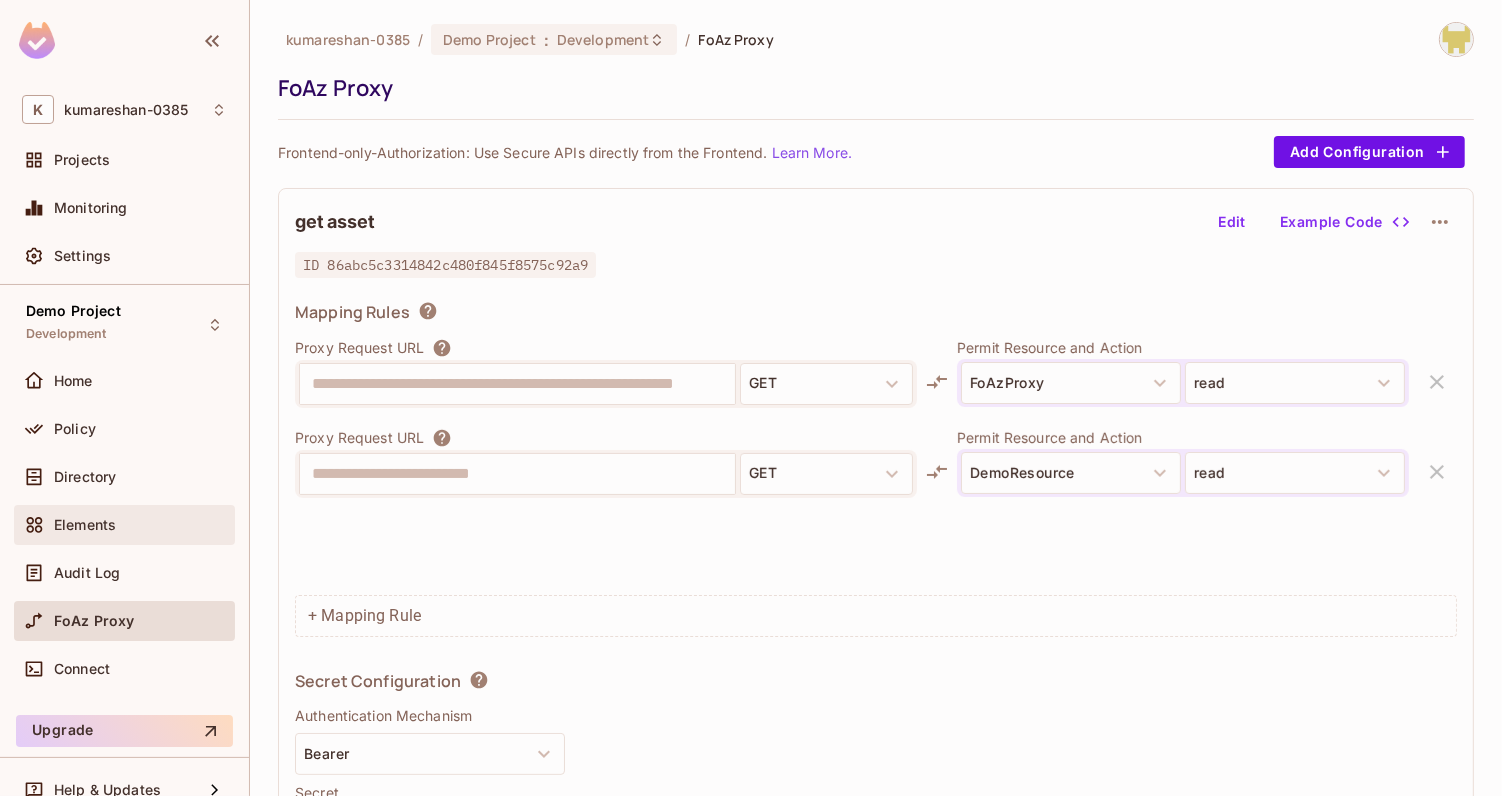click on "Elements" at bounding box center (140, 525) 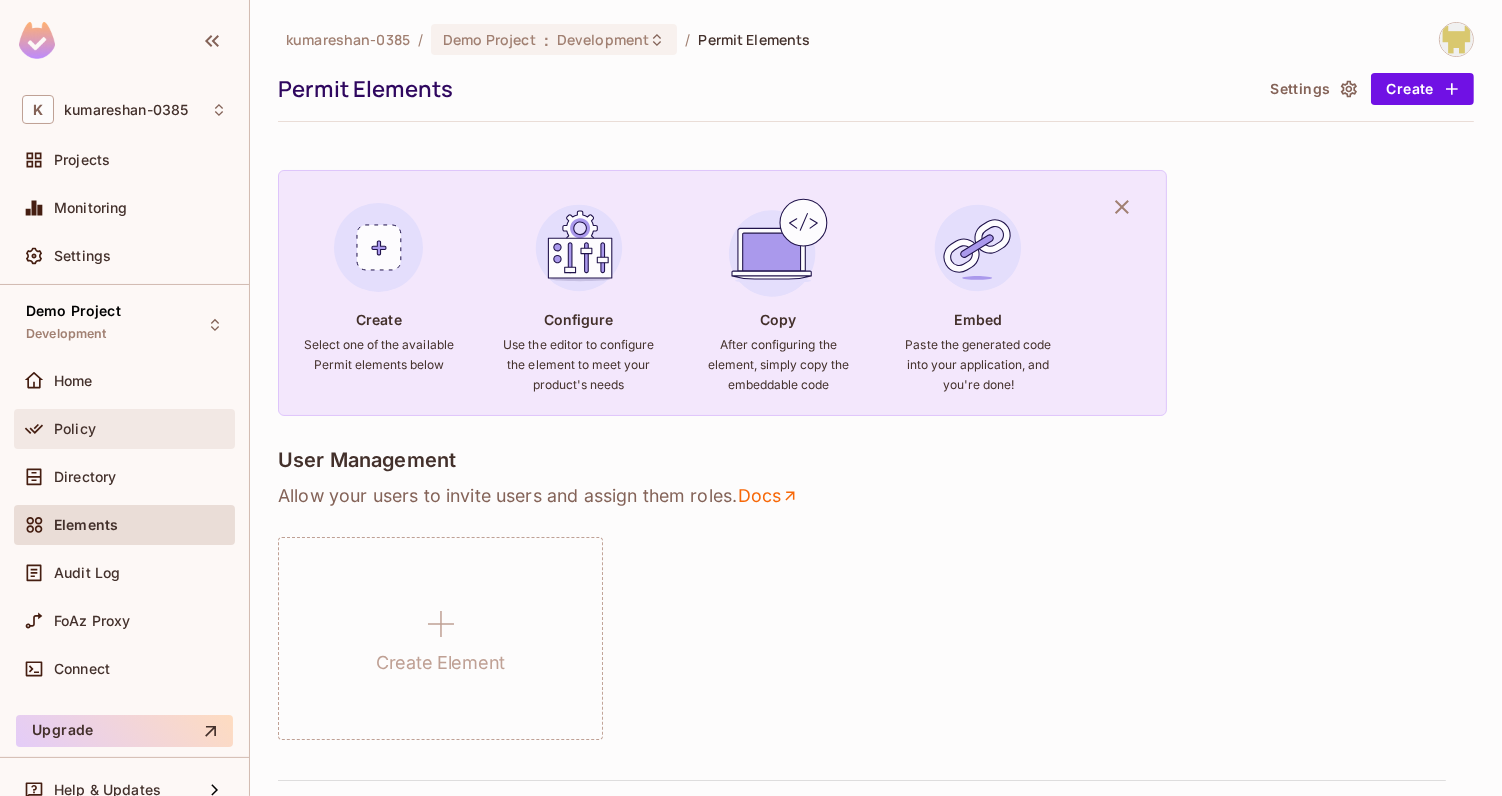 click on "Policy" at bounding box center [75, 429] 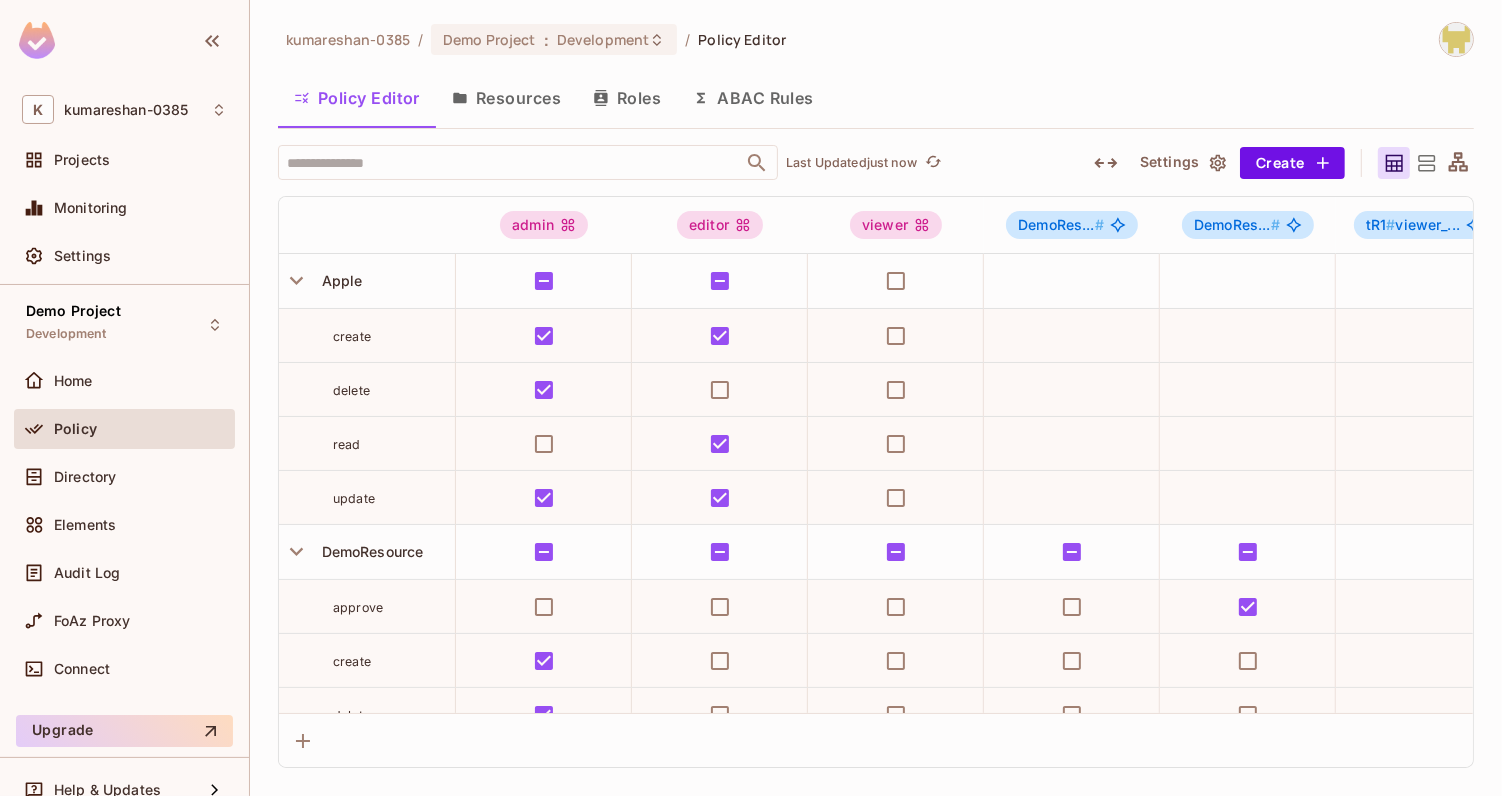 click on "Roles" at bounding box center (627, 98) 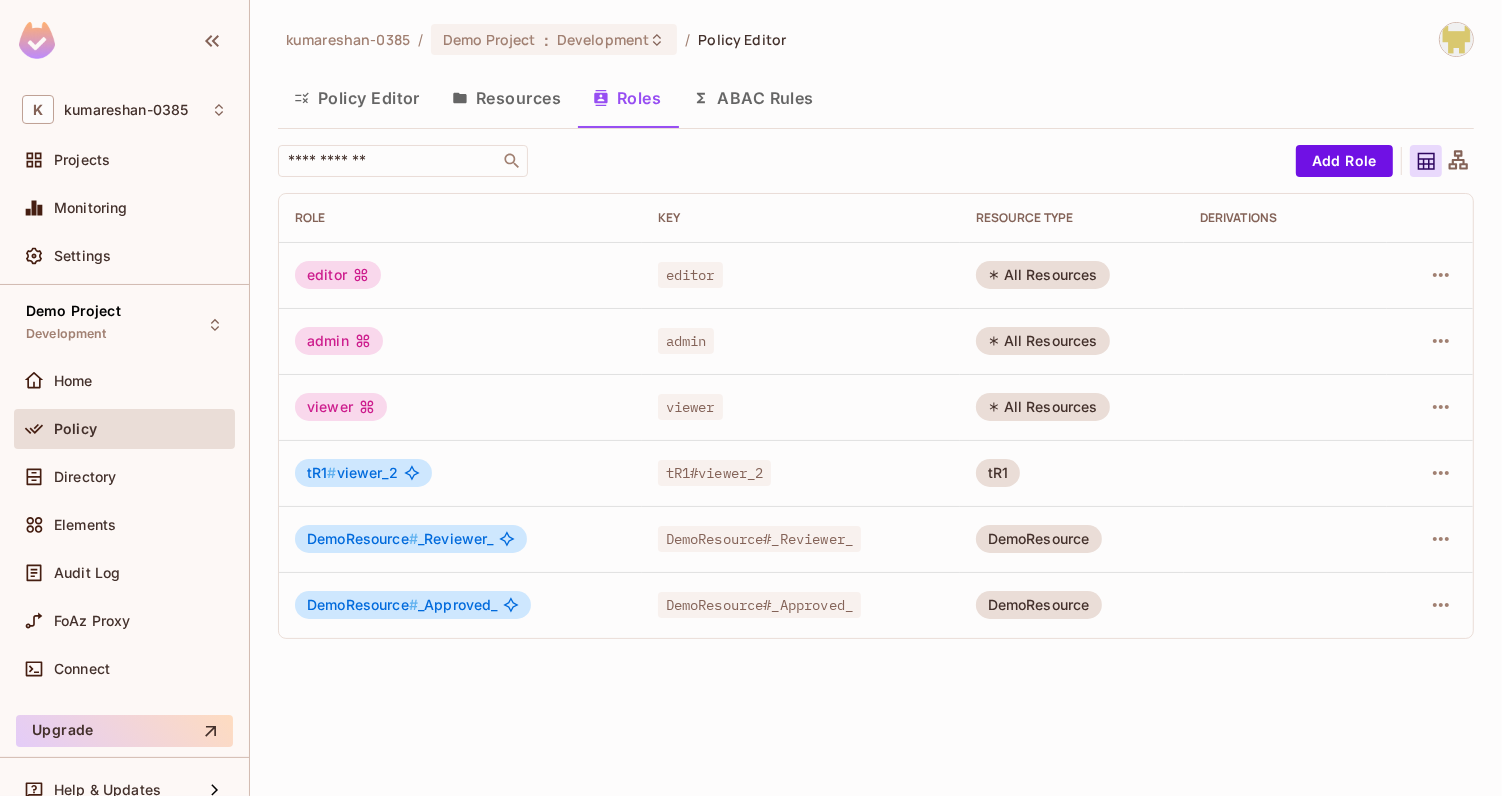 click on "Resources" at bounding box center (506, 98) 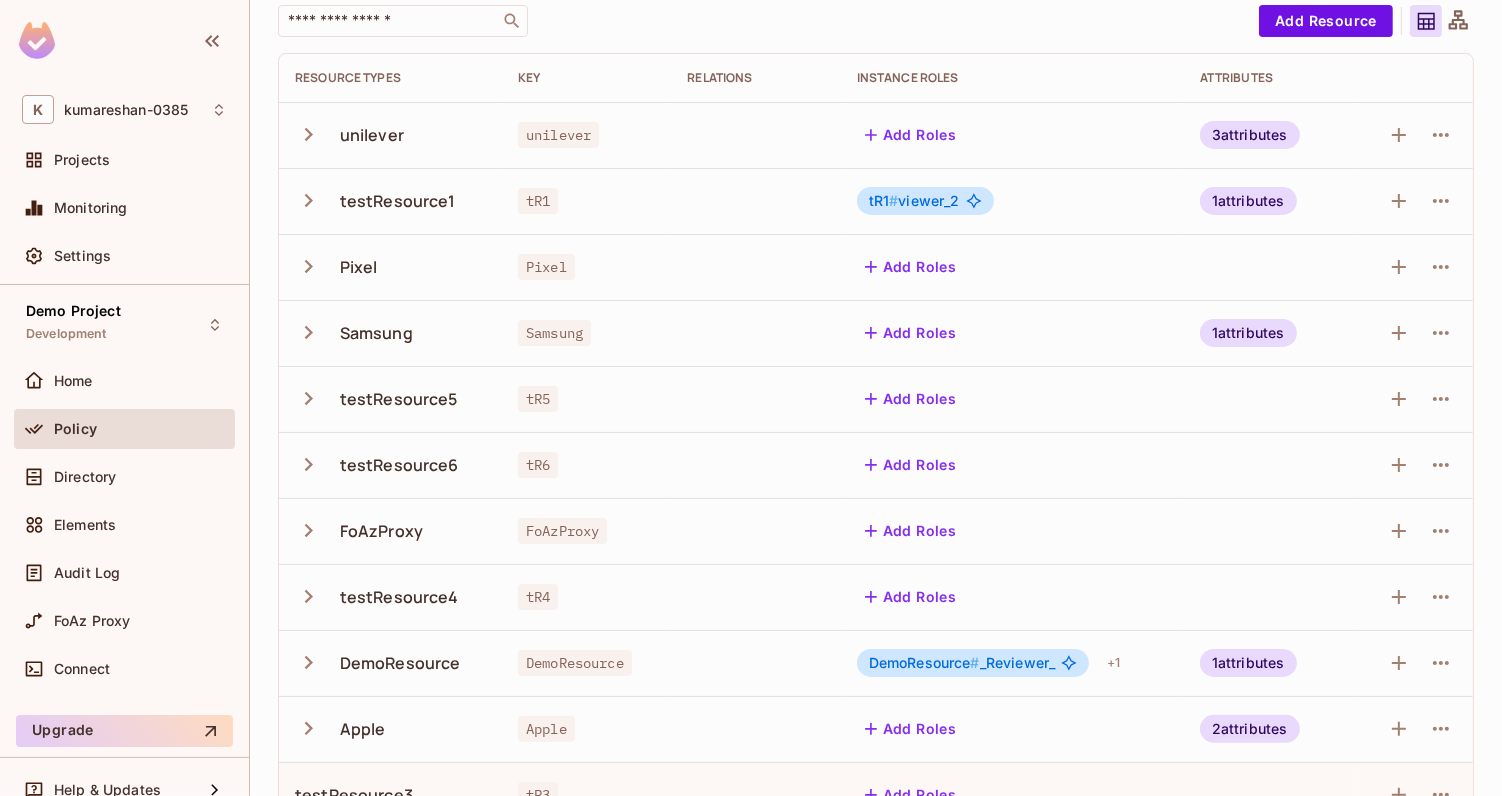 scroll, scrollTop: 0, scrollLeft: 0, axis: both 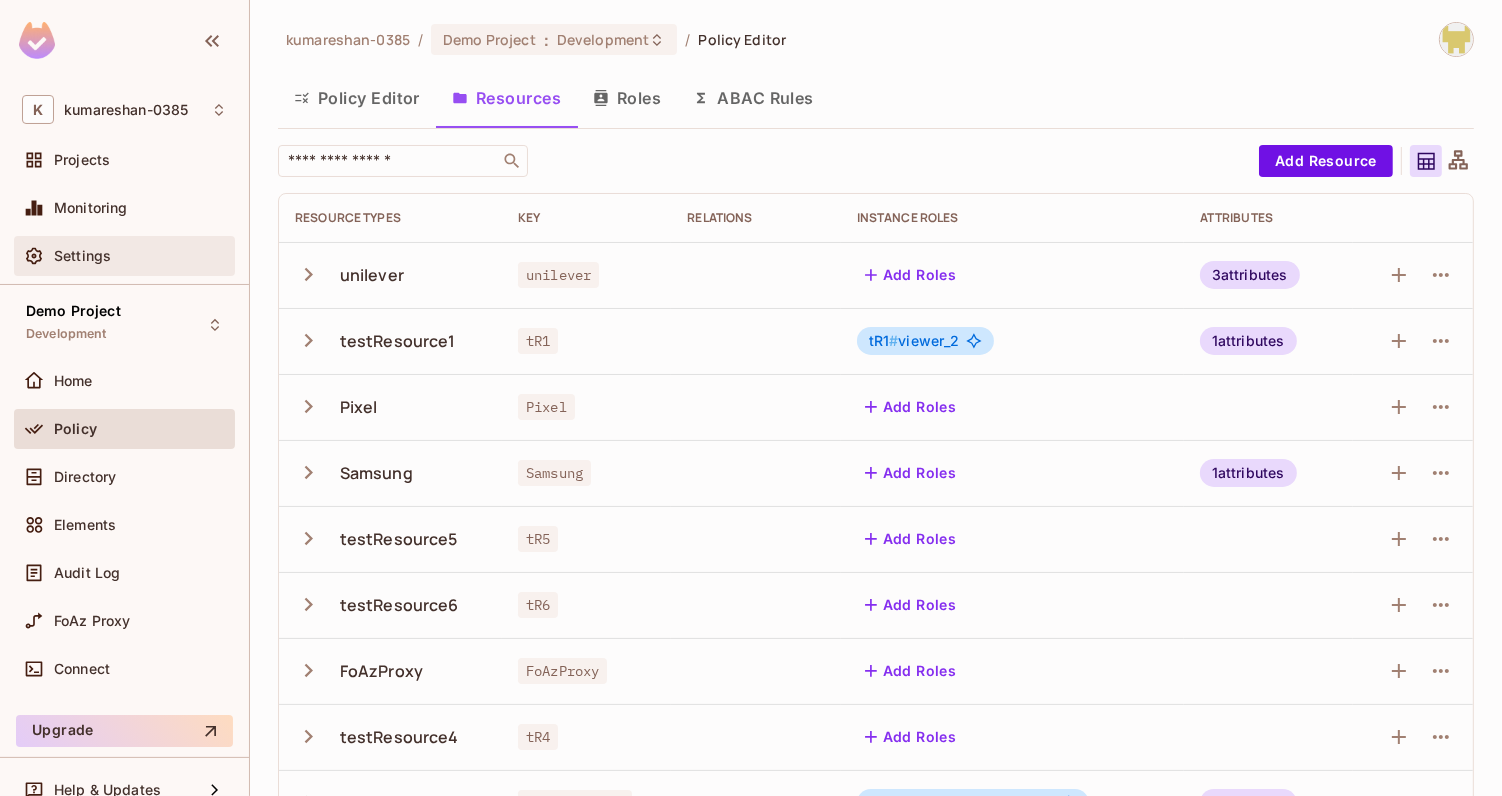 click on "Settings" at bounding box center [124, 256] 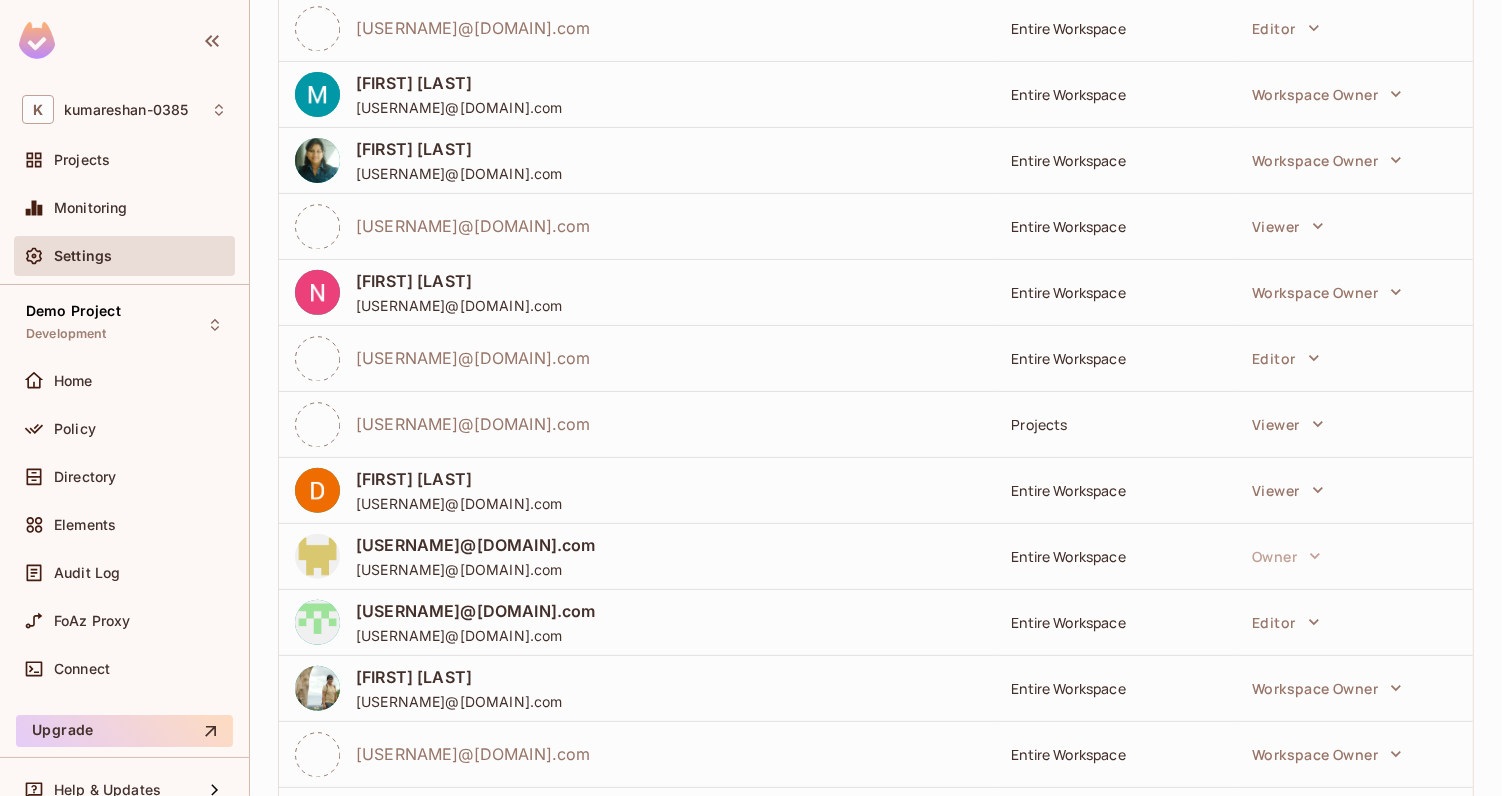 scroll, scrollTop: 640, scrollLeft: 0, axis: vertical 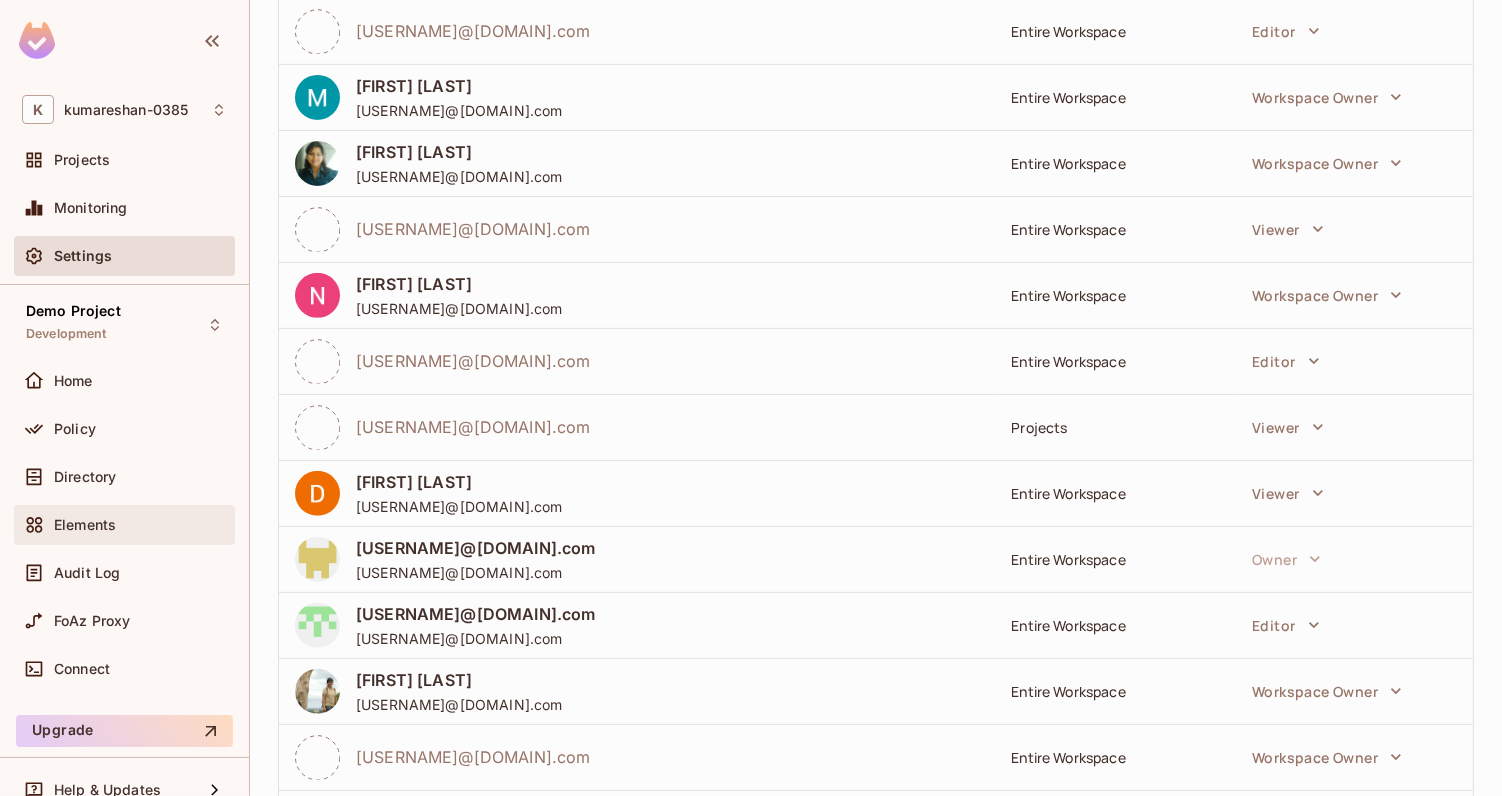 click on "Elements" at bounding box center (124, 525) 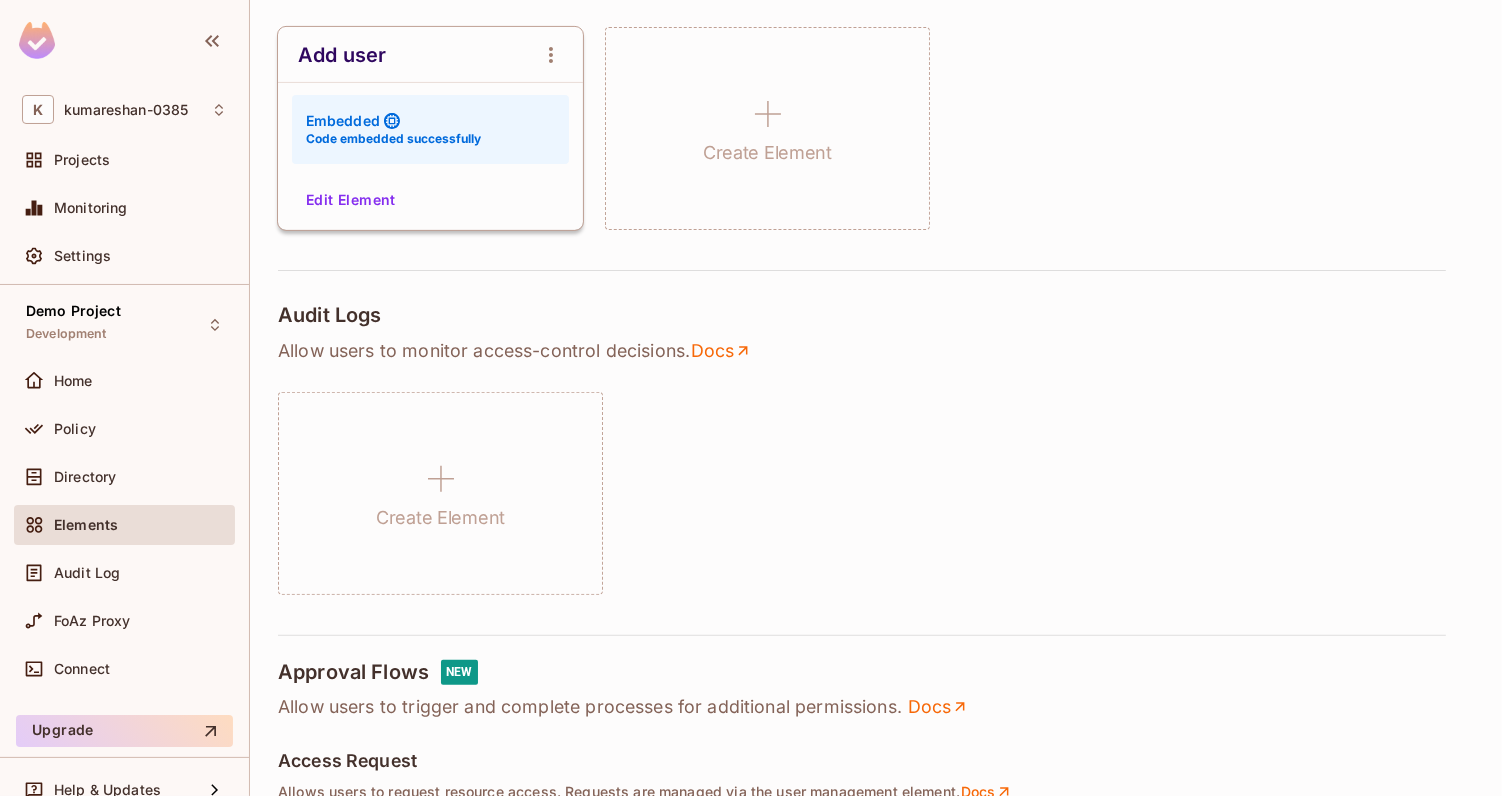 scroll, scrollTop: 507, scrollLeft: 0, axis: vertical 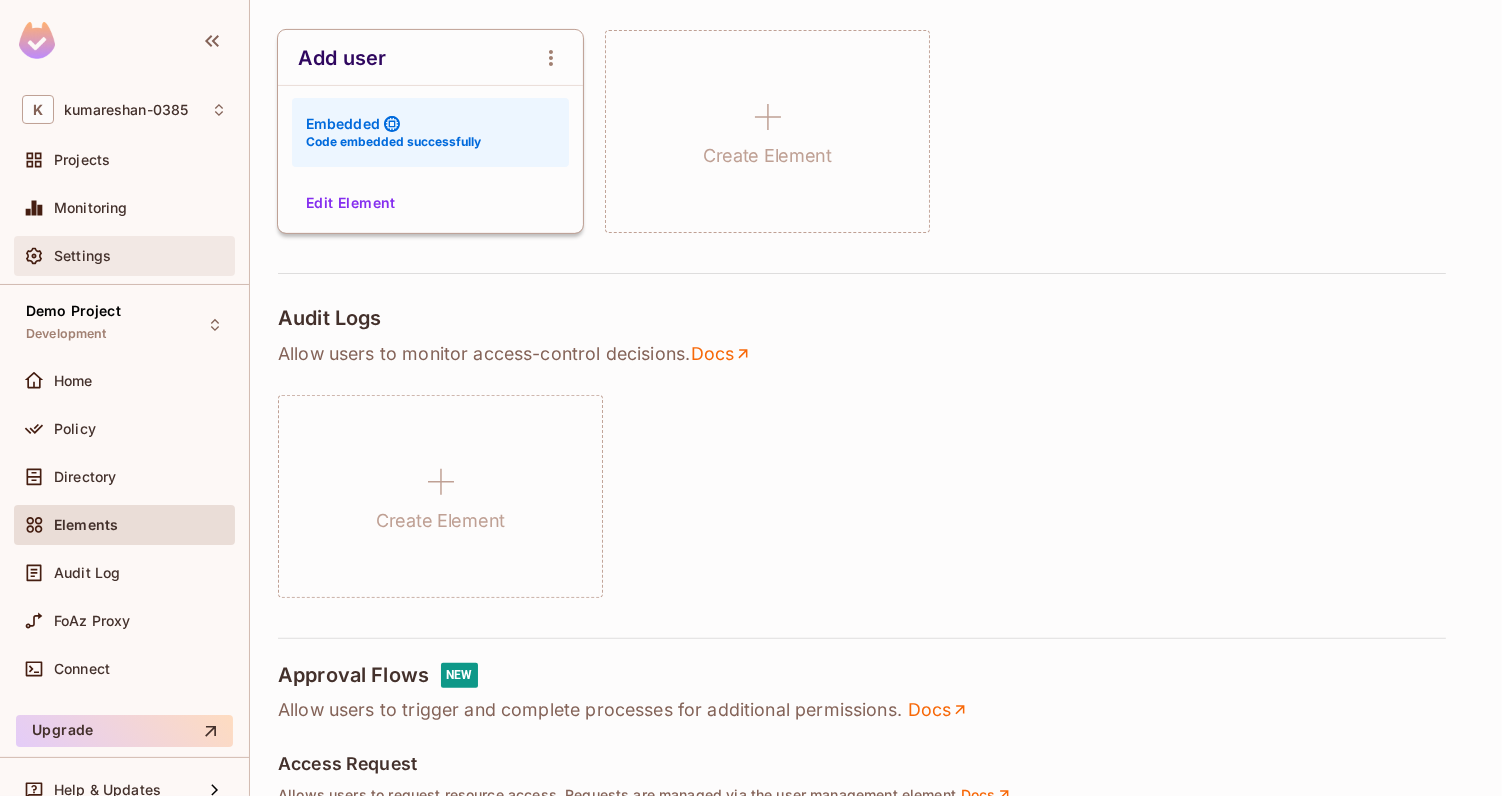 click on "Settings" at bounding box center [82, 256] 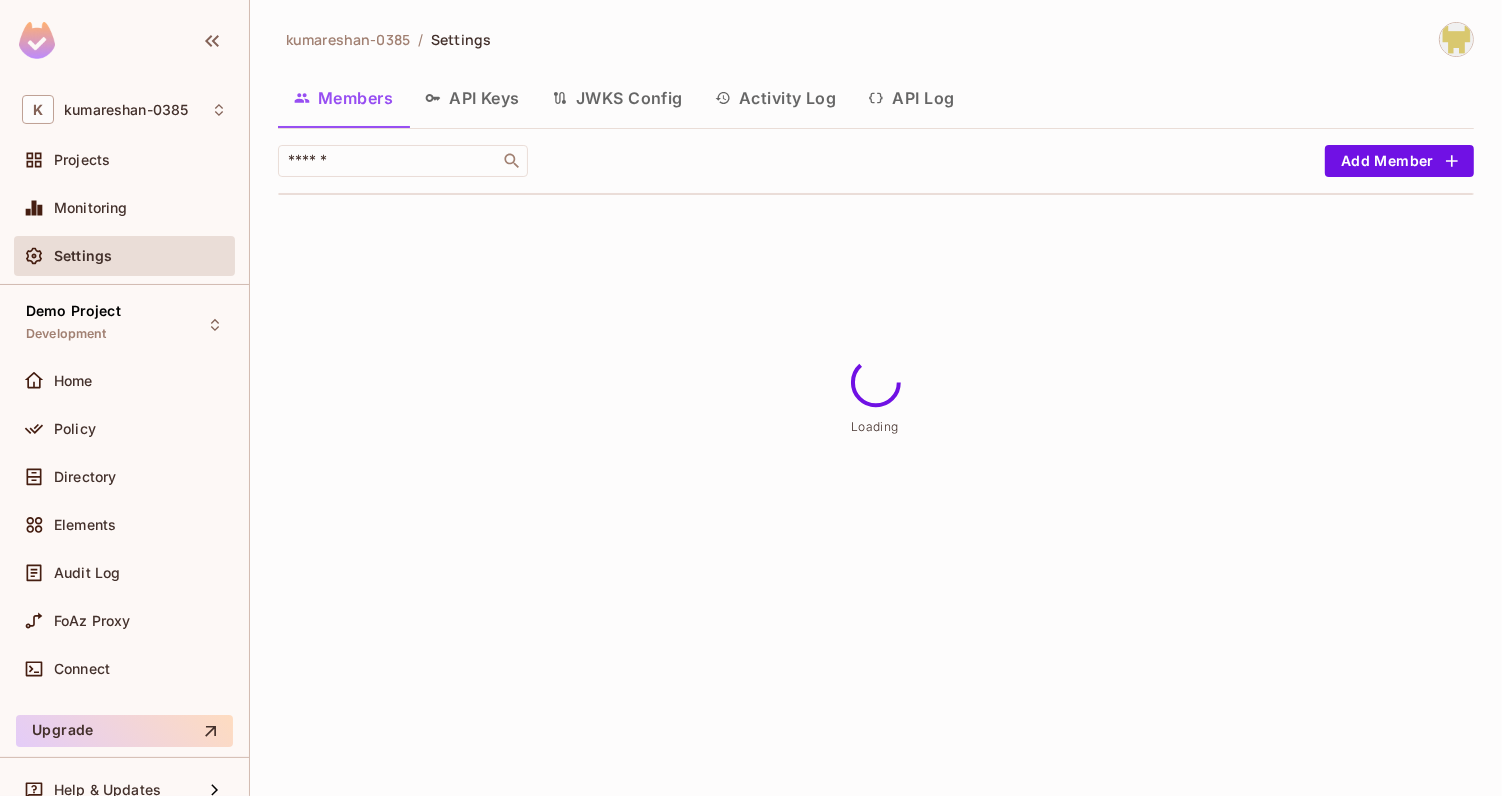 scroll, scrollTop: 0, scrollLeft: 0, axis: both 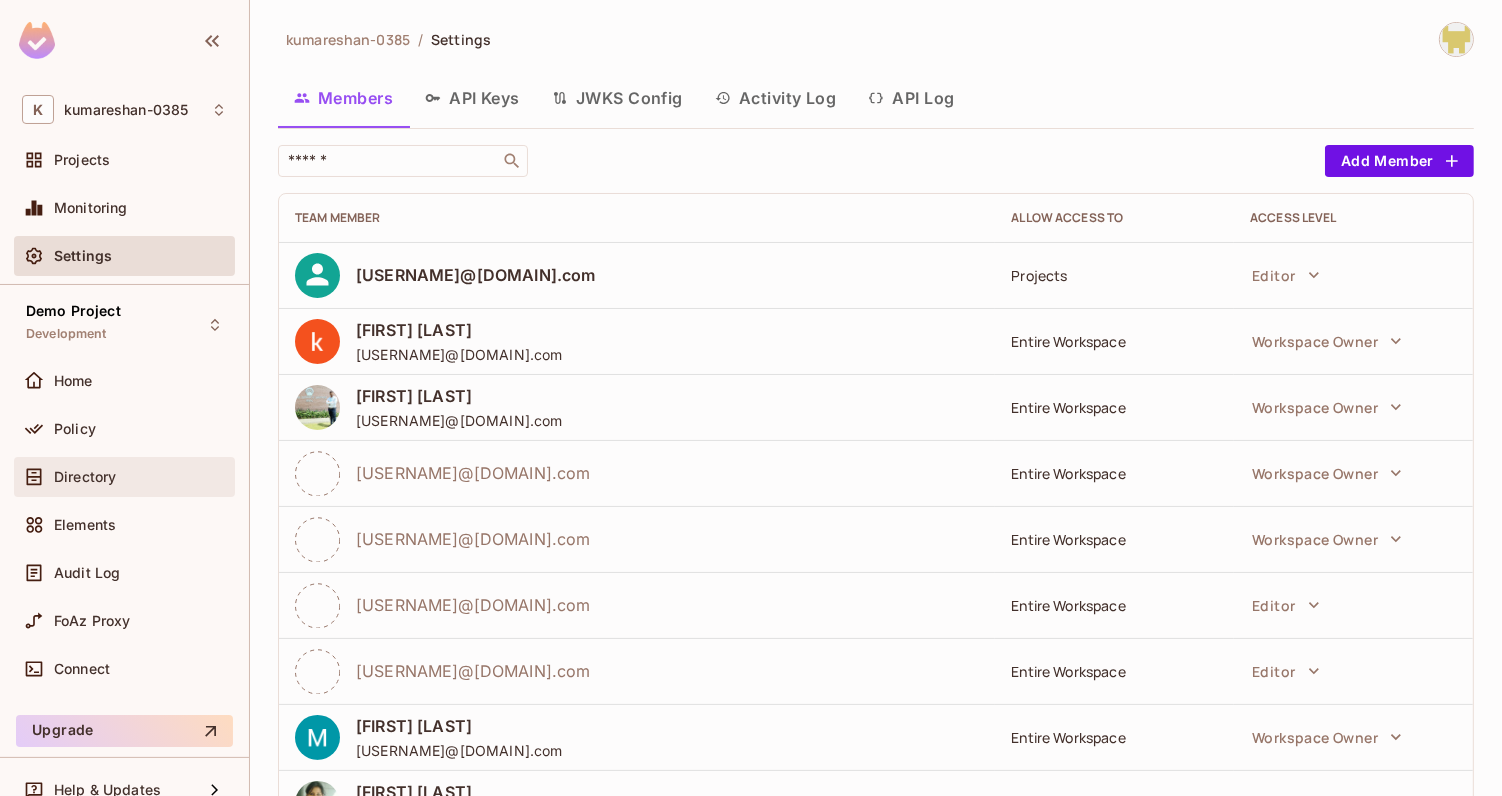 click on "Directory" at bounding box center (124, 477) 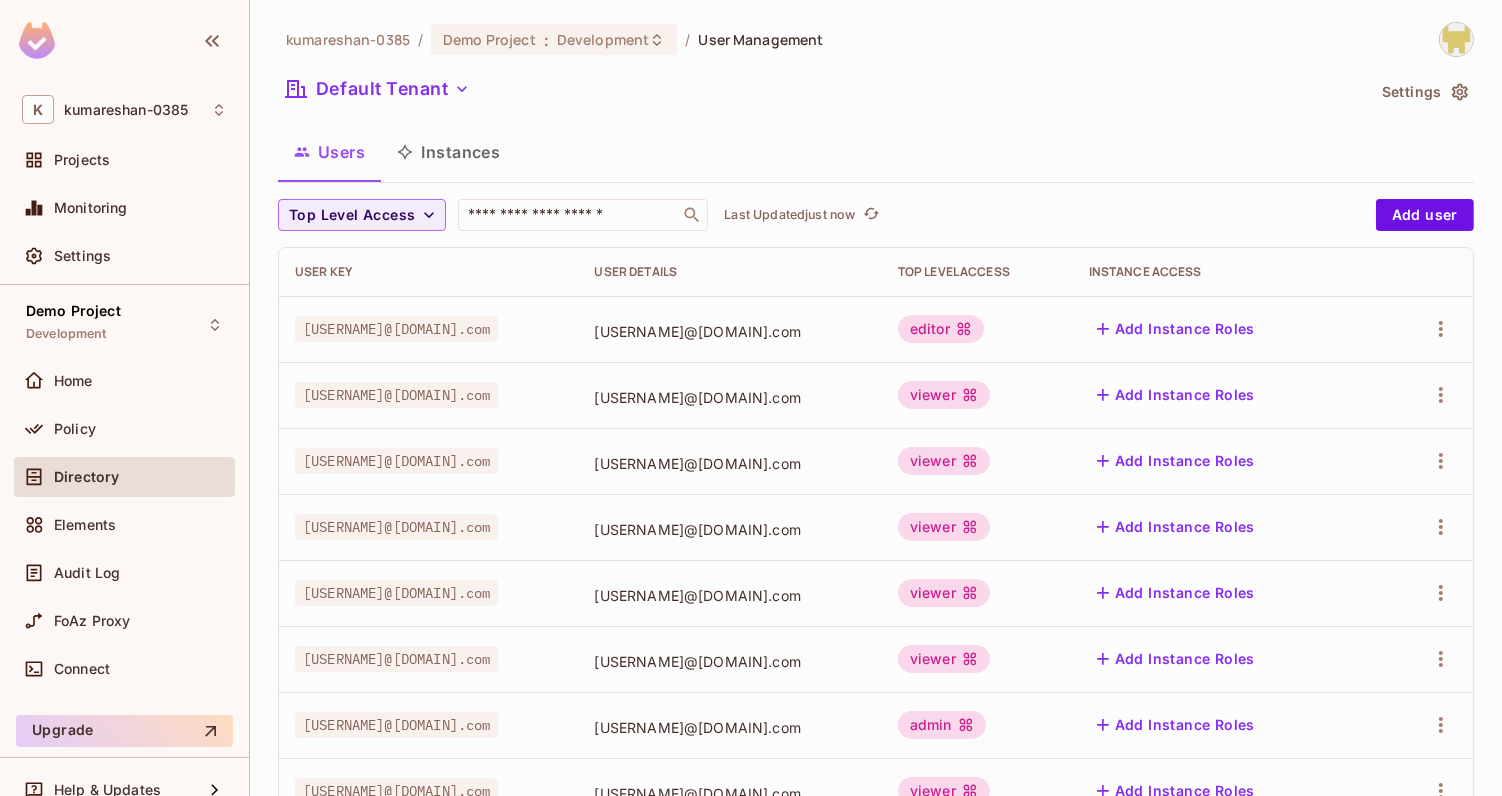 click on "Instances" at bounding box center (448, 152) 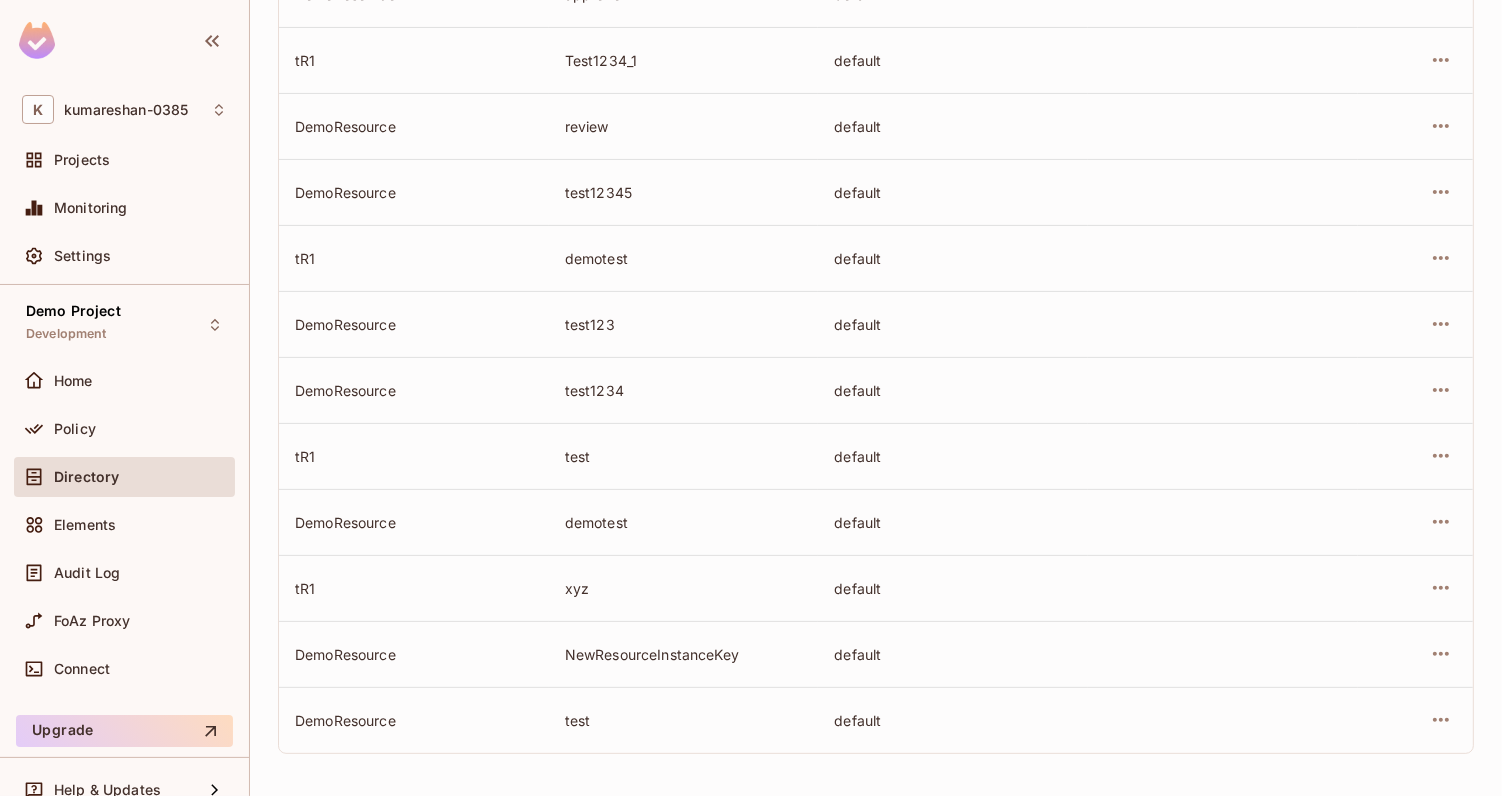 scroll, scrollTop: 0, scrollLeft: 0, axis: both 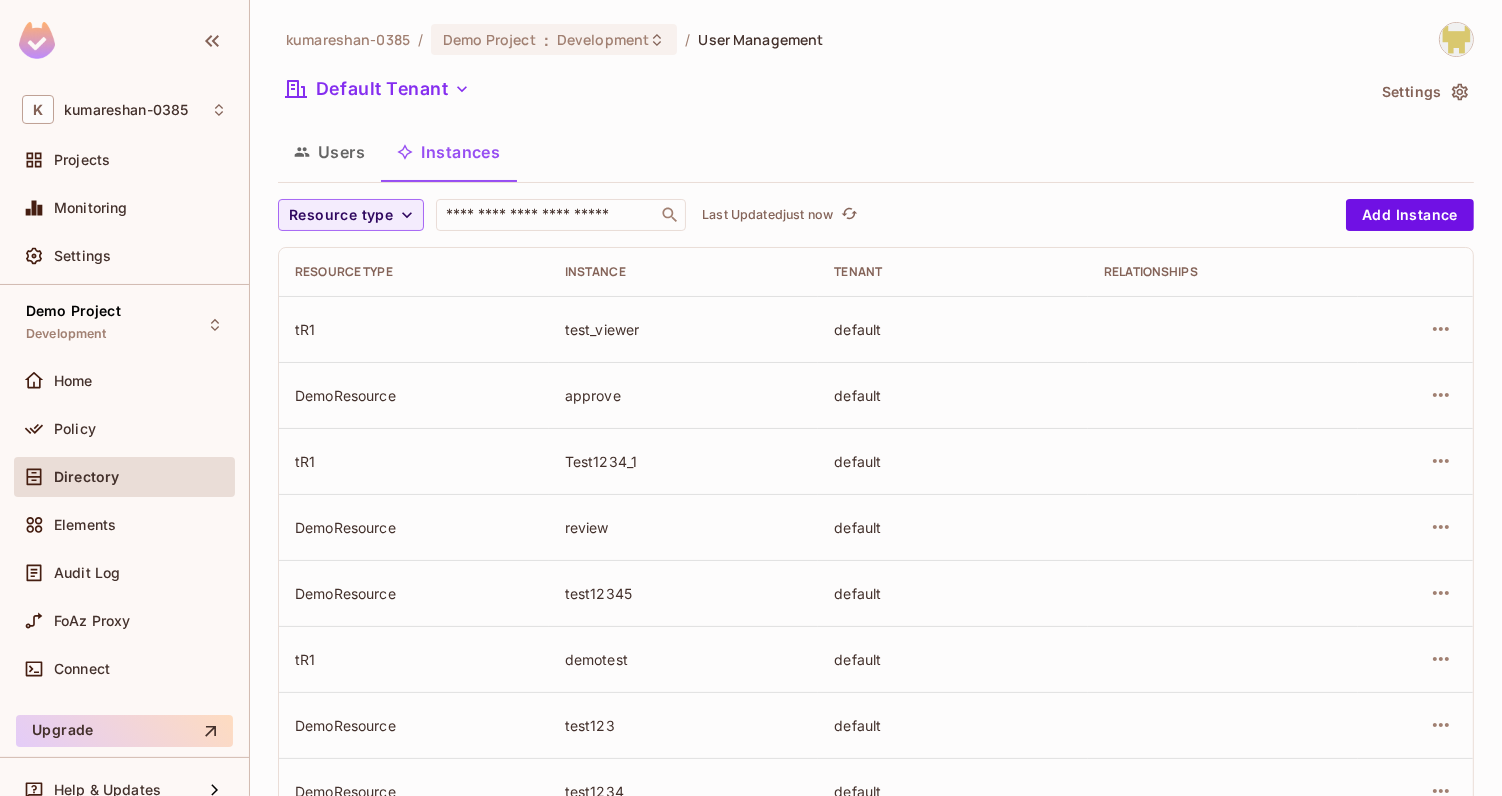 click on "Users" at bounding box center (329, 152) 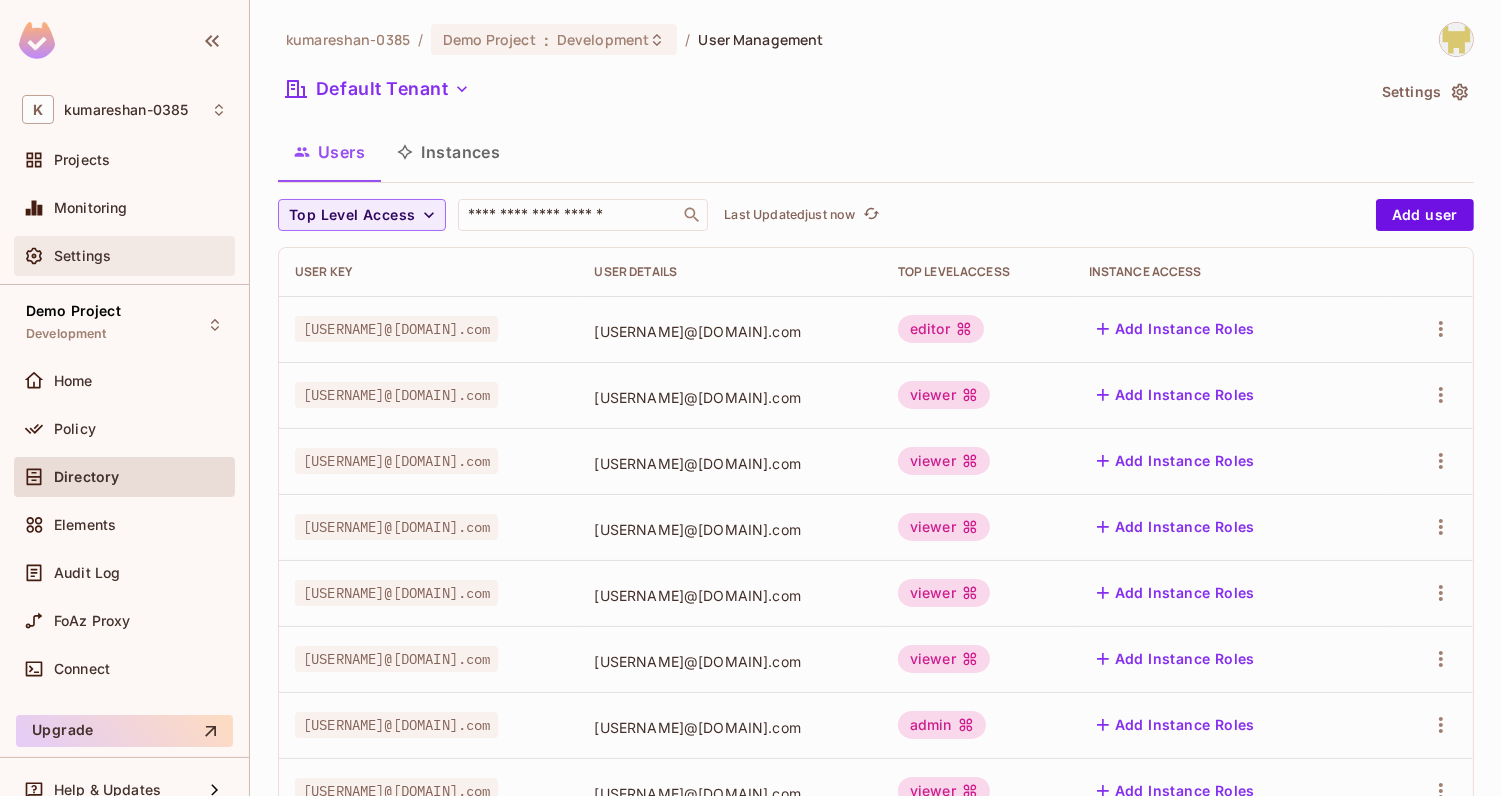 click on "Settings" at bounding box center (140, 256) 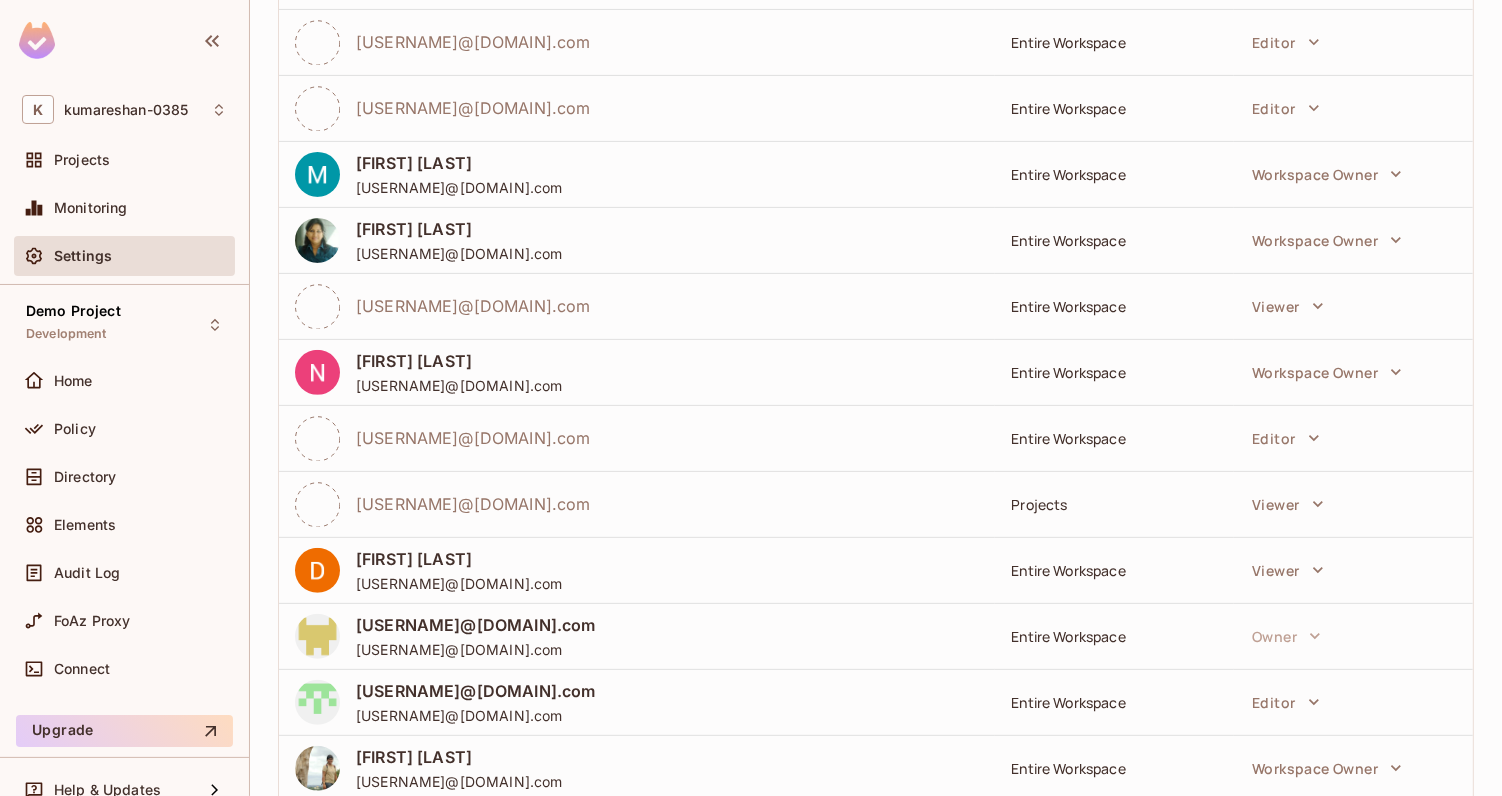 scroll, scrollTop: 576, scrollLeft: 0, axis: vertical 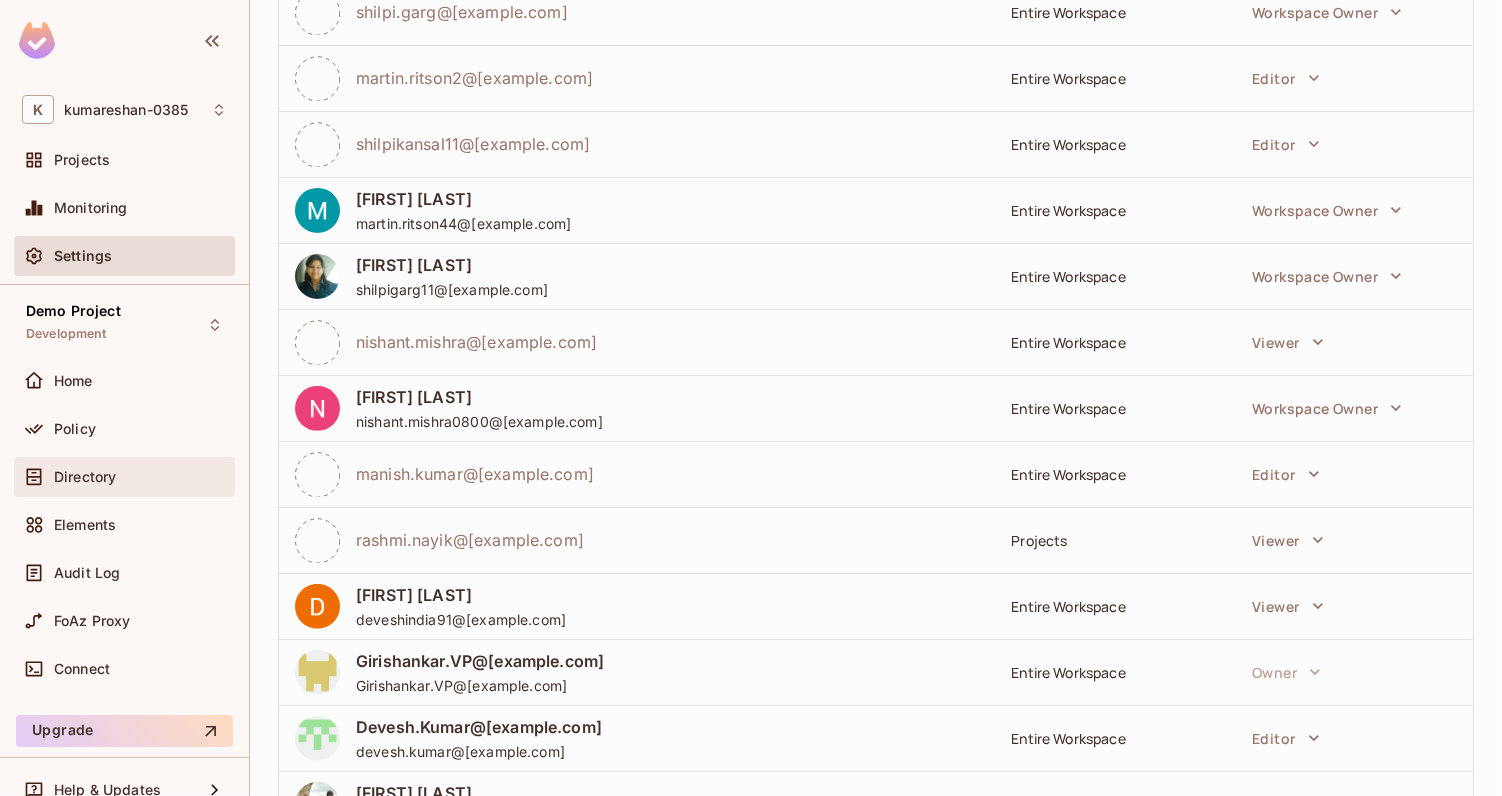 click on "Directory" at bounding box center (85, 477) 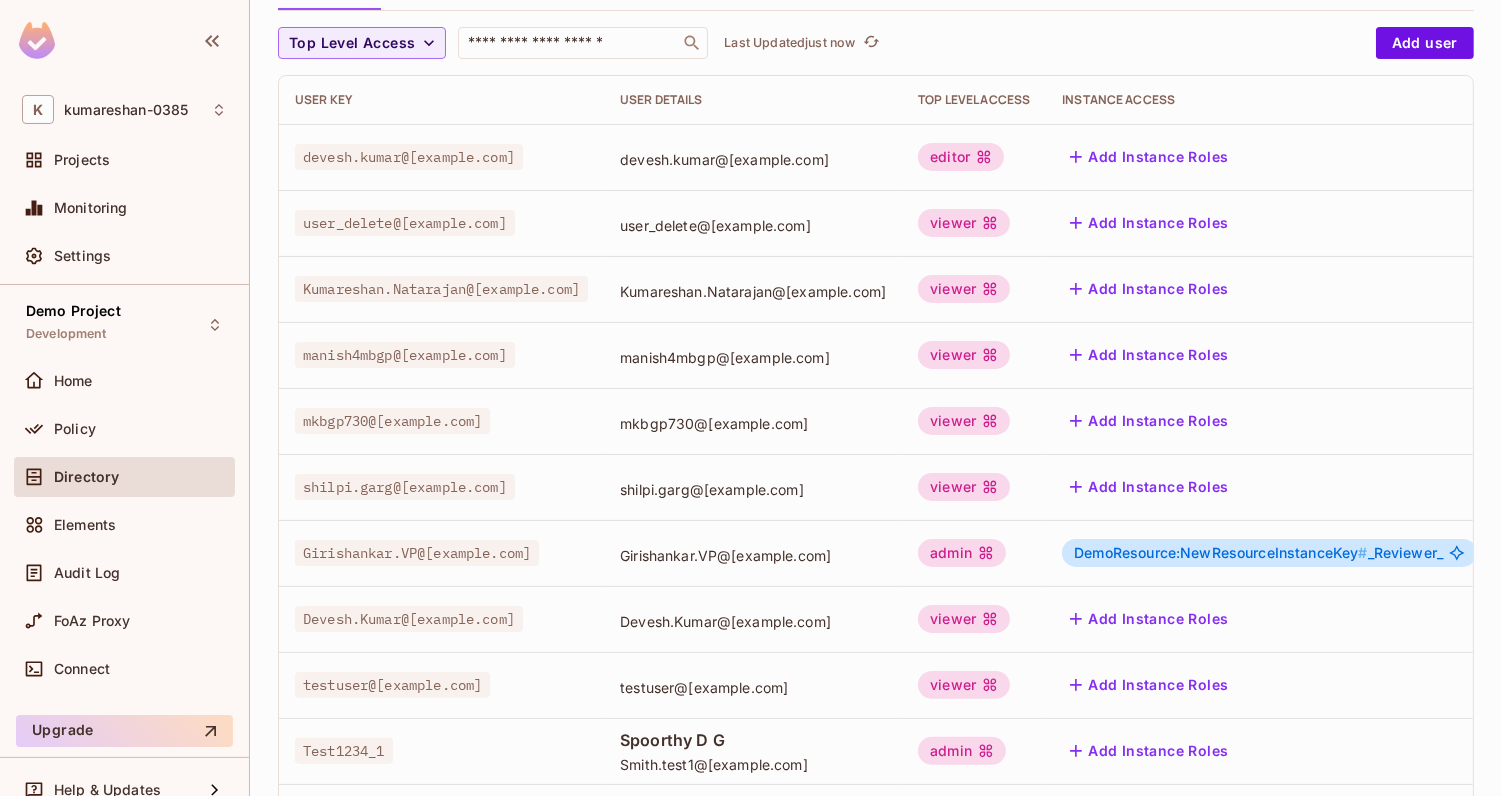 scroll, scrollTop: 0, scrollLeft: 0, axis: both 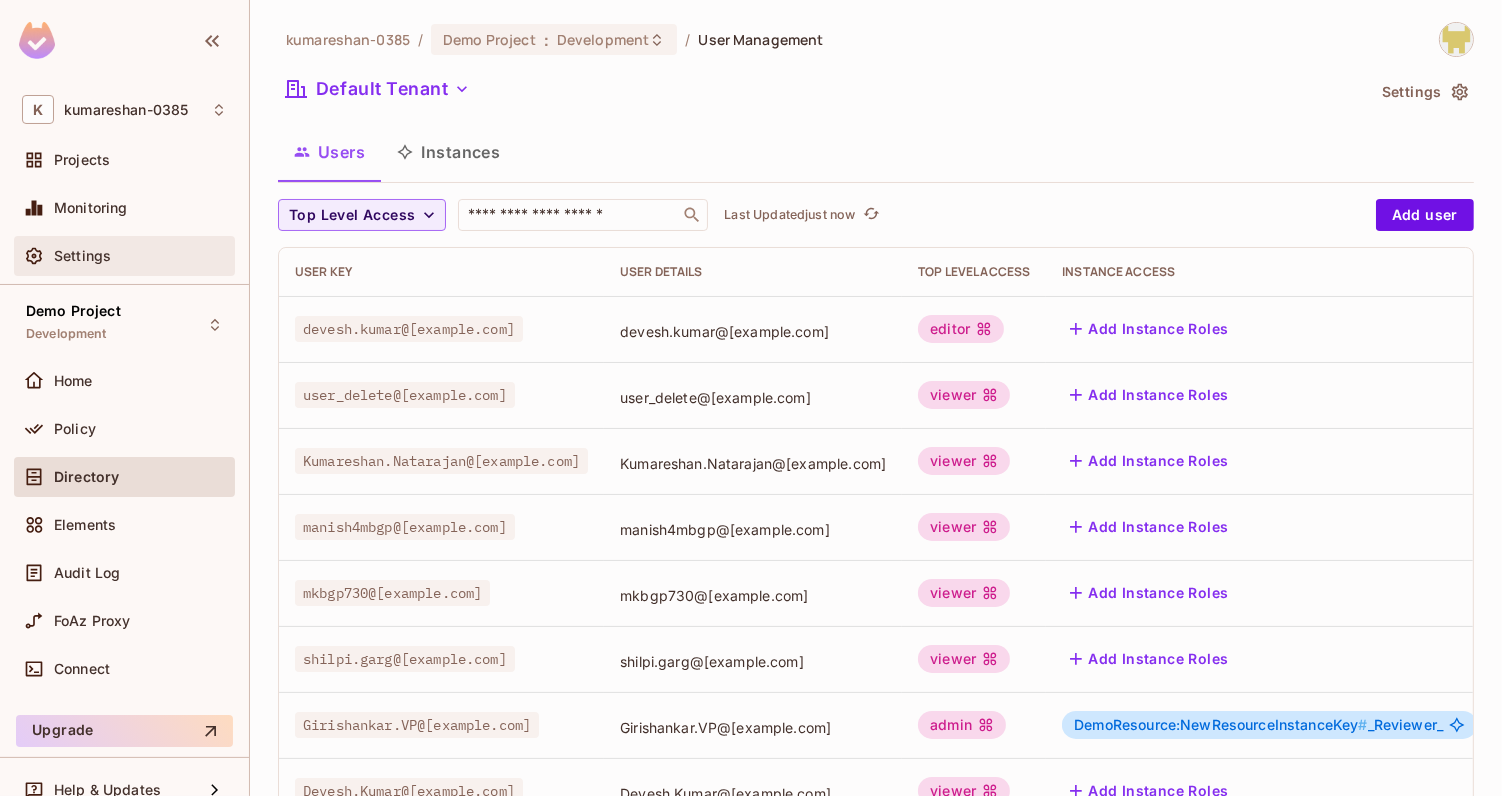click on "Settings" at bounding box center [140, 256] 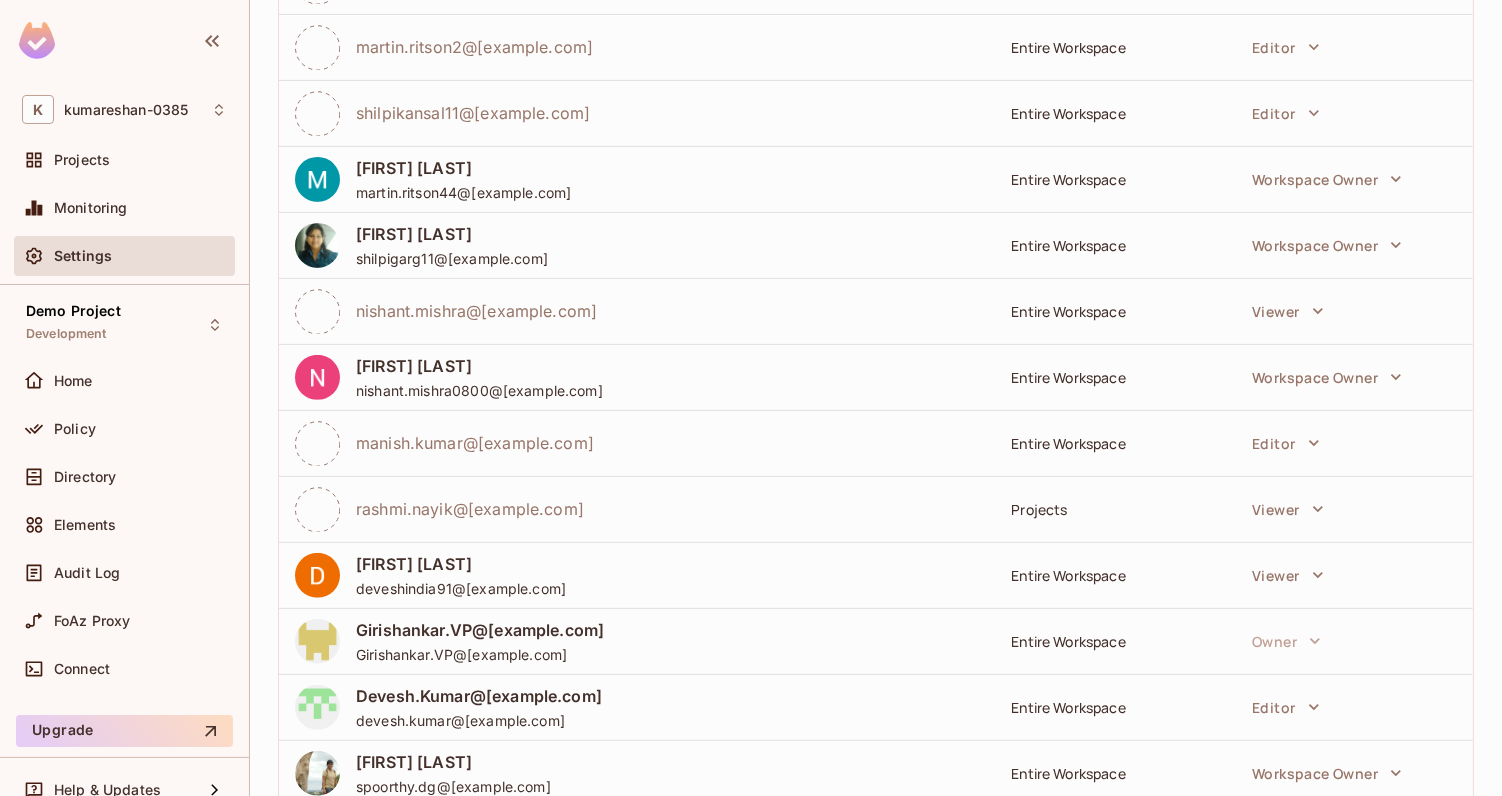 scroll, scrollTop: 602, scrollLeft: 0, axis: vertical 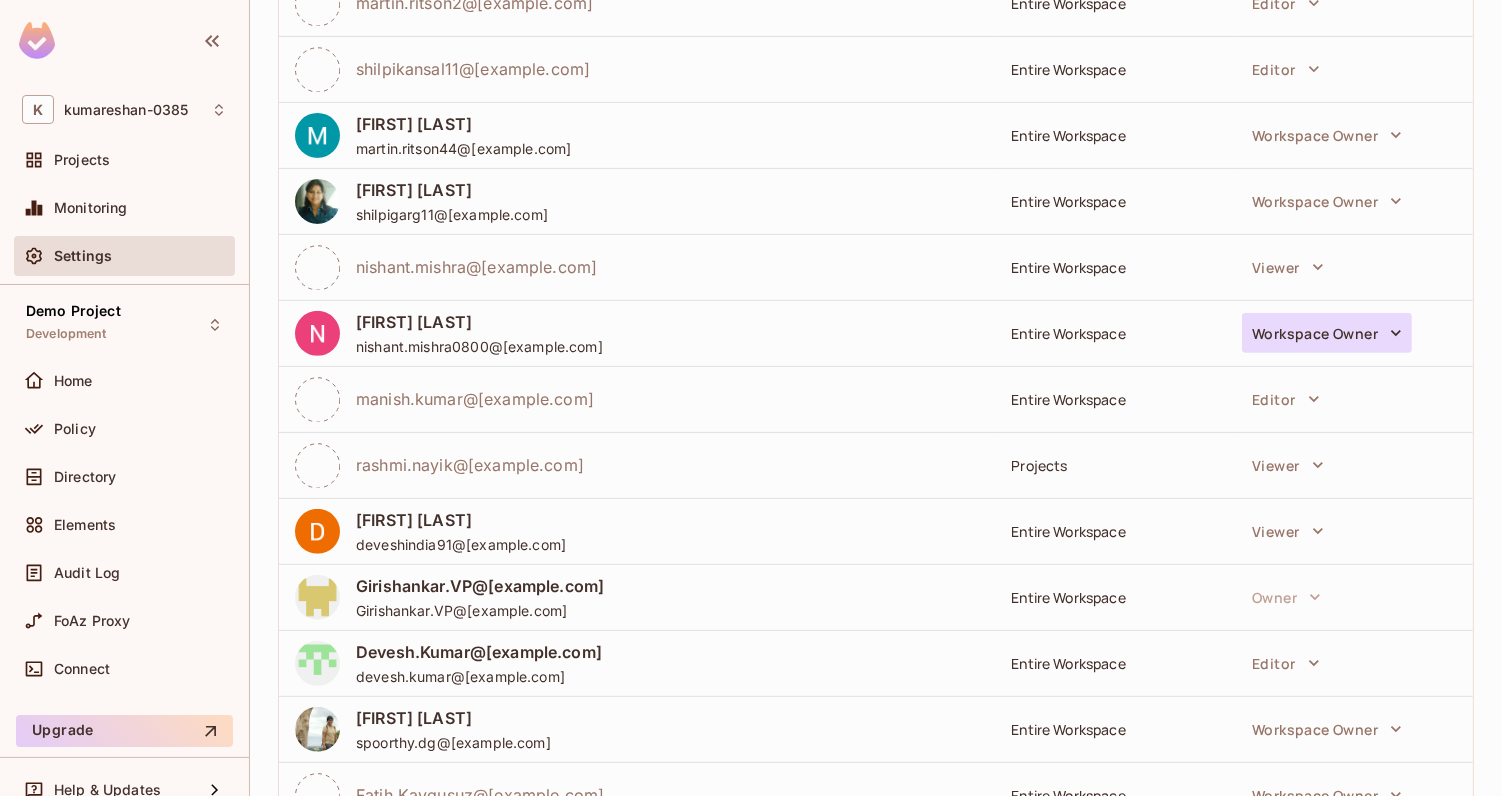 click on "Workspace   Owner" at bounding box center (1327, 333) 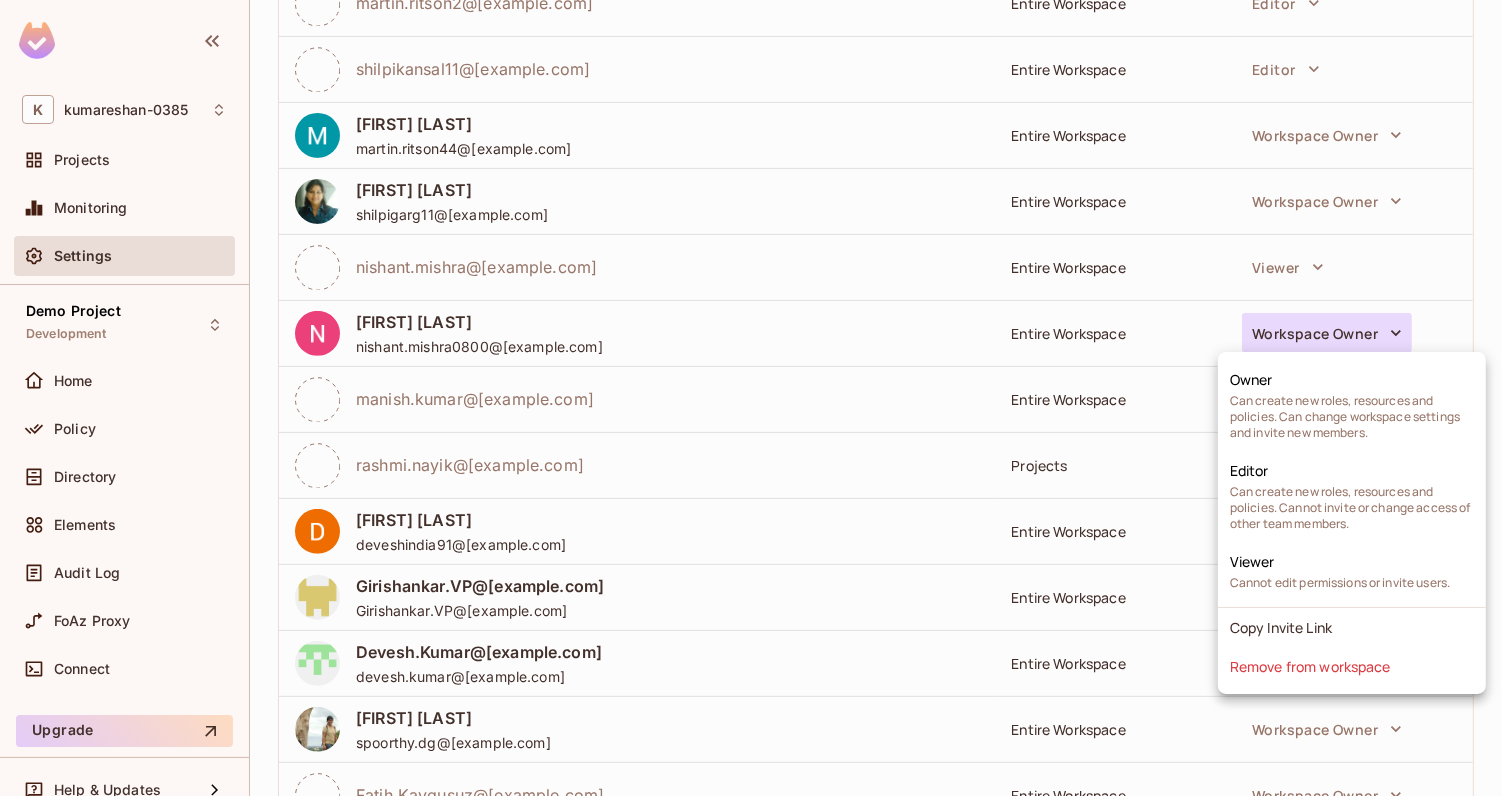 click at bounding box center [751, 398] 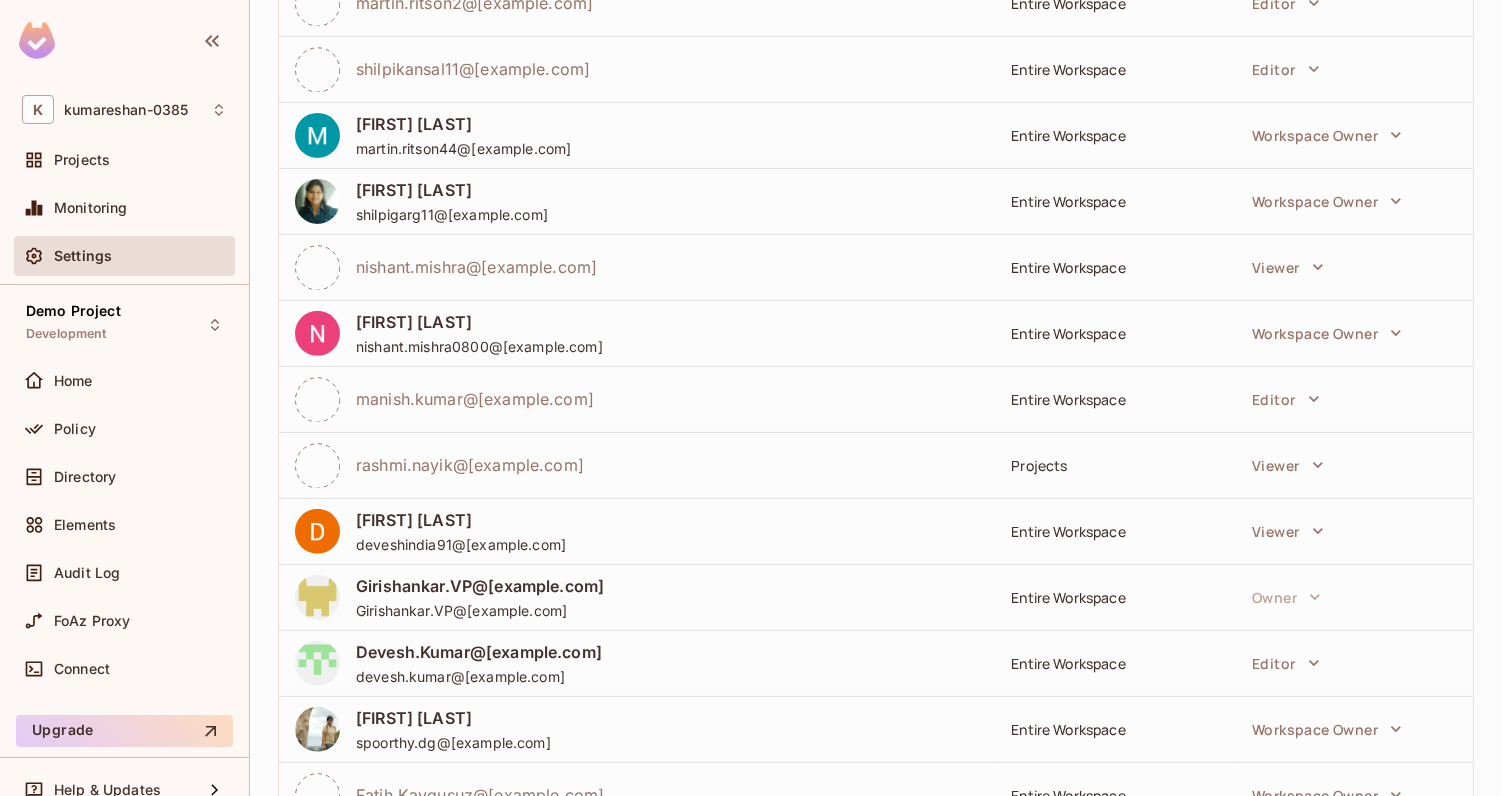 click on "Directory" at bounding box center [85, 477] 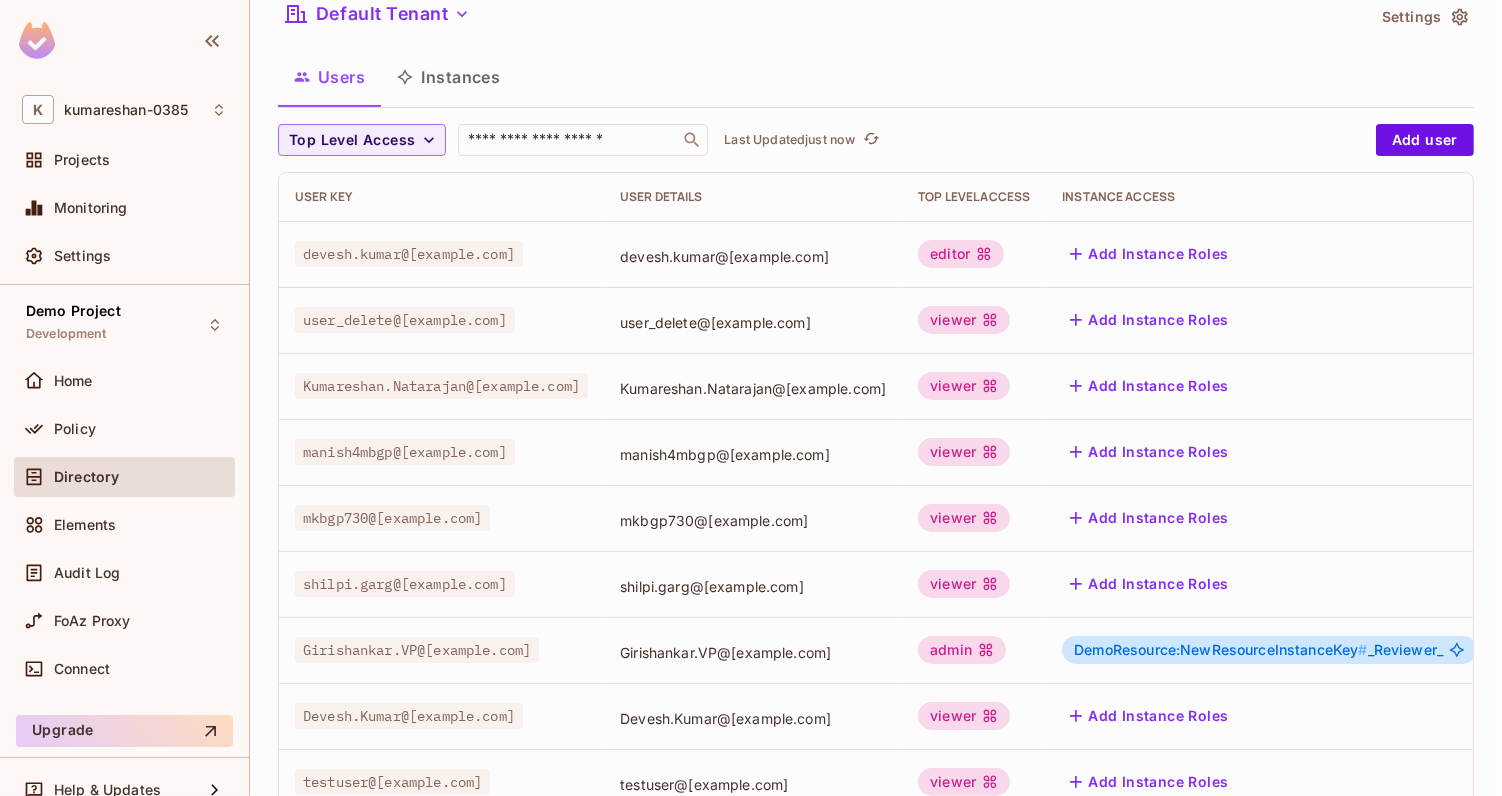 scroll, scrollTop: 94, scrollLeft: 0, axis: vertical 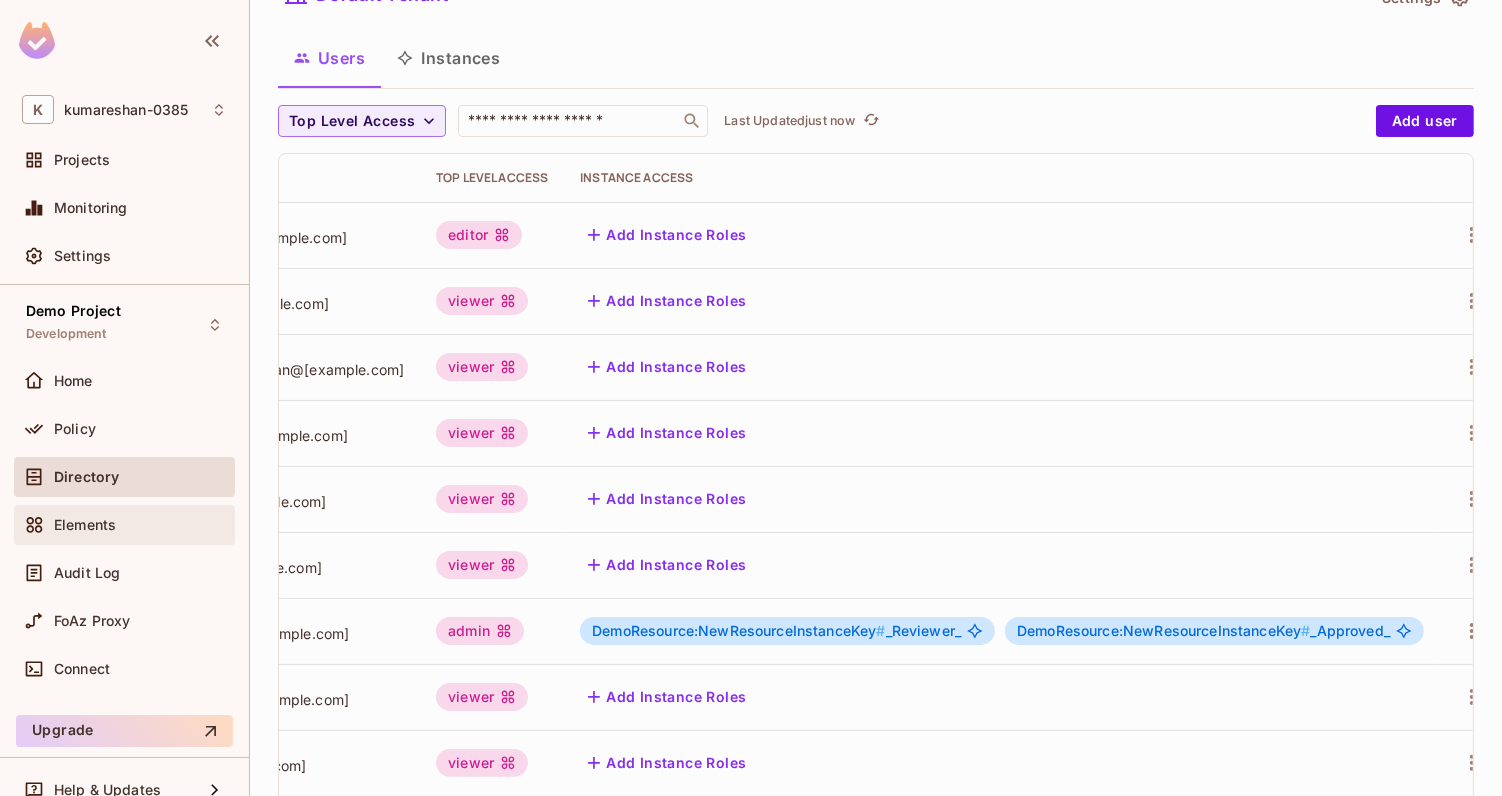 click on "Elements" at bounding box center [140, 525] 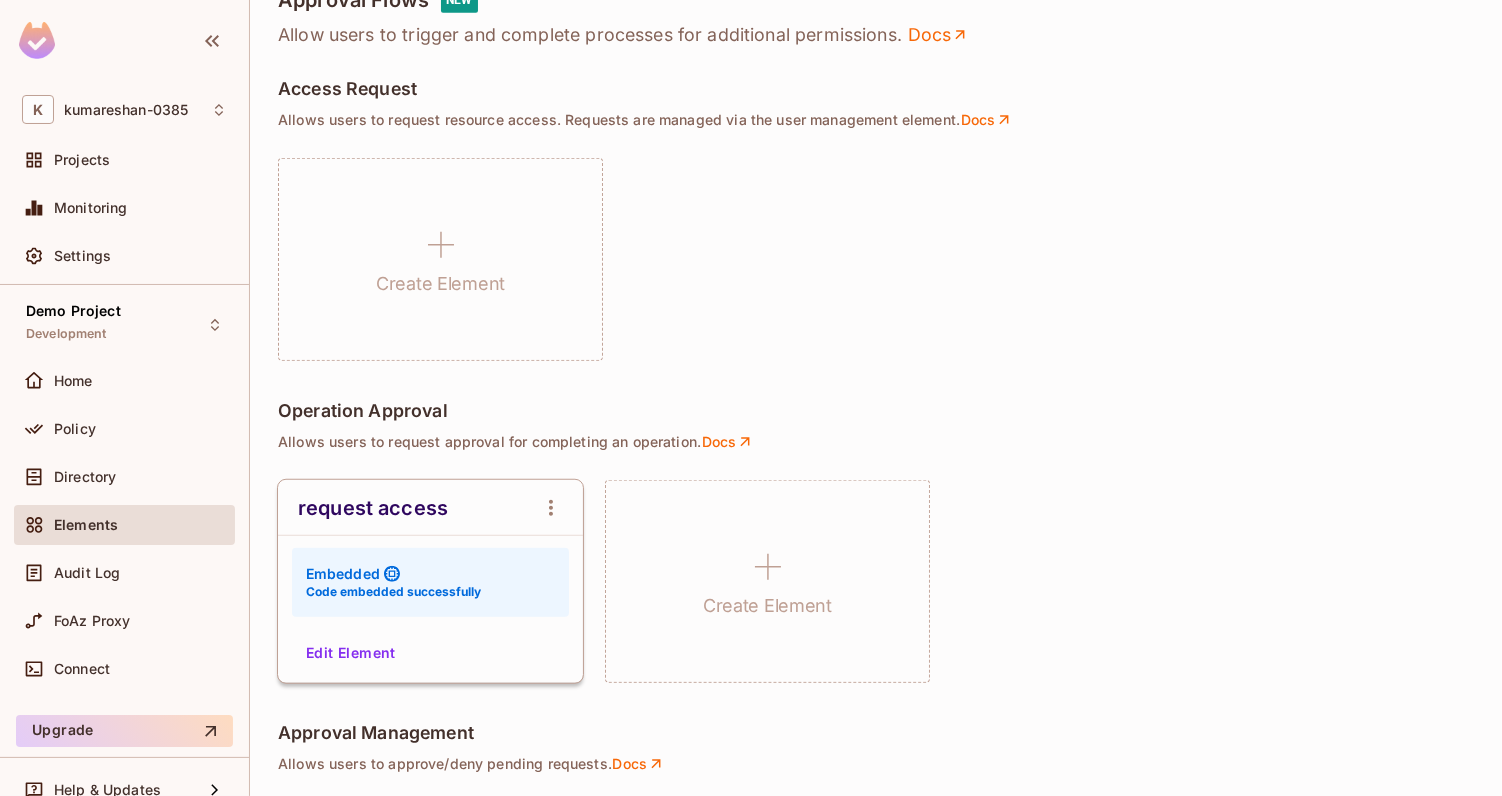 scroll, scrollTop: 1429, scrollLeft: 0, axis: vertical 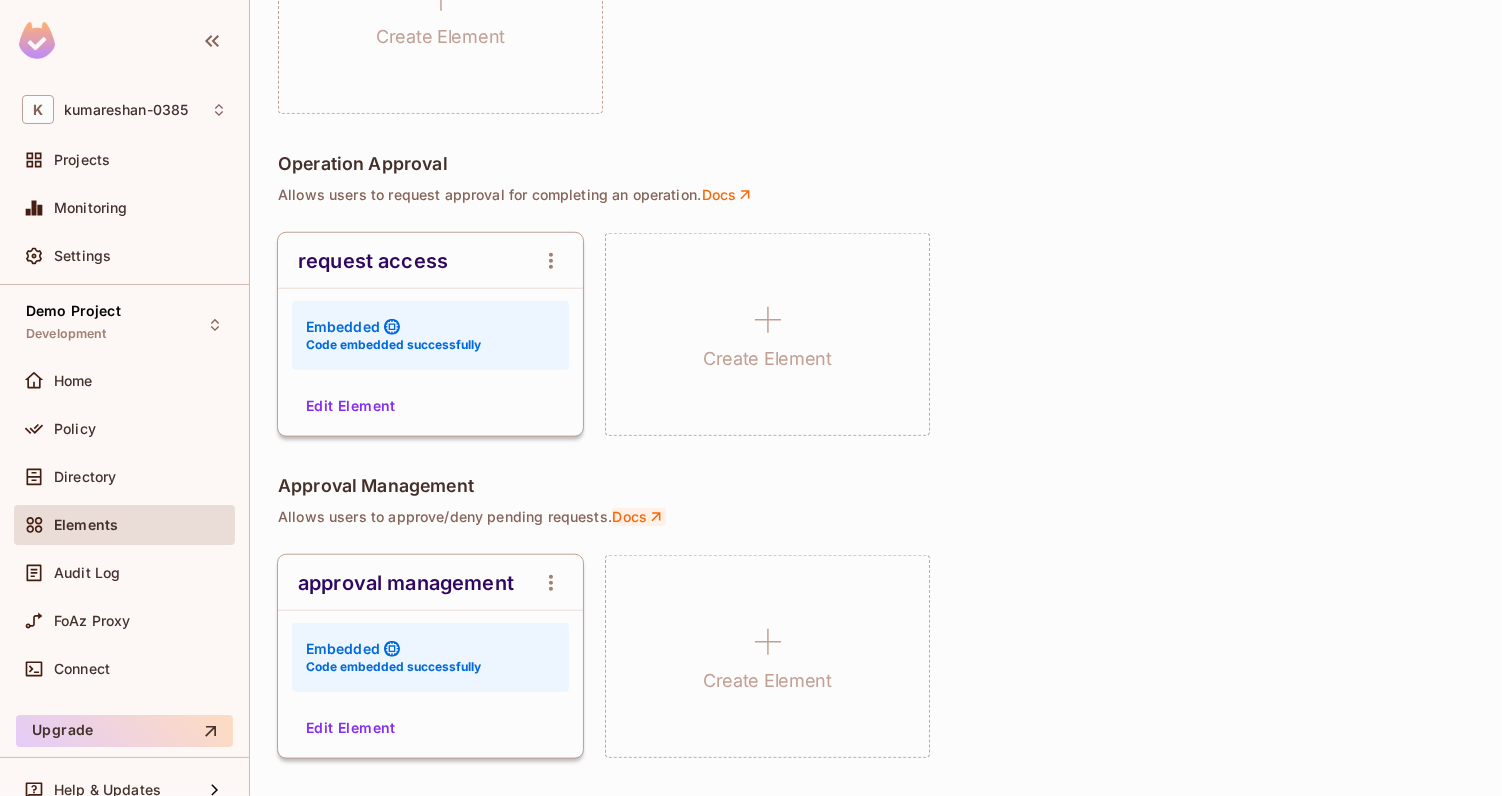 click on "Docs" at bounding box center [639, 517] 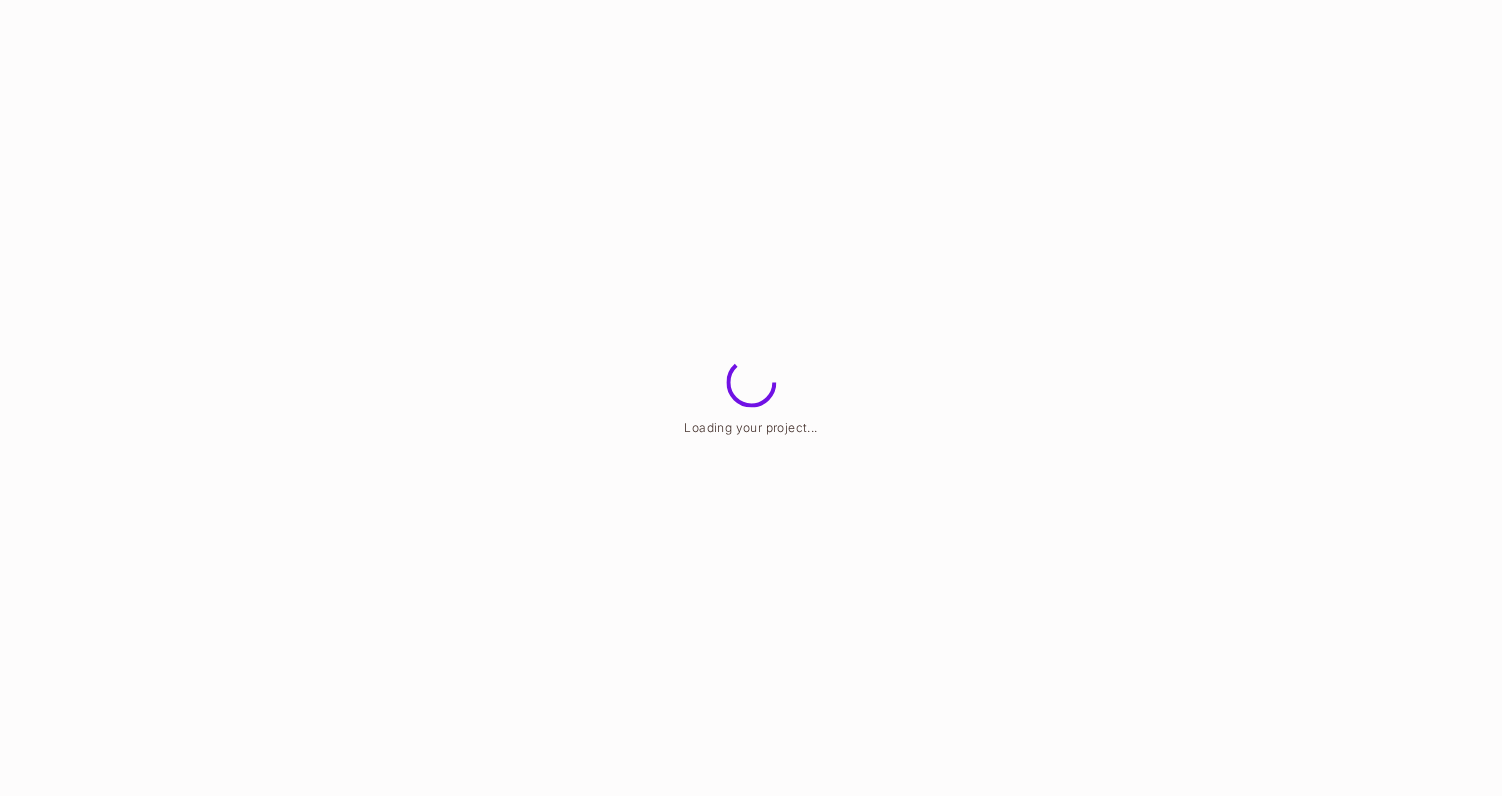 scroll, scrollTop: 0, scrollLeft: 0, axis: both 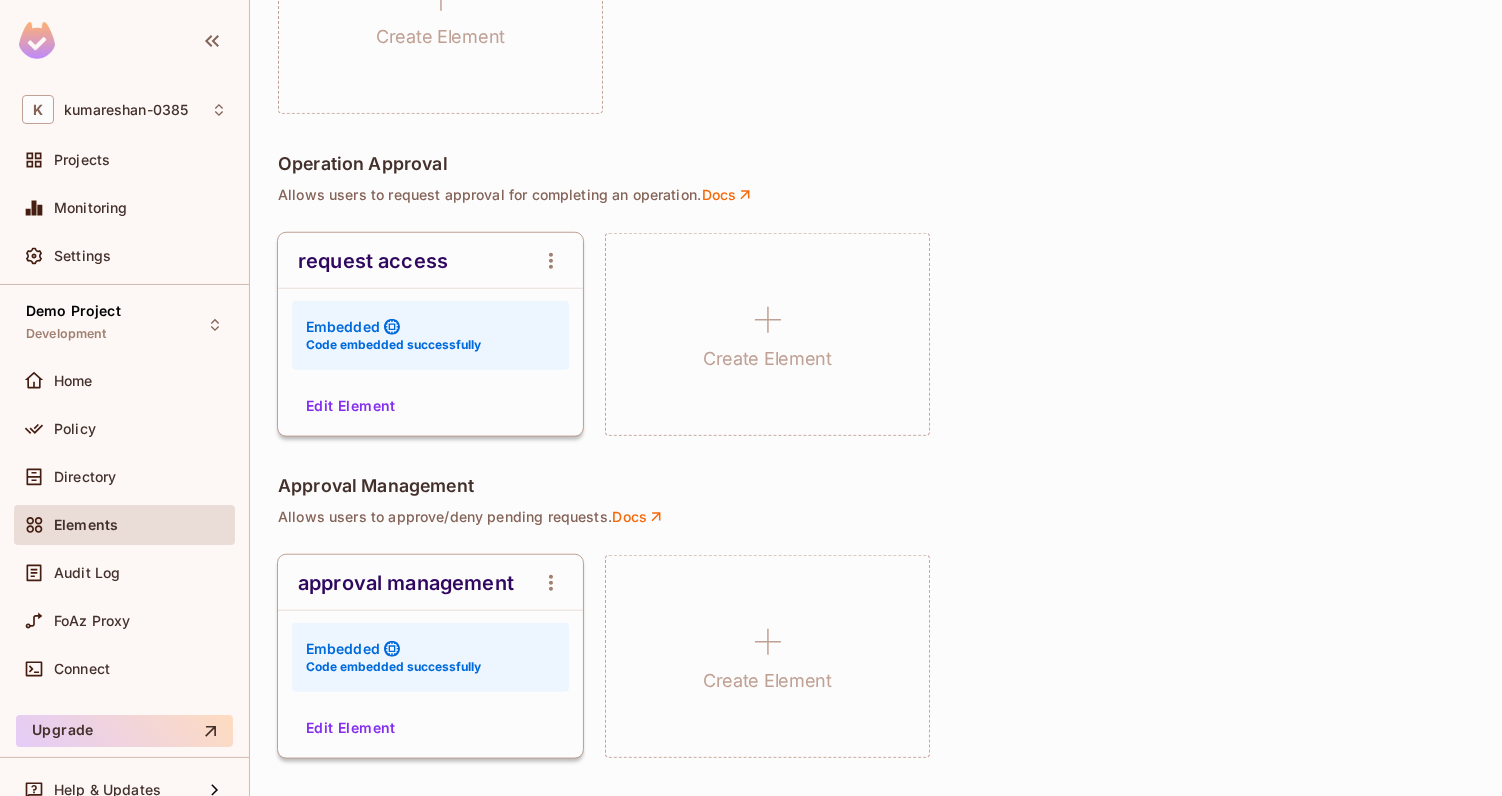 click on "Monitoring" at bounding box center [124, 212] 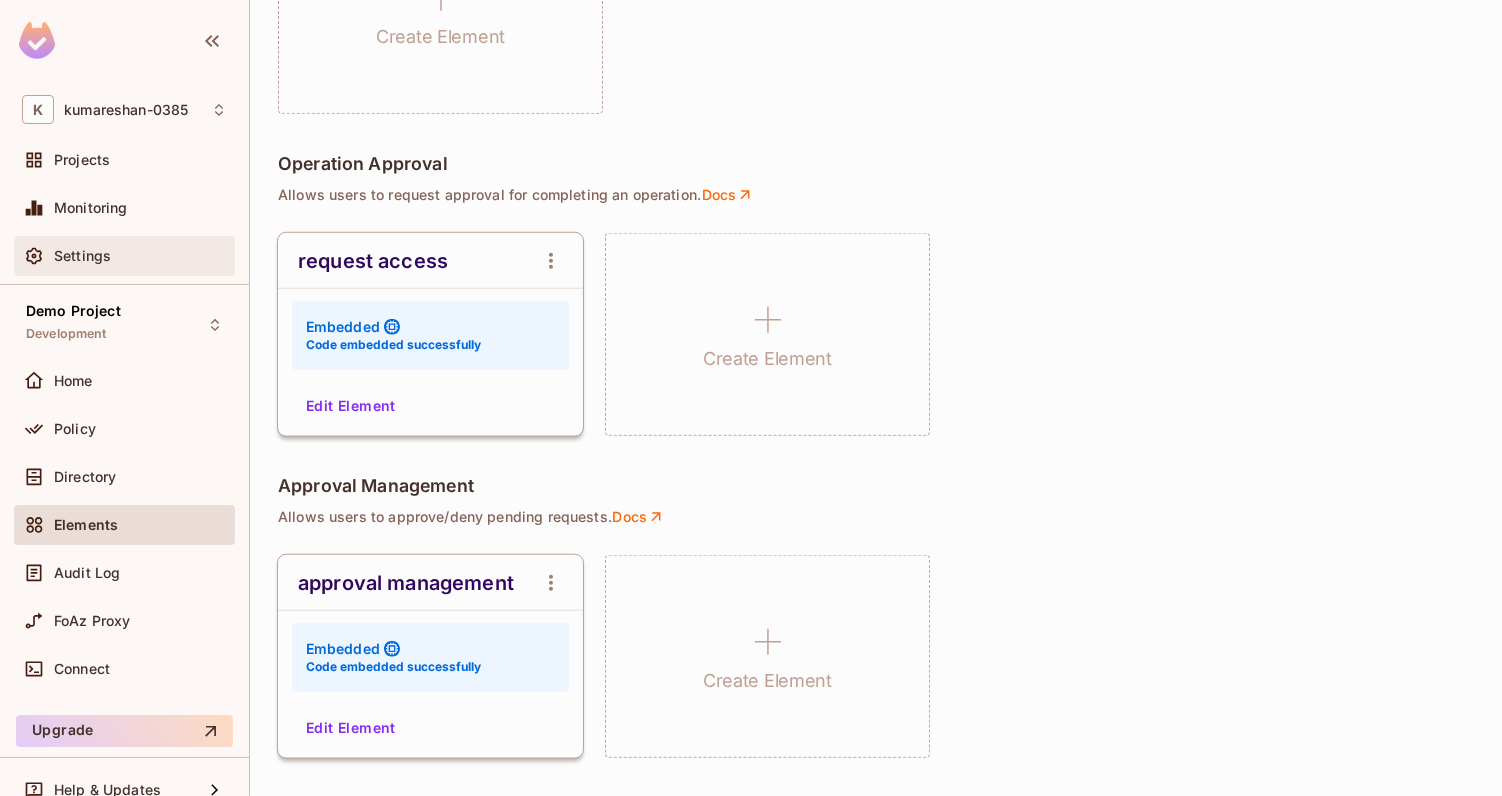 click on "Settings" at bounding box center [140, 256] 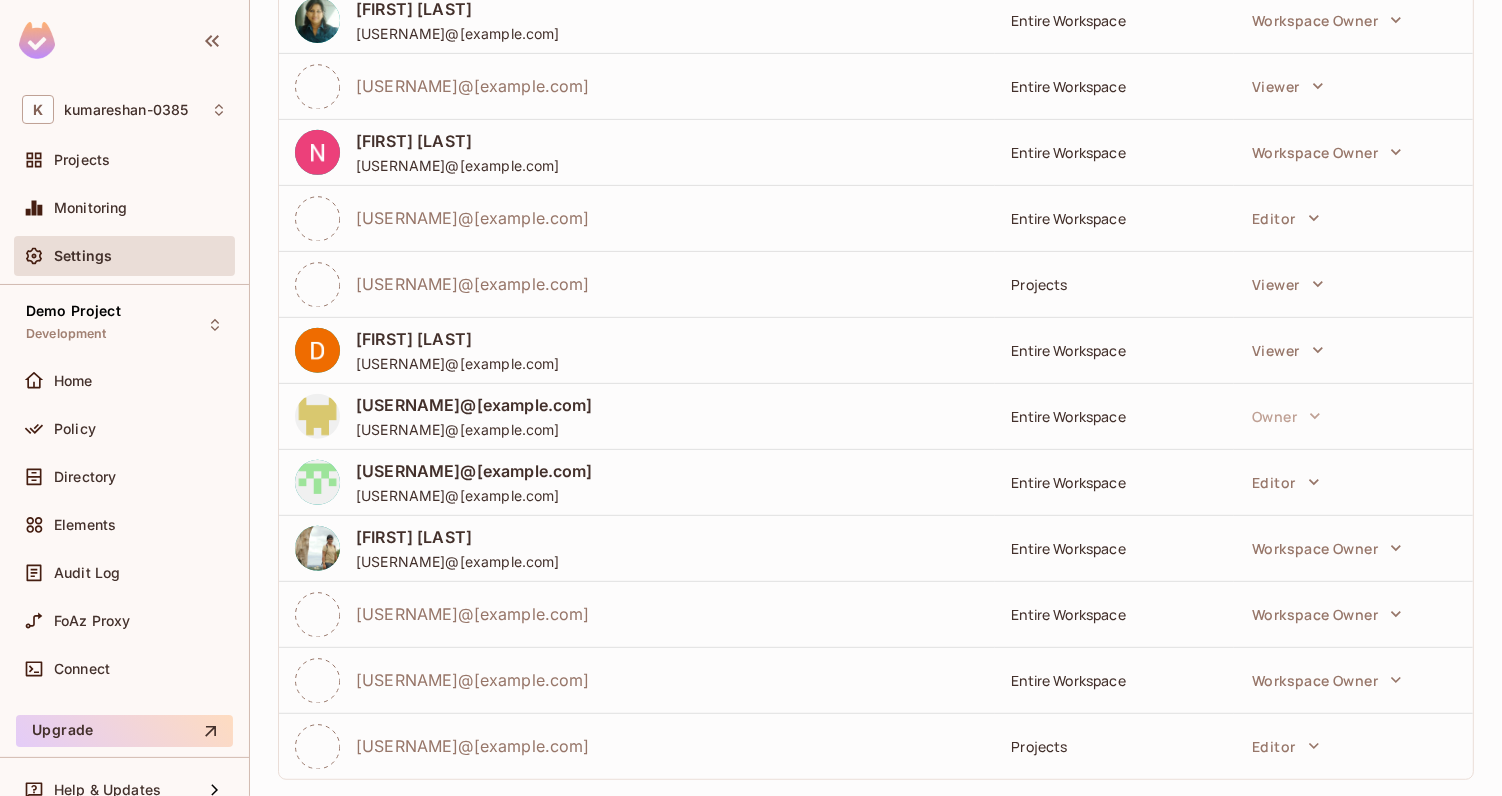 scroll, scrollTop: 804, scrollLeft: 0, axis: vertical 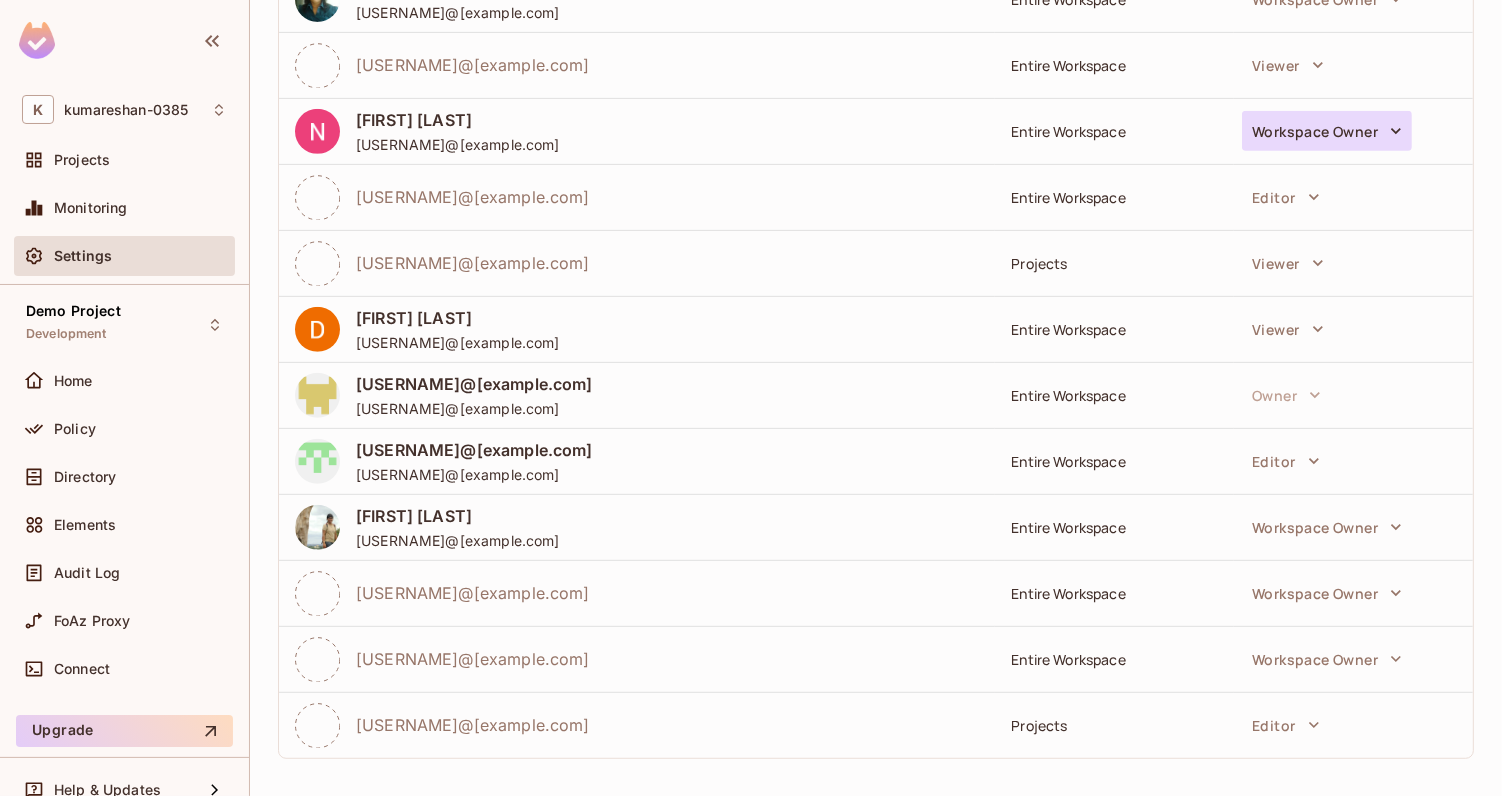 click on "Workspace   Owner" at bounding box center [1327, 131] 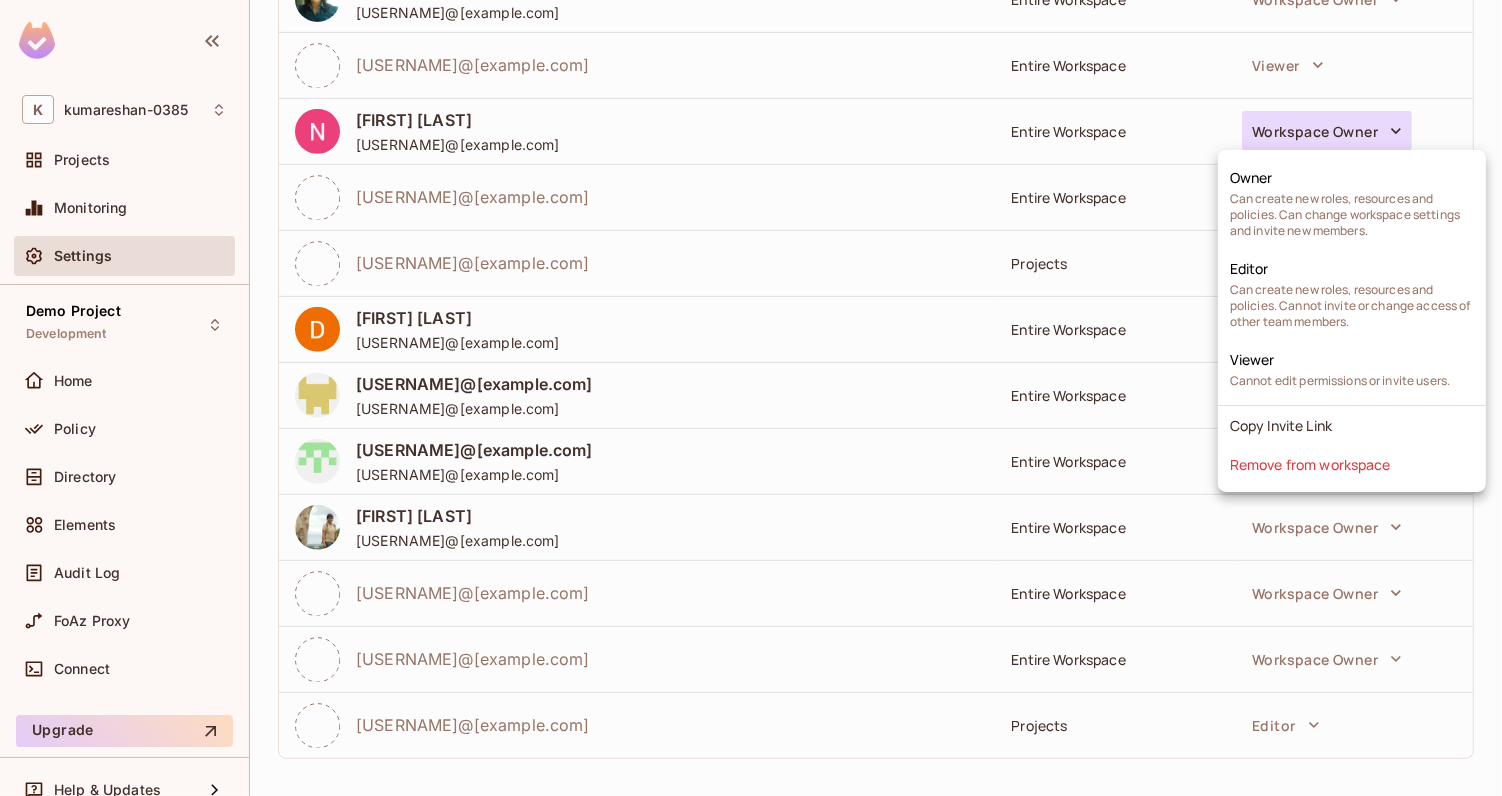 click at bounding box center (751, 398) 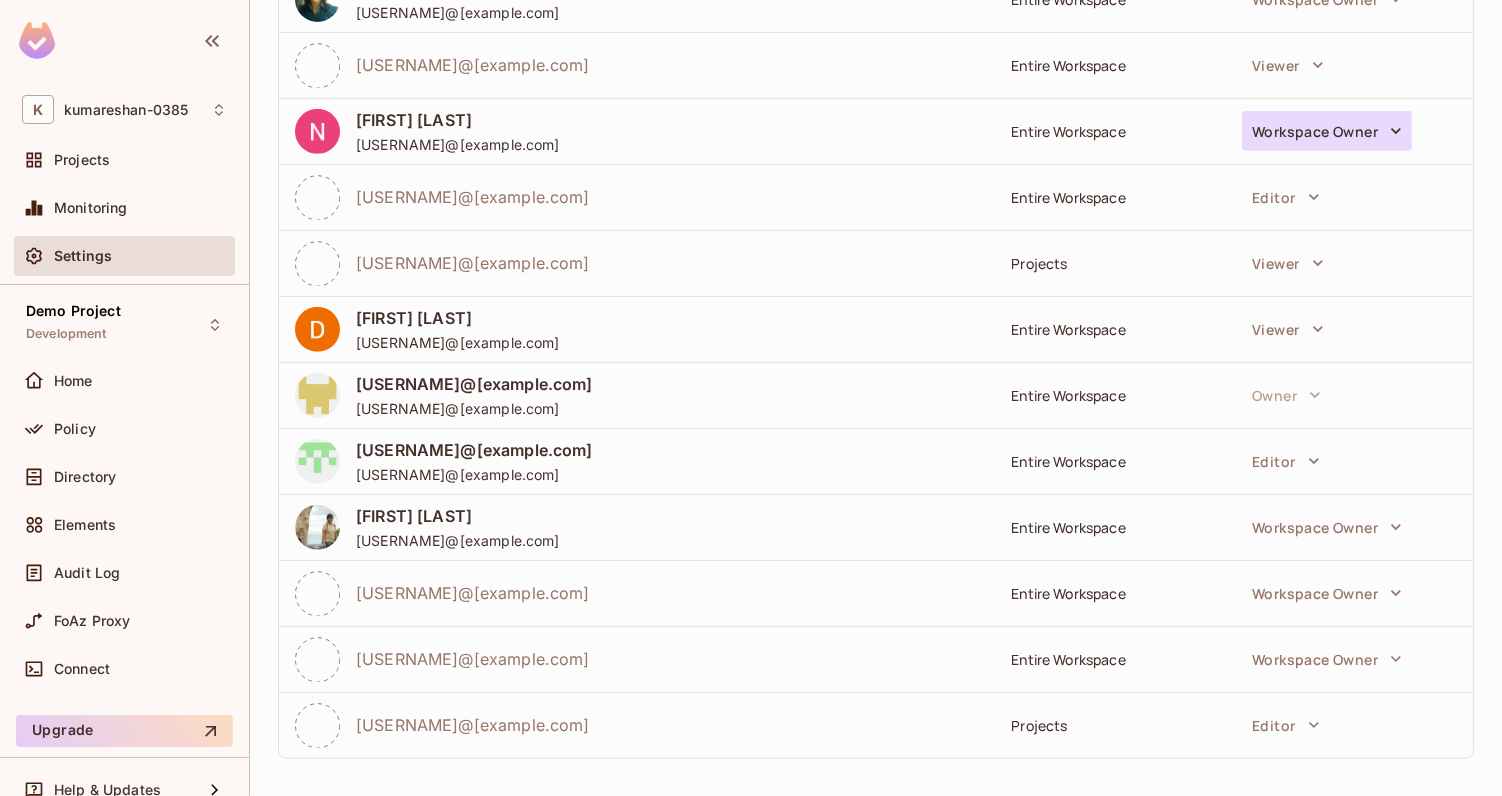 click 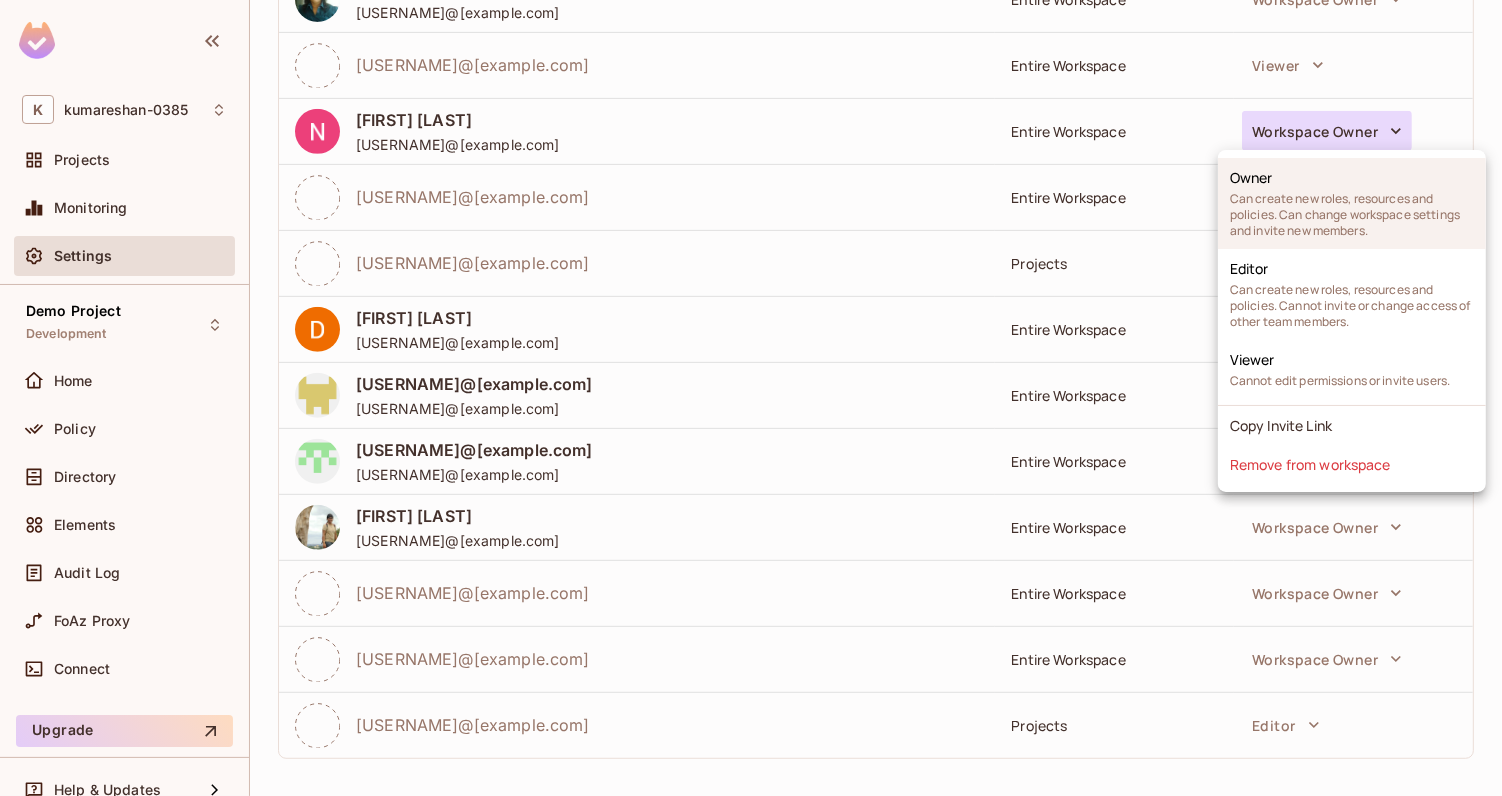 click on "Can create new roles, resources and policies. Can change workspace settings and invite new members." at bounding box center [1352, 215] 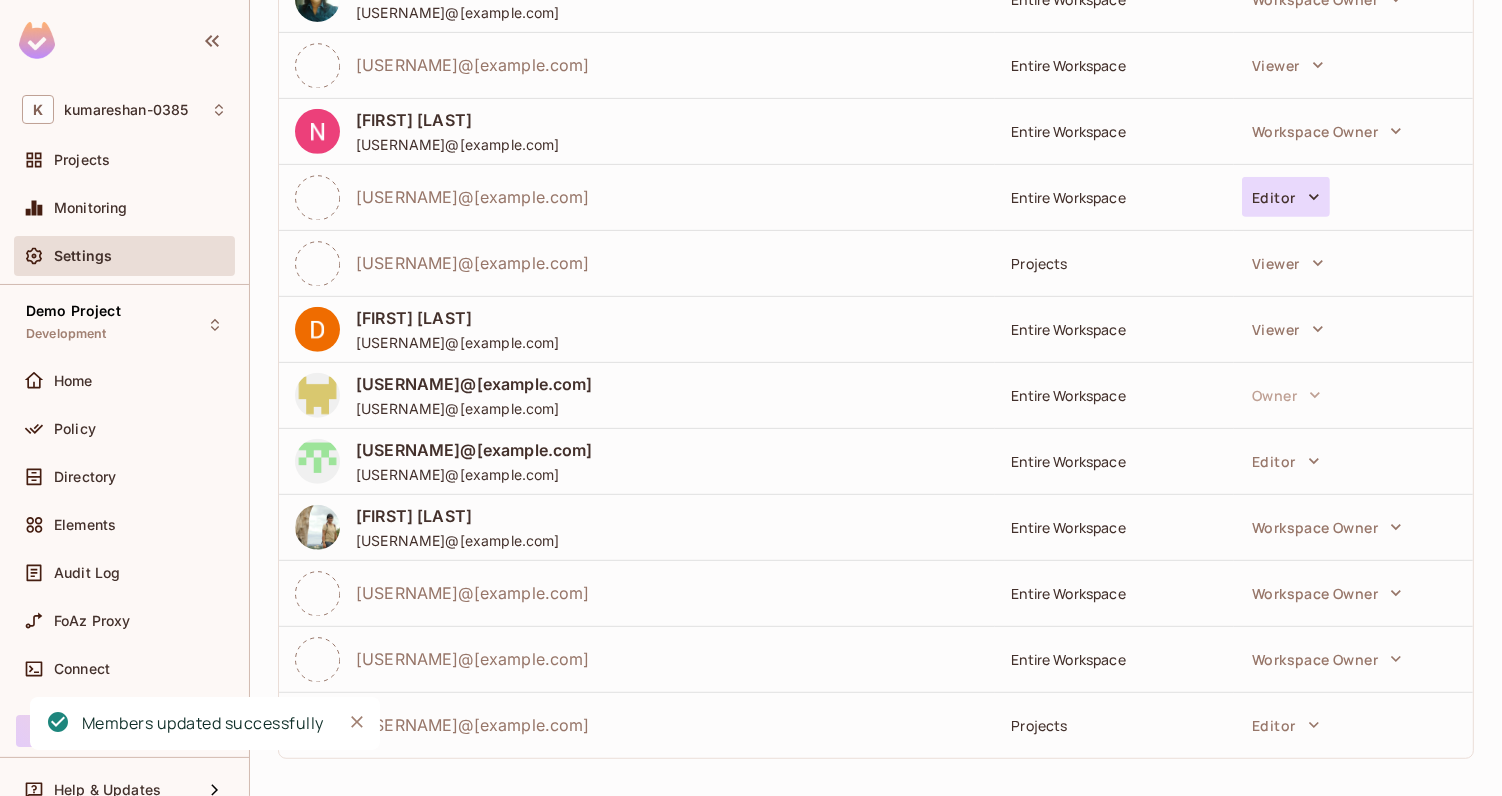 click on "Editor" at bounding box center (1285, 197) 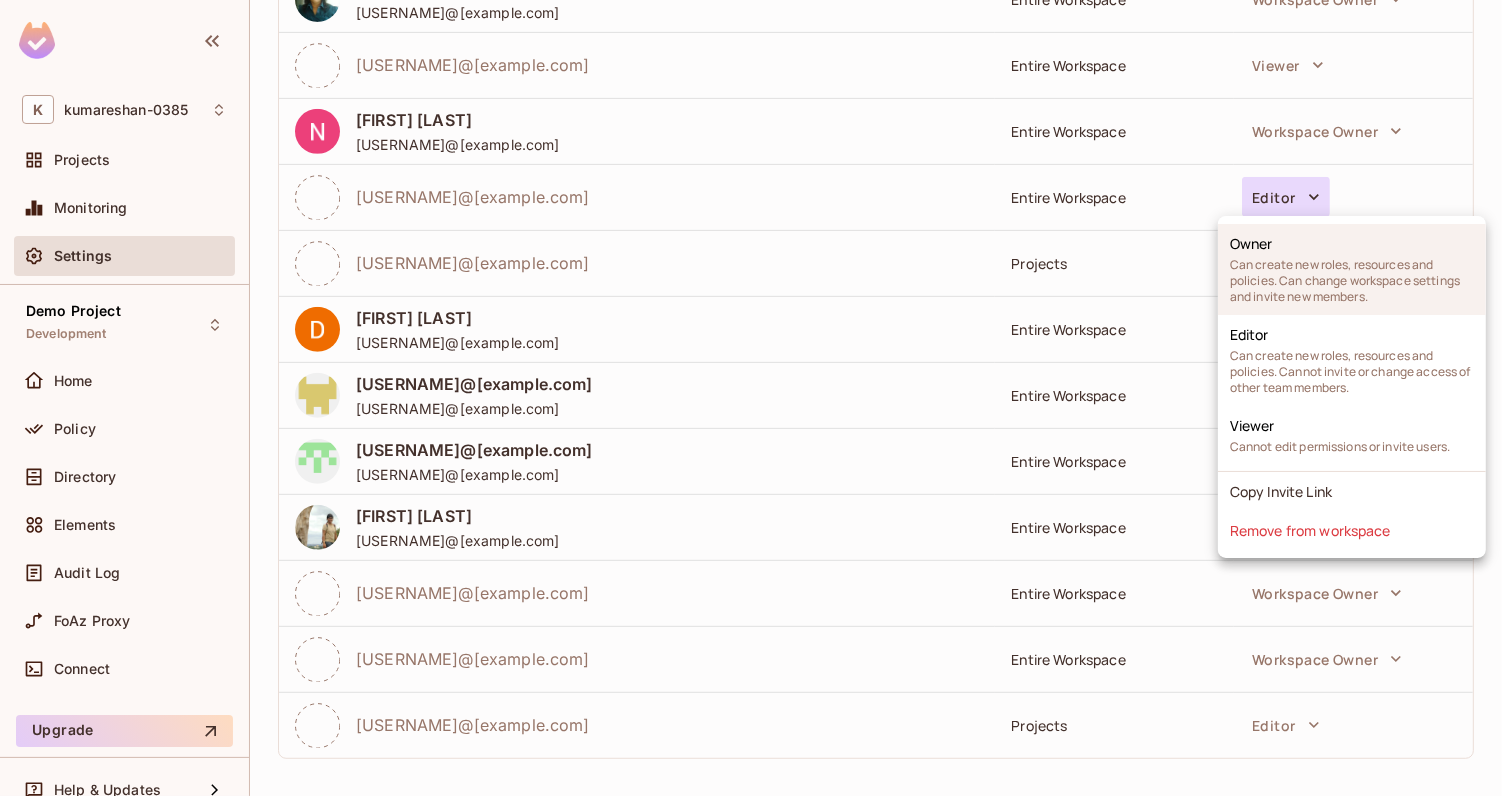 click on "Can create new roles, resources and policies. Can change workspace settings and invite new members." at bounding box center [1352, 281] 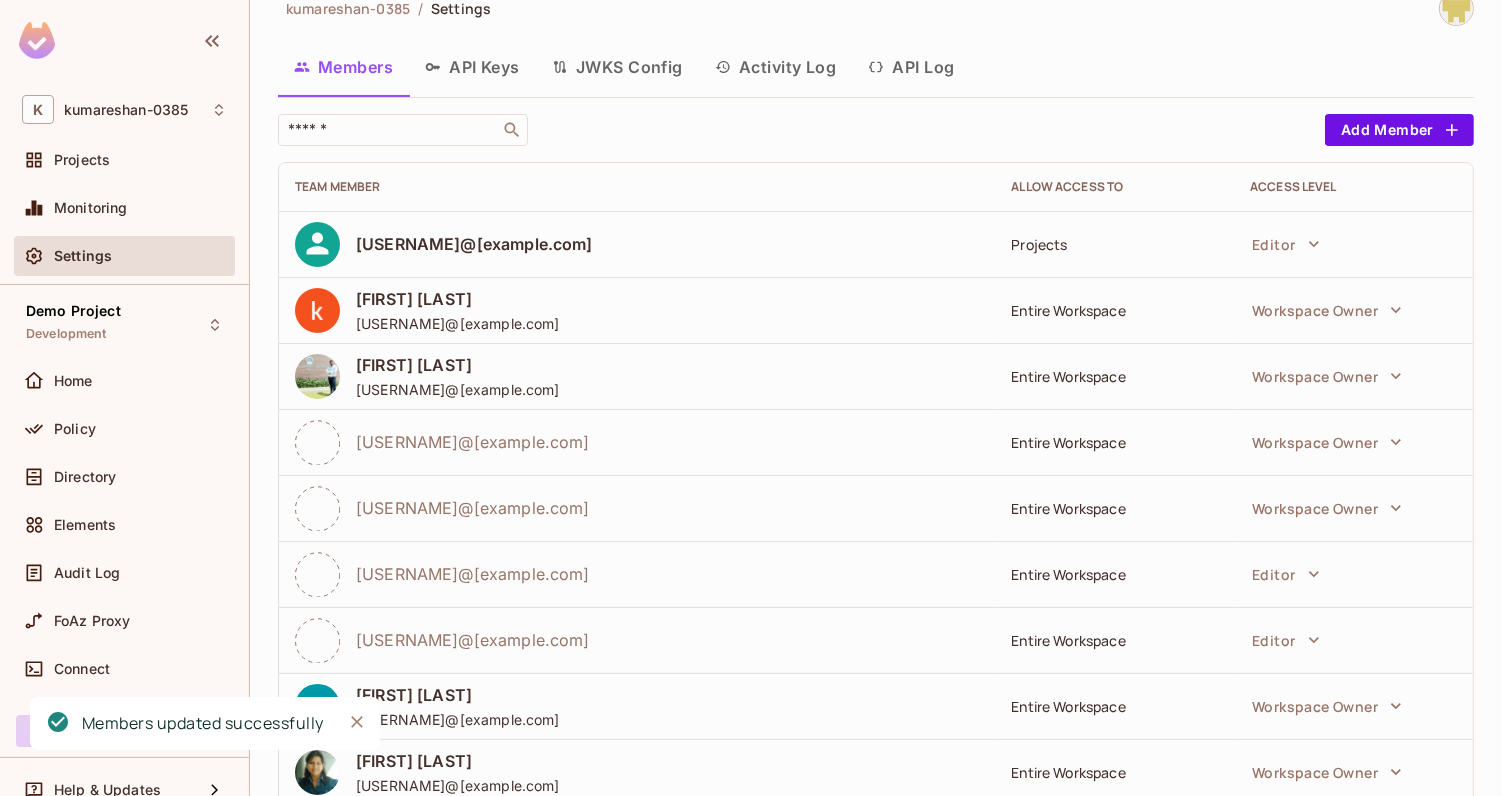 scroll, scrollTop: 7, scrollLeft: 0, axis: vertical 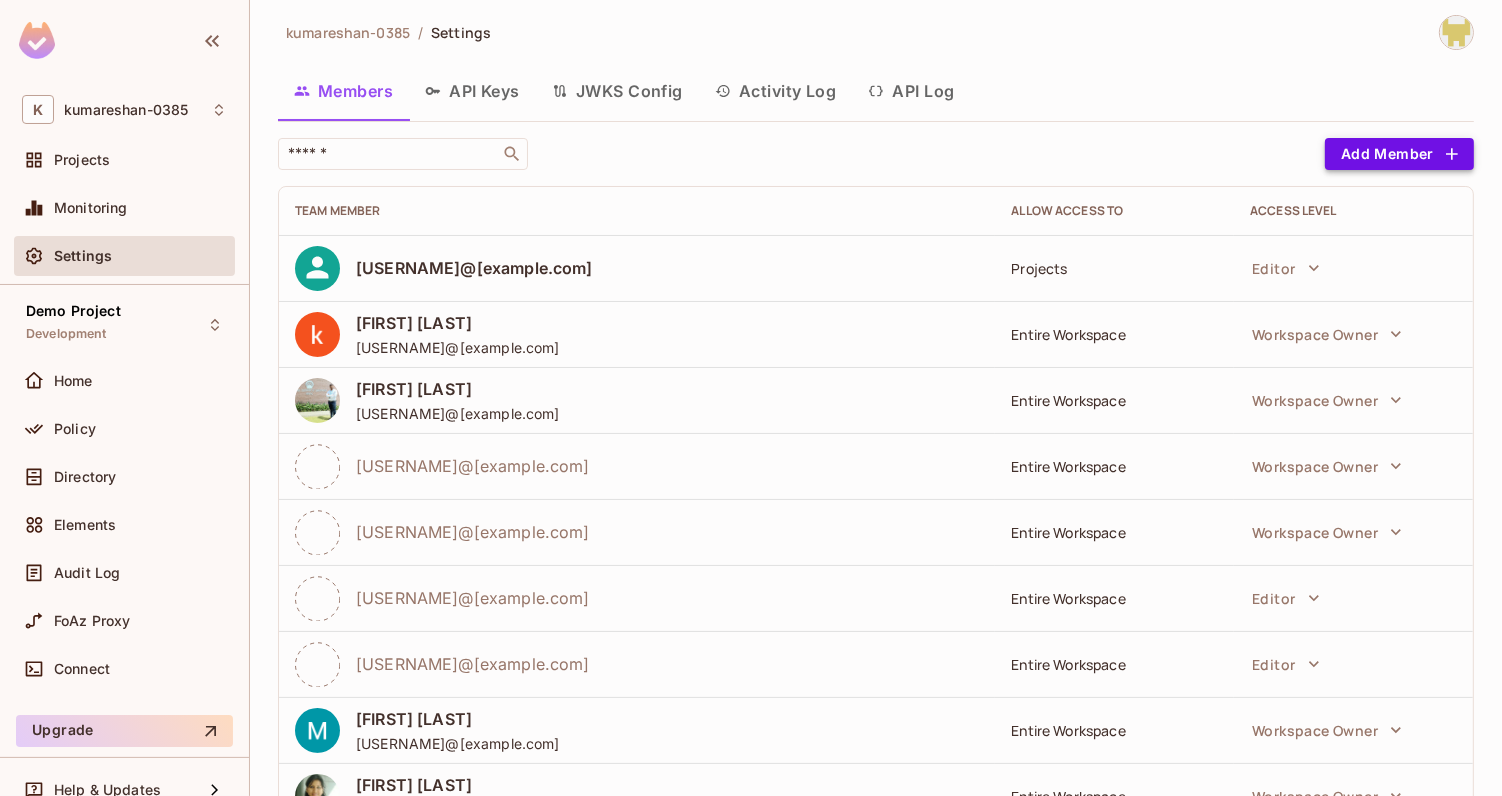 click on "Add Member" at bounding box center [1399, 154] 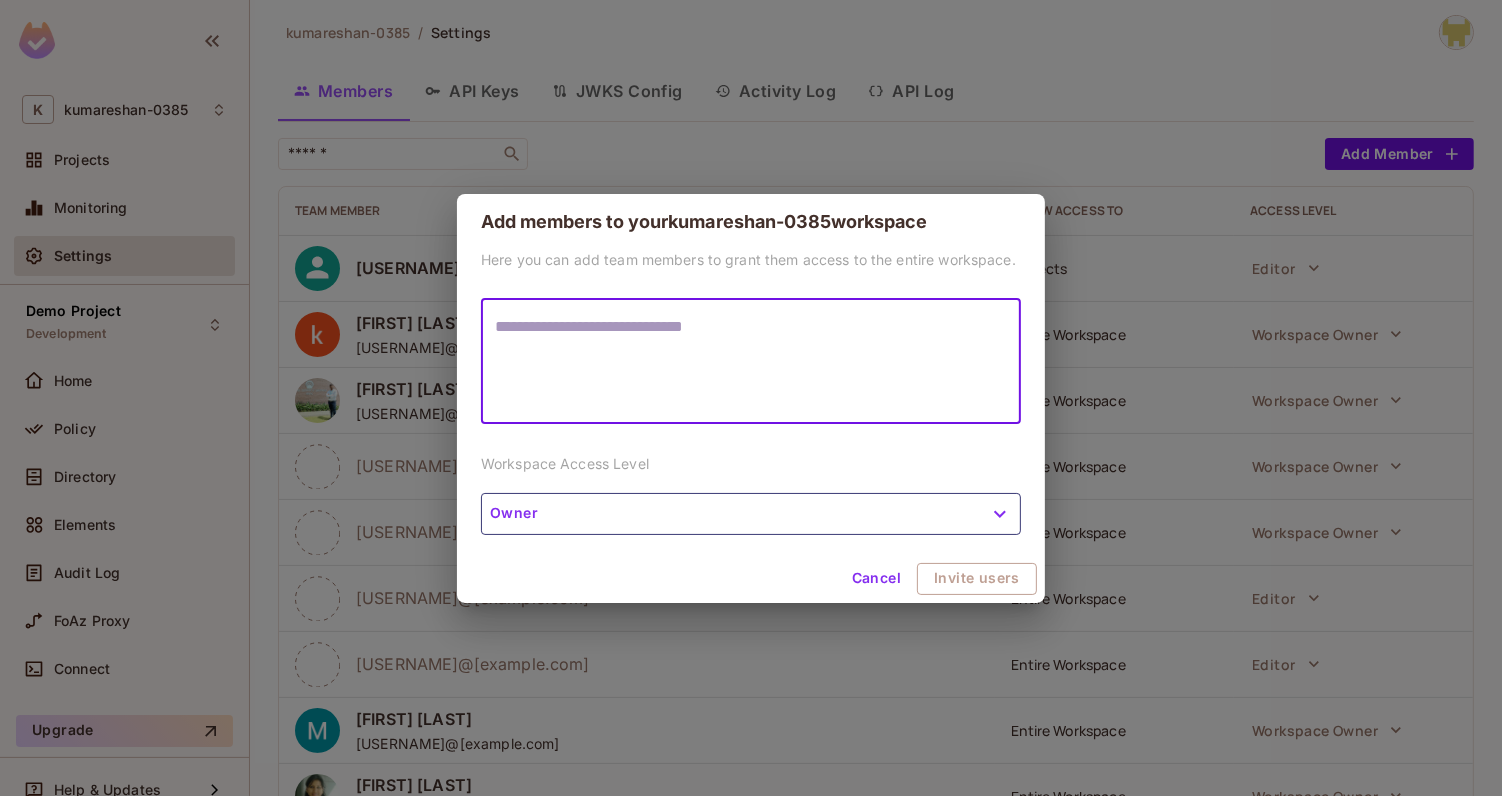 click on "Here you can add team members to grant them access to the entire workspace. * ​ Workspace Access Level Owner" at bounding box center [751, 402] 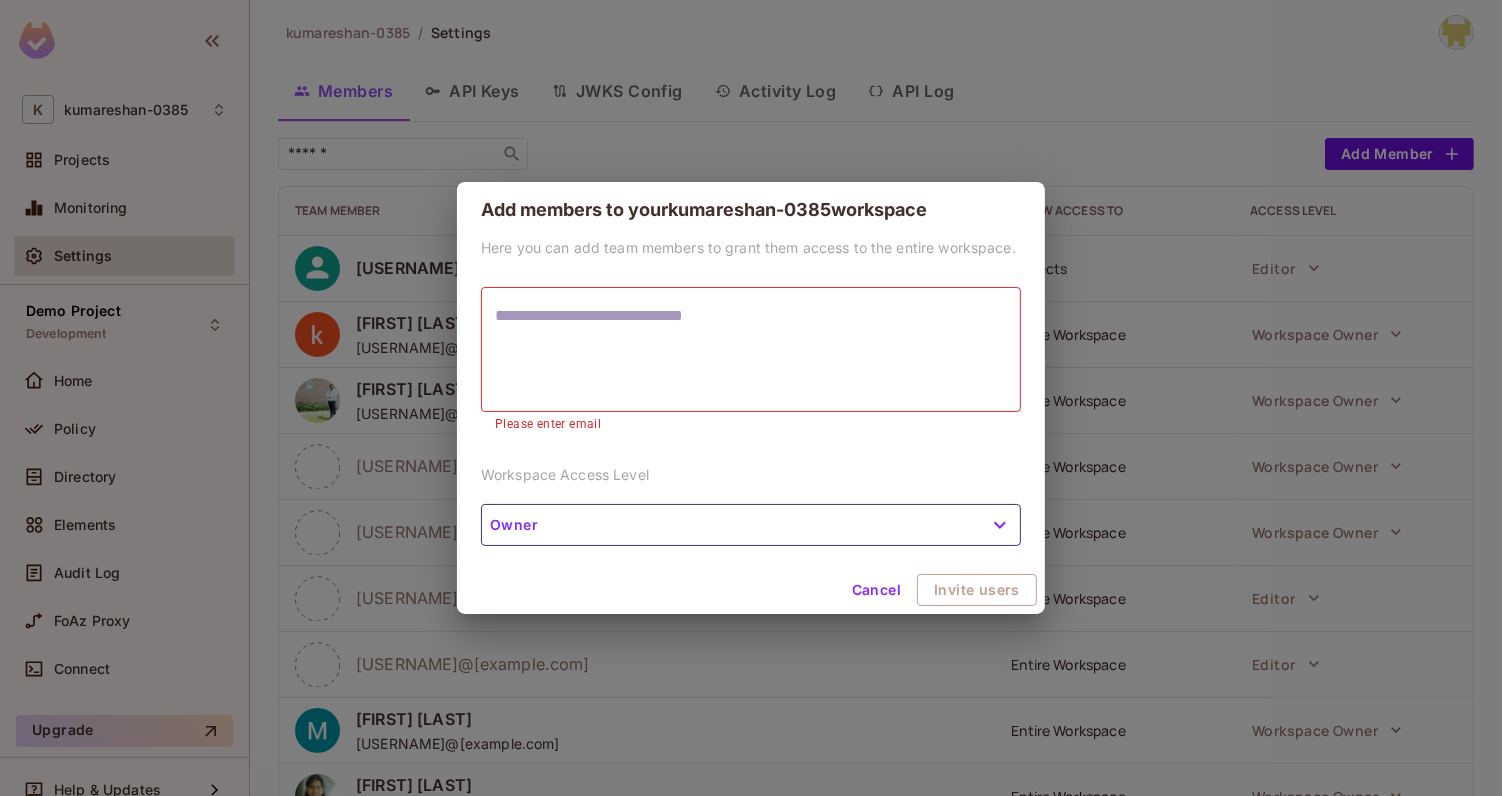 click on "Owner" at bounding box center (751, 525) 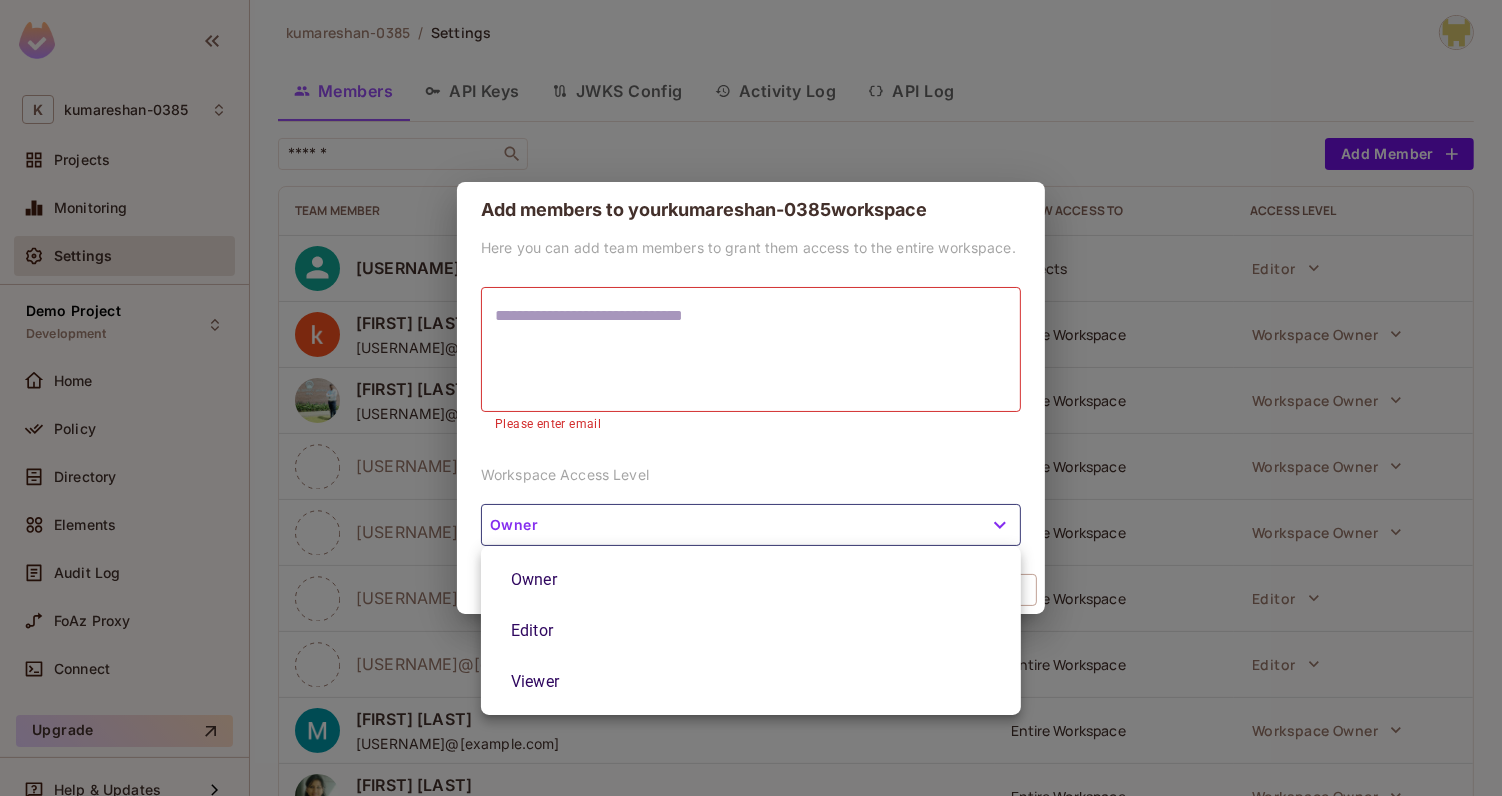 click at bounding box center [751, 398] 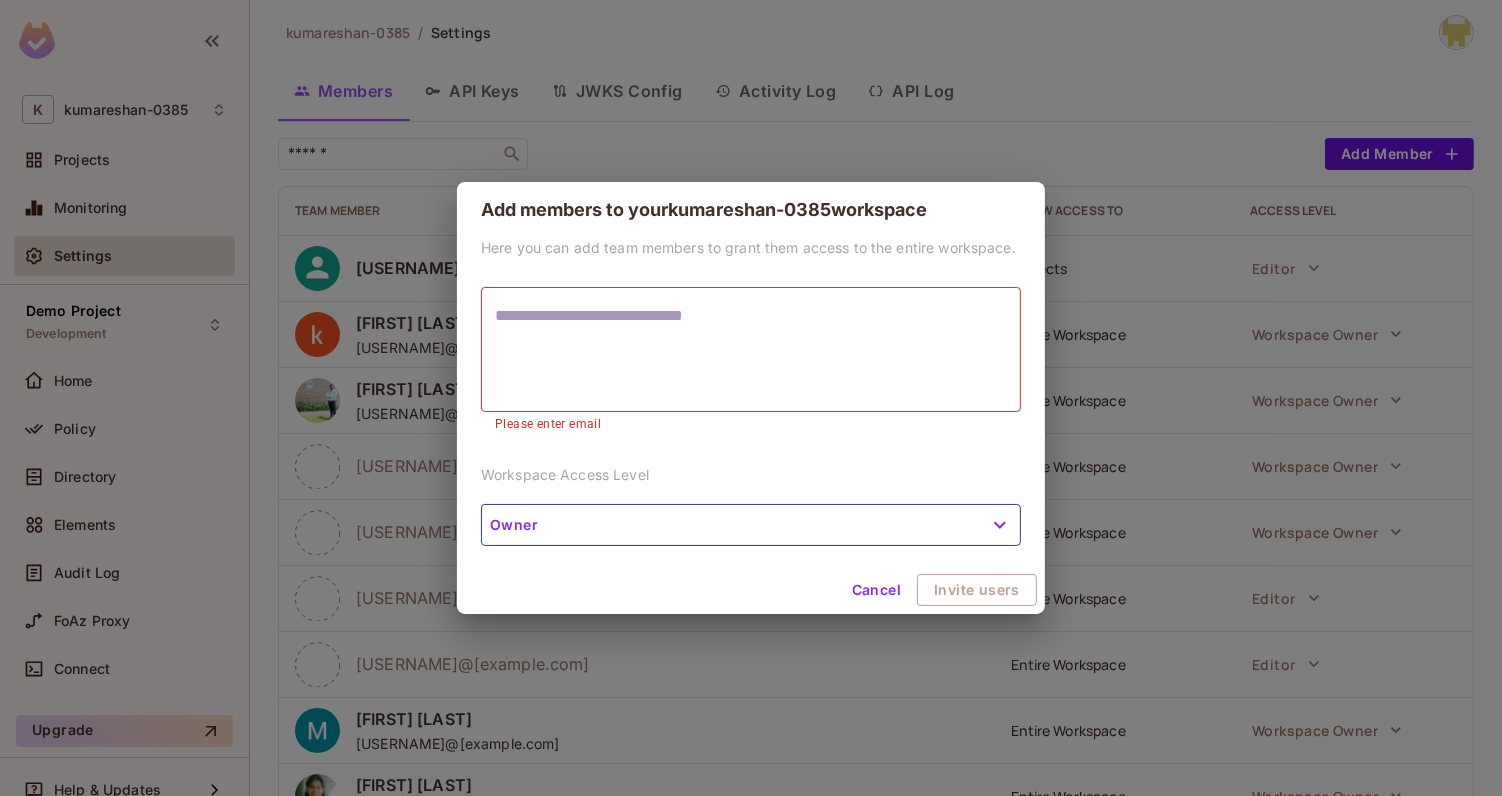 click on "Cancel" at bounding box center (876, 590) 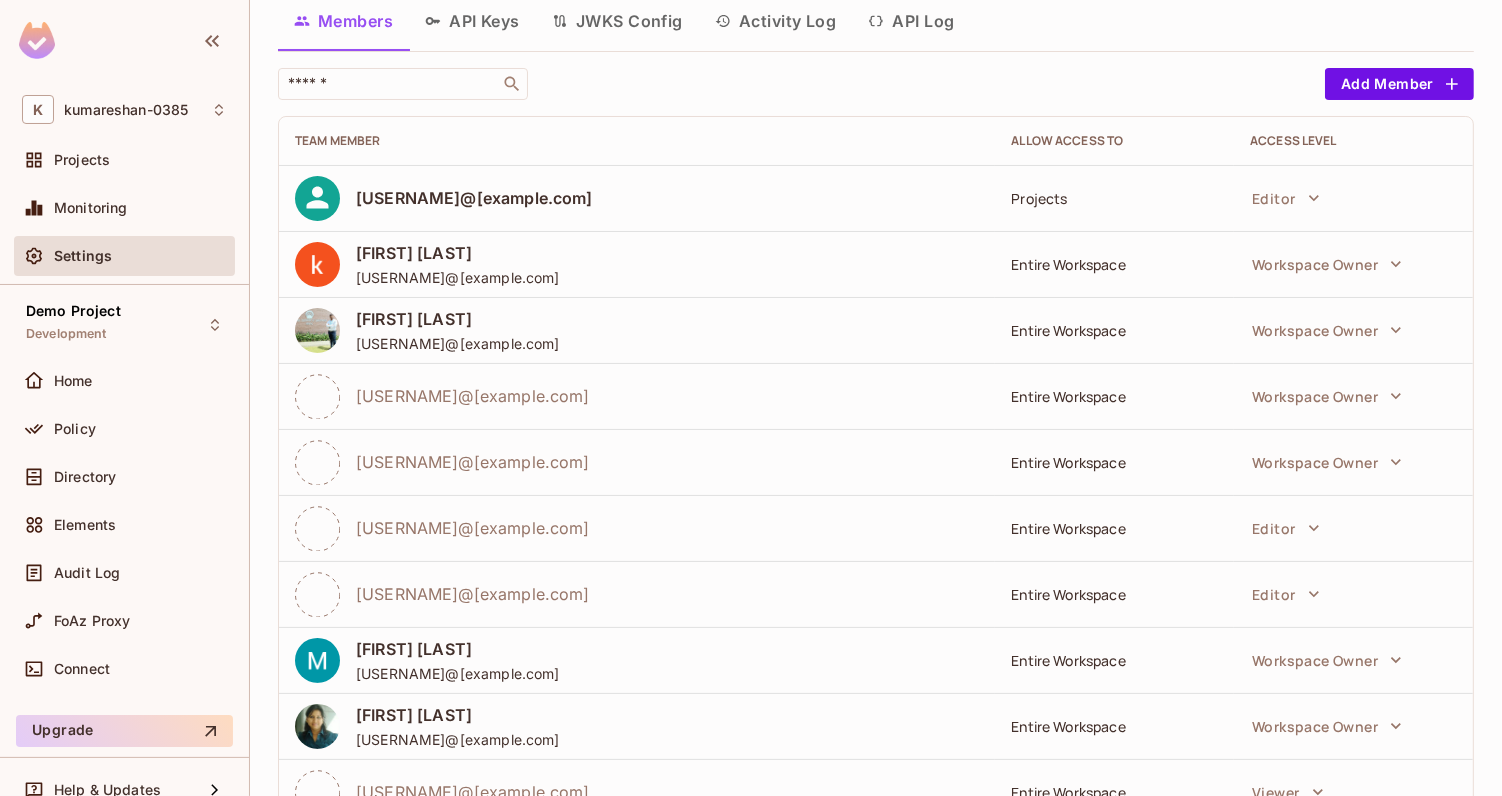 scroll, scrollTop: 0, scrollLeft: 0, axis: both 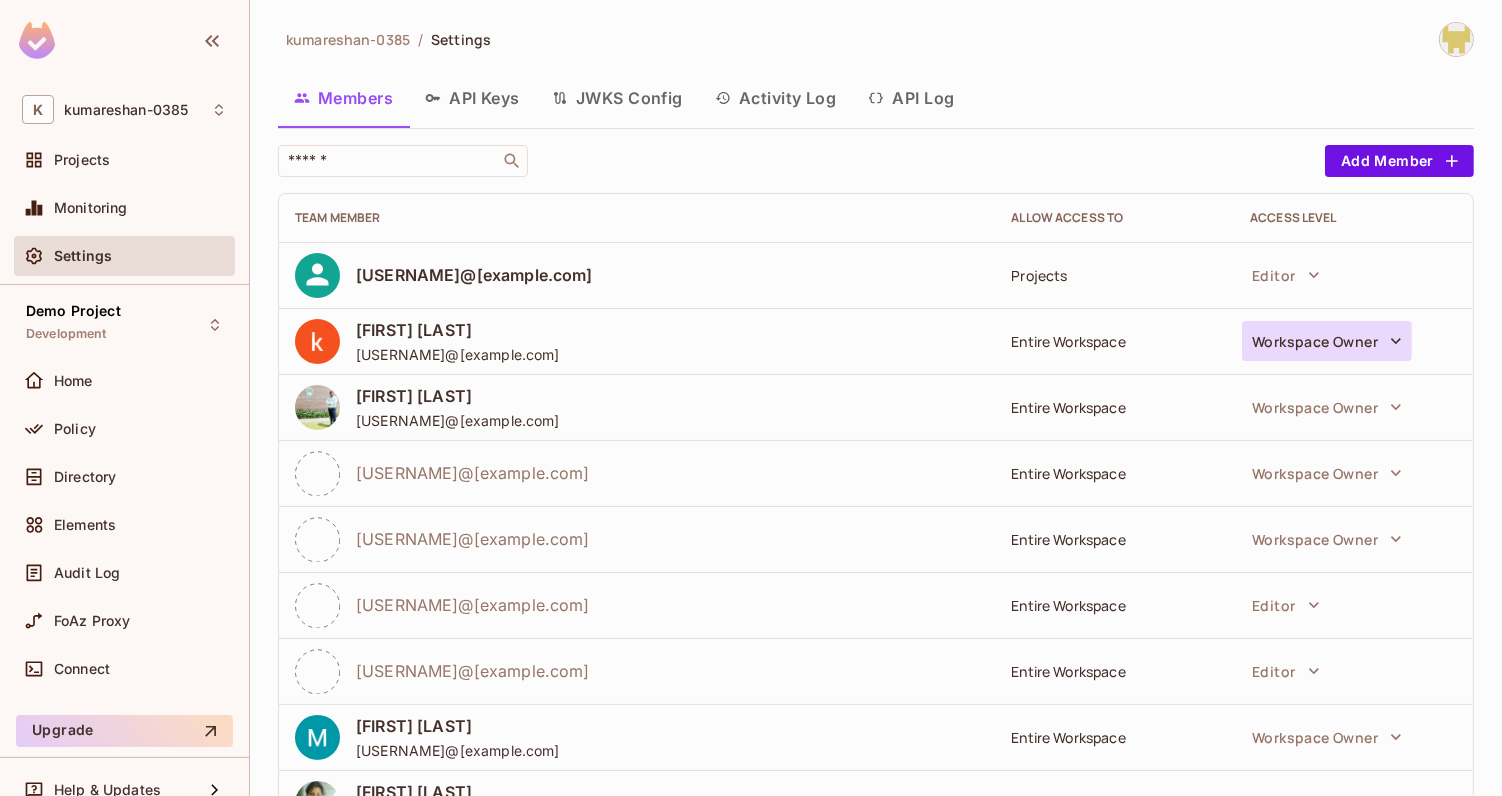 click on "Workspace   Owner" at bounding box center (1327, 341) 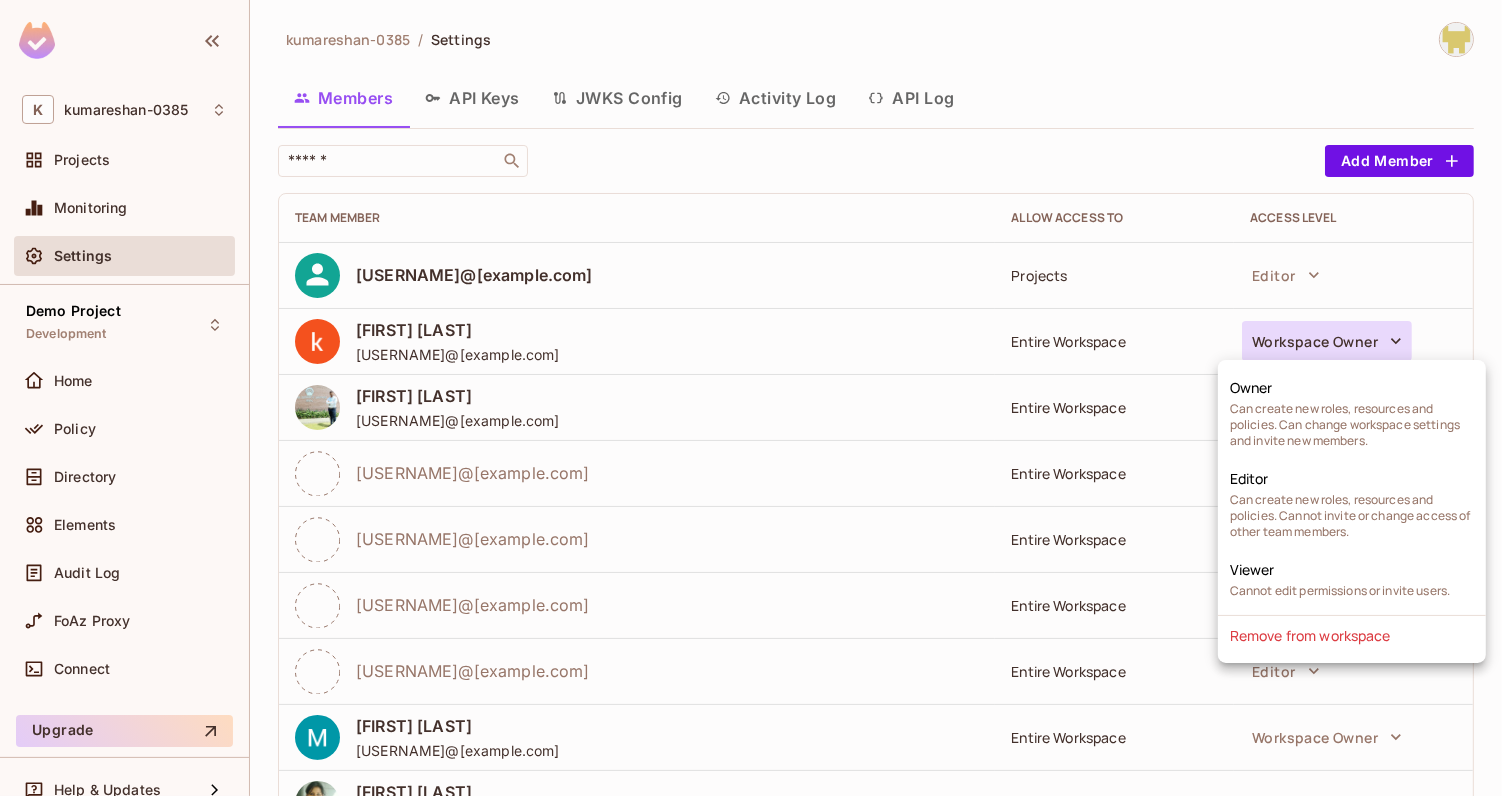 click at bounding box center [751, 398] 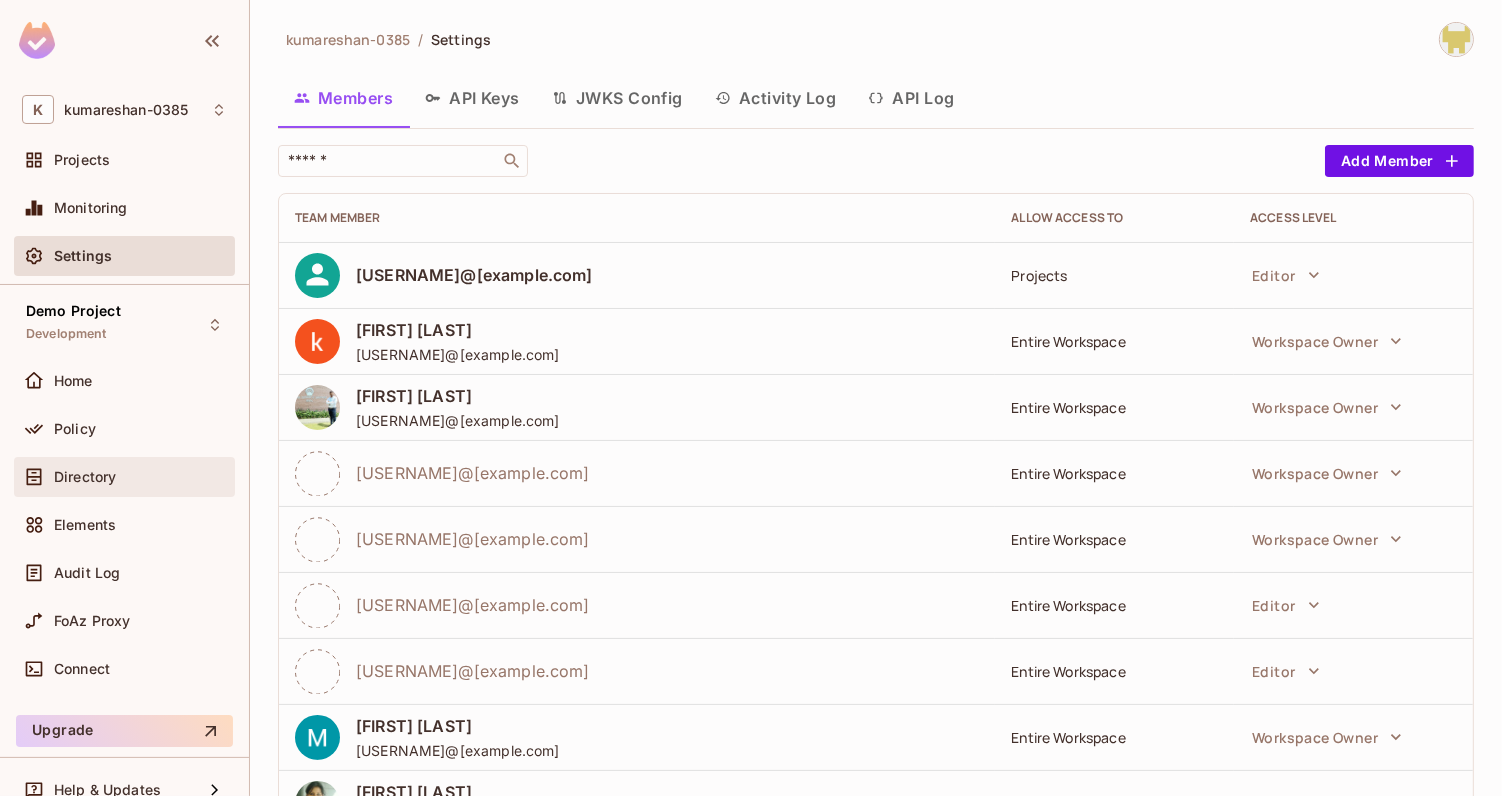 click on "Directory" at bounding box center [124, 477] 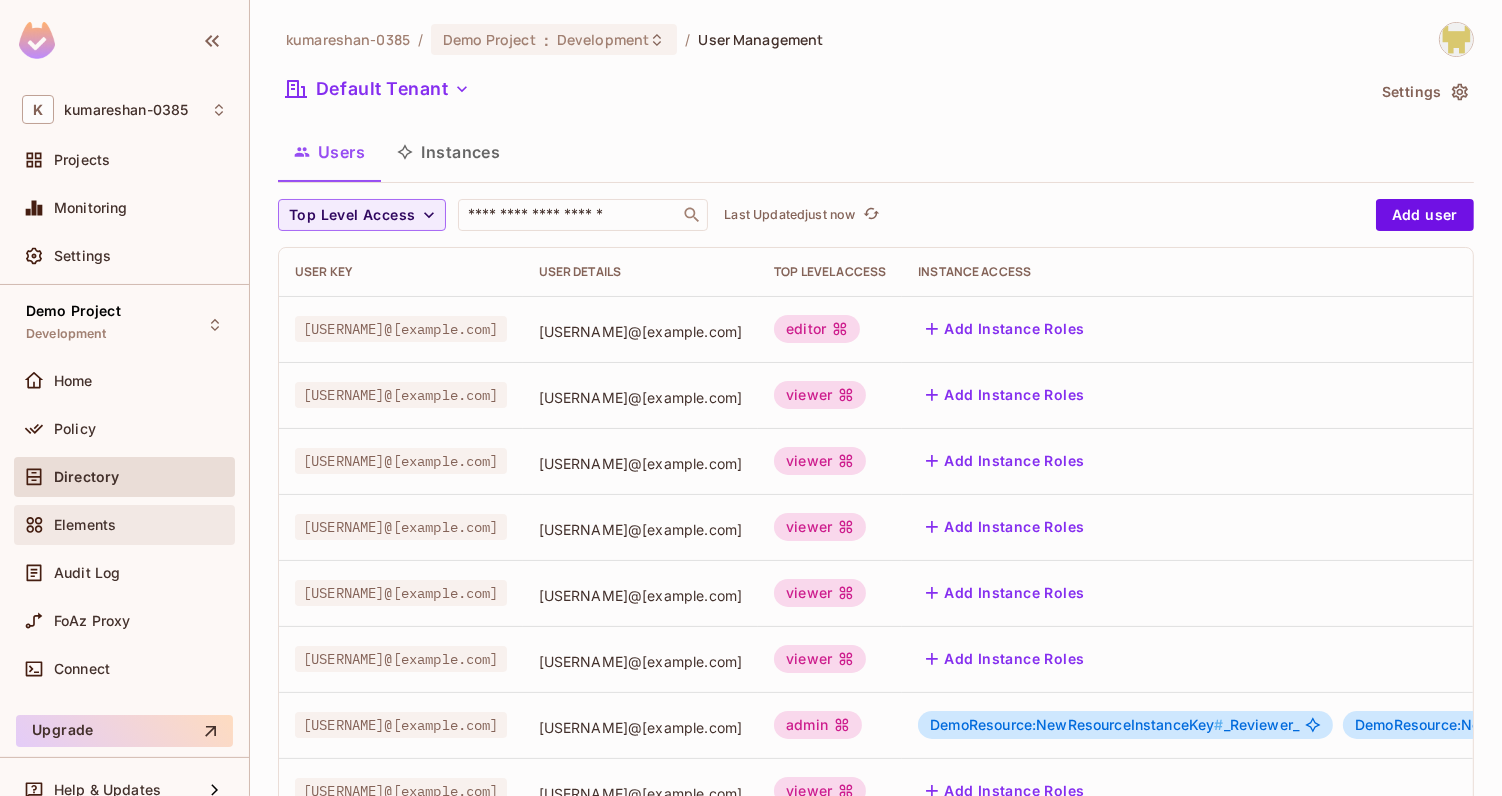 click on "Elements" at bounding box center (85, 525) 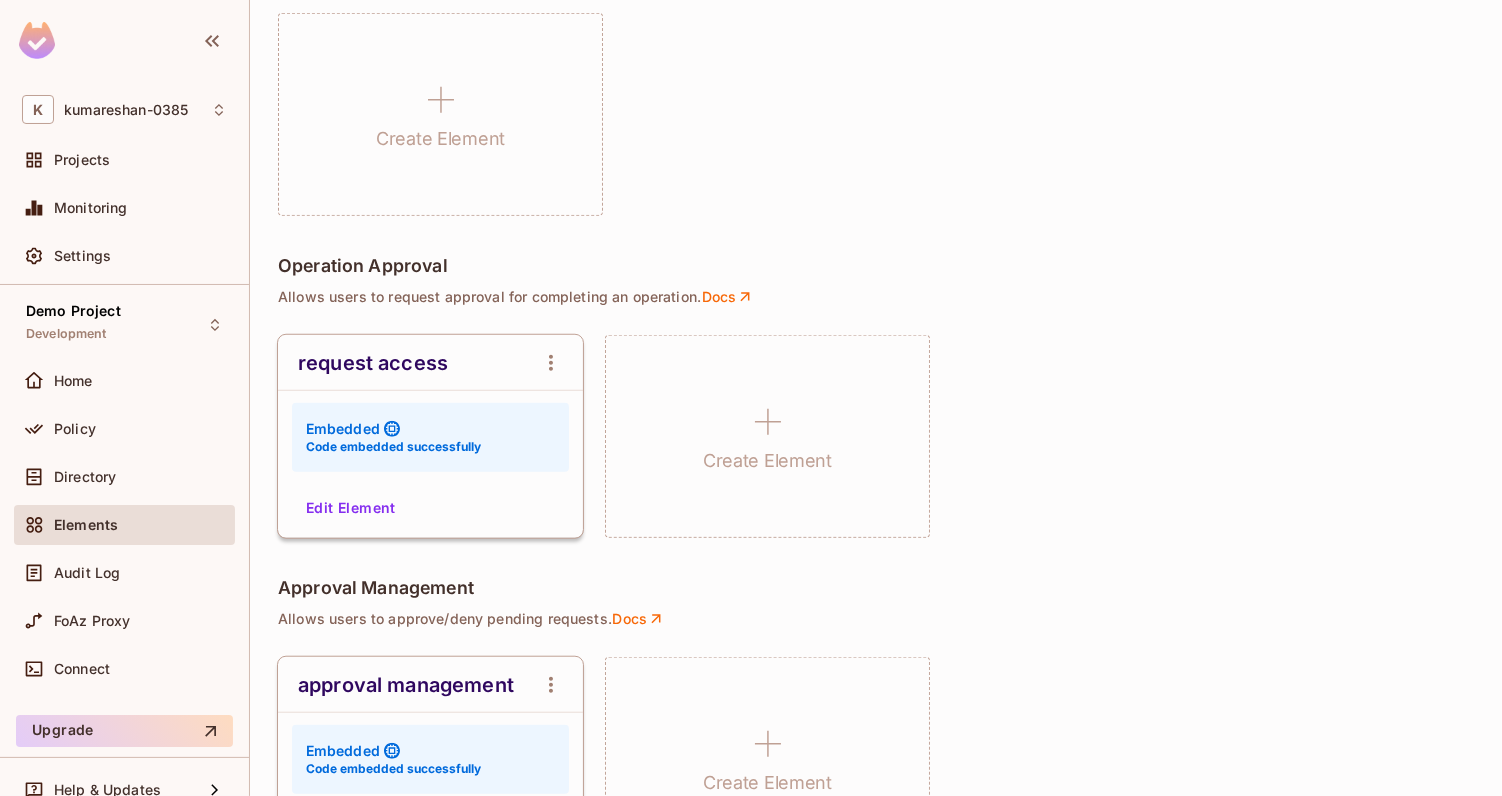 scroll, scrollTop: 1429, scrollLeft: 0, axis: vertical 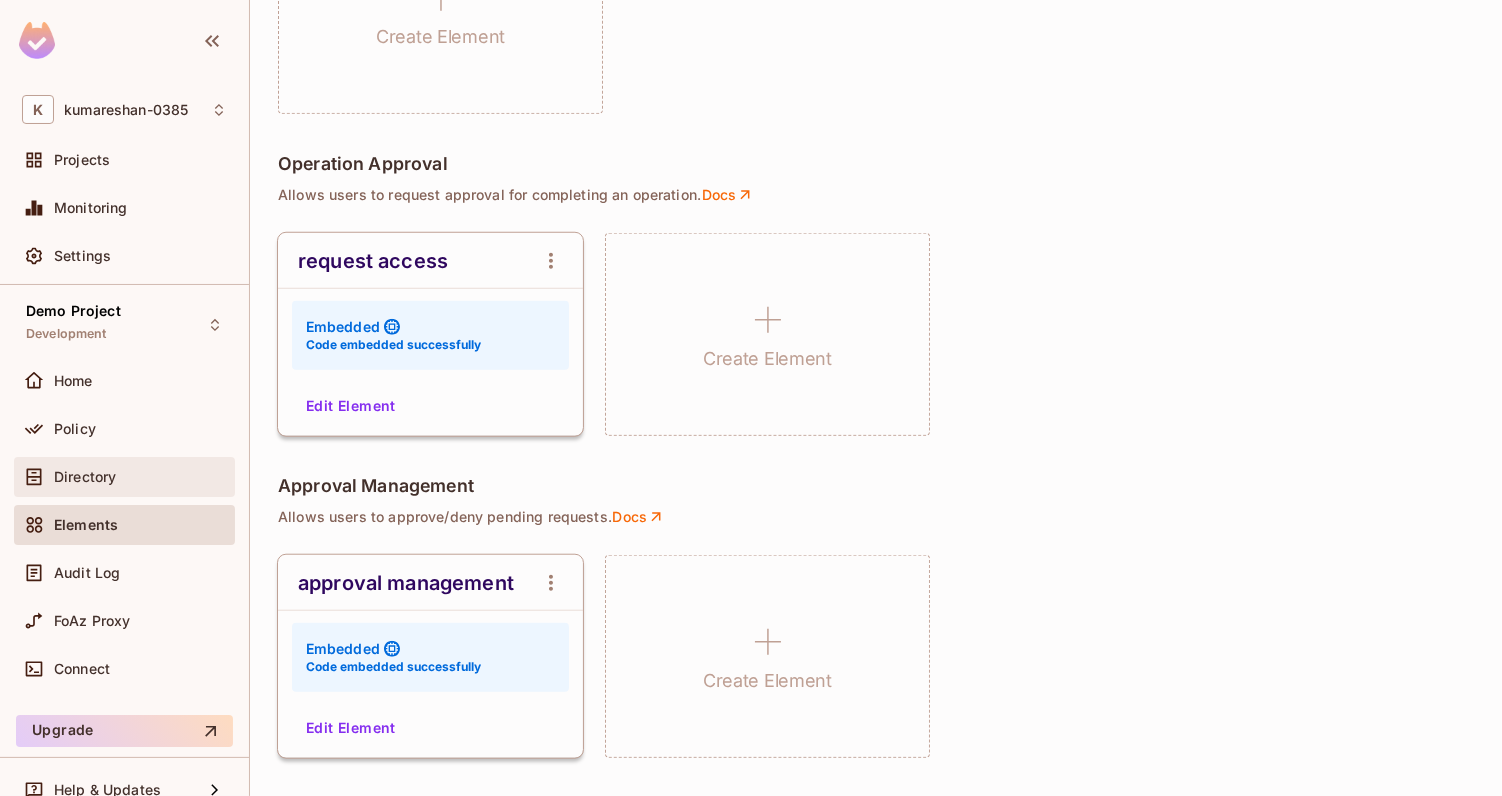 click on "Directory" at bounding box center [85, 477] 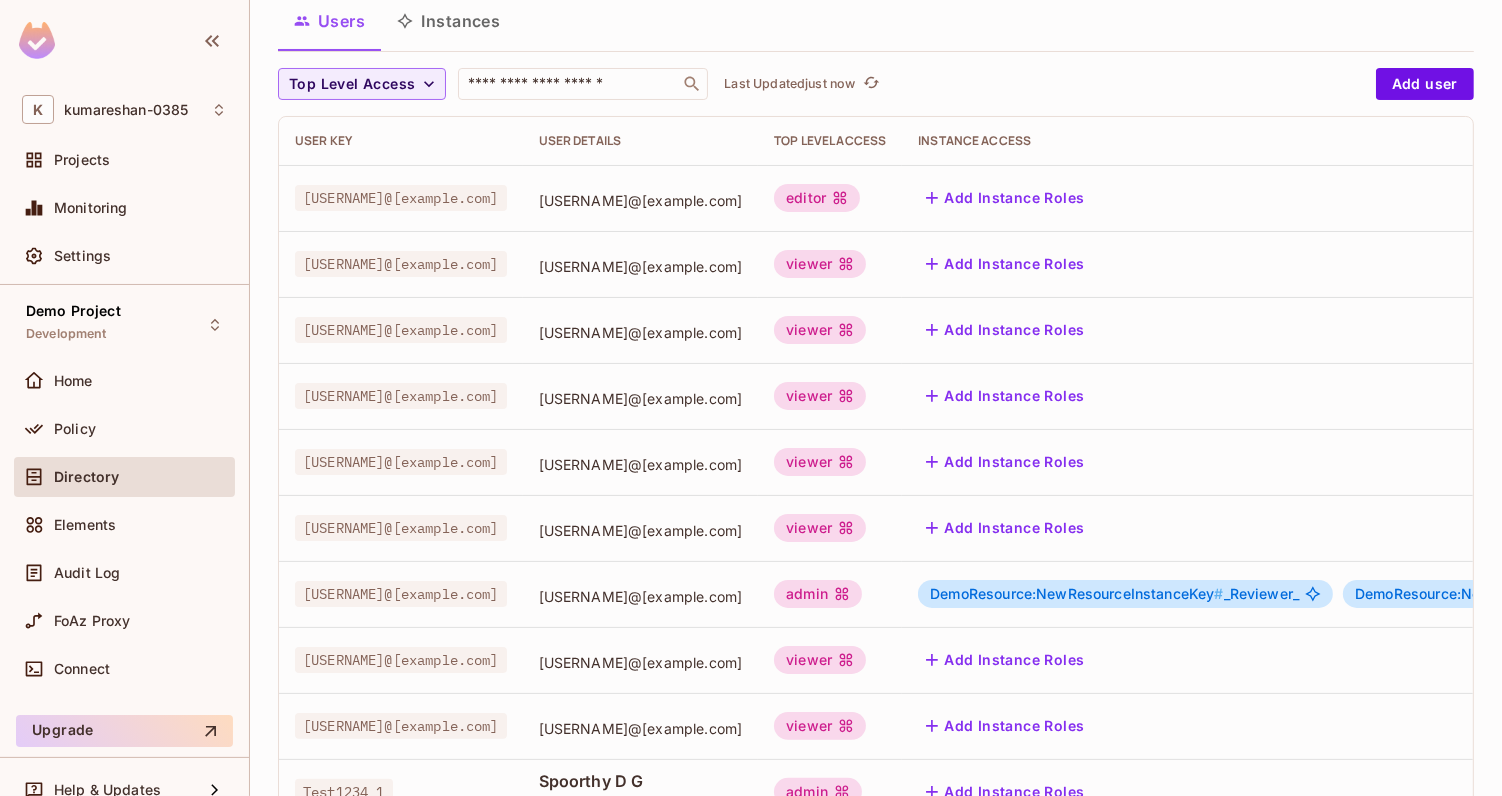 scroll, scrollTop: 130, scrollLeft: 0, axis: vertical 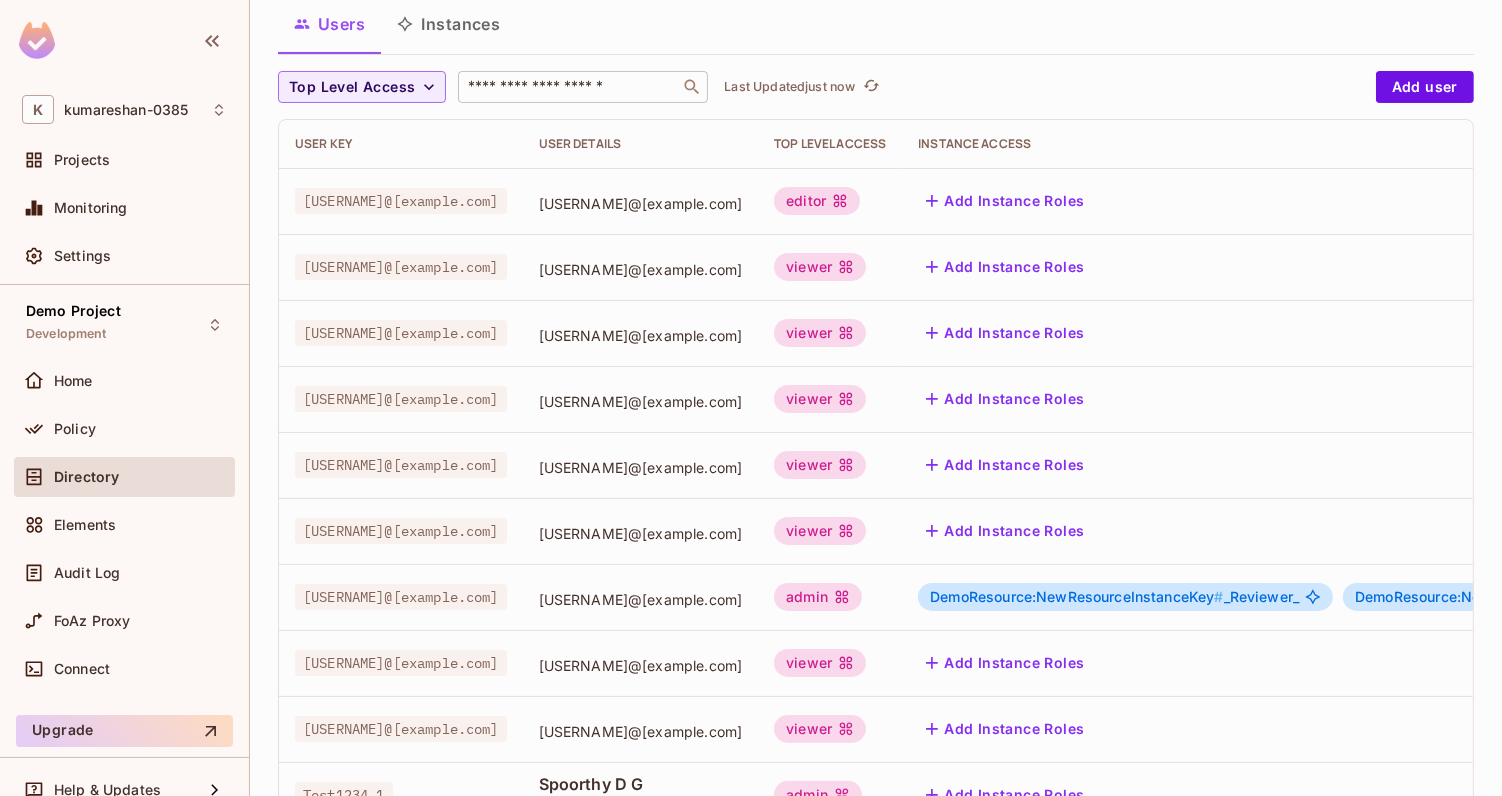 click at bounding box center (569, 87) 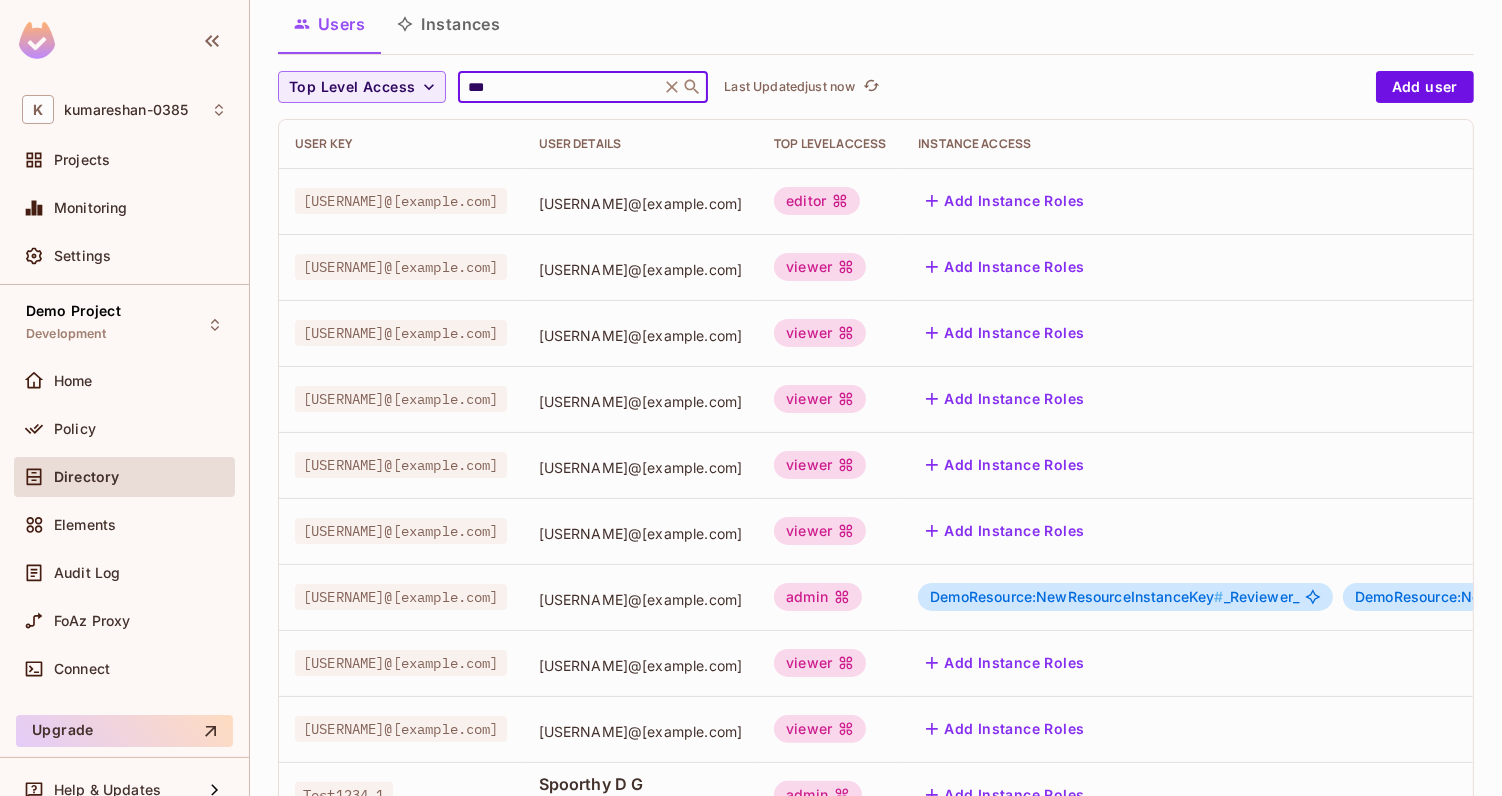 scroll, scrollTop: 0, scrollLeft: 0, axis: both 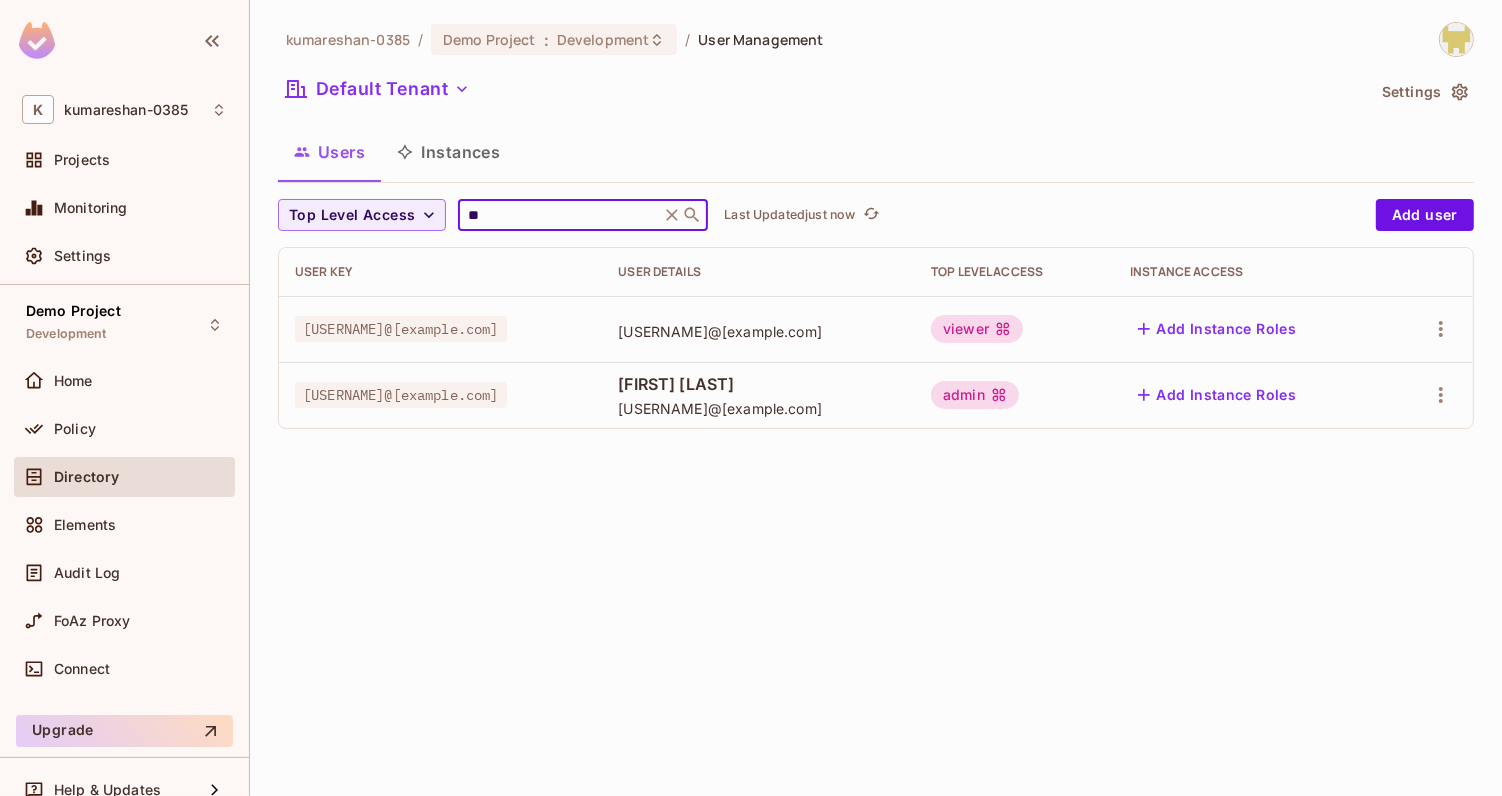 type on "*" 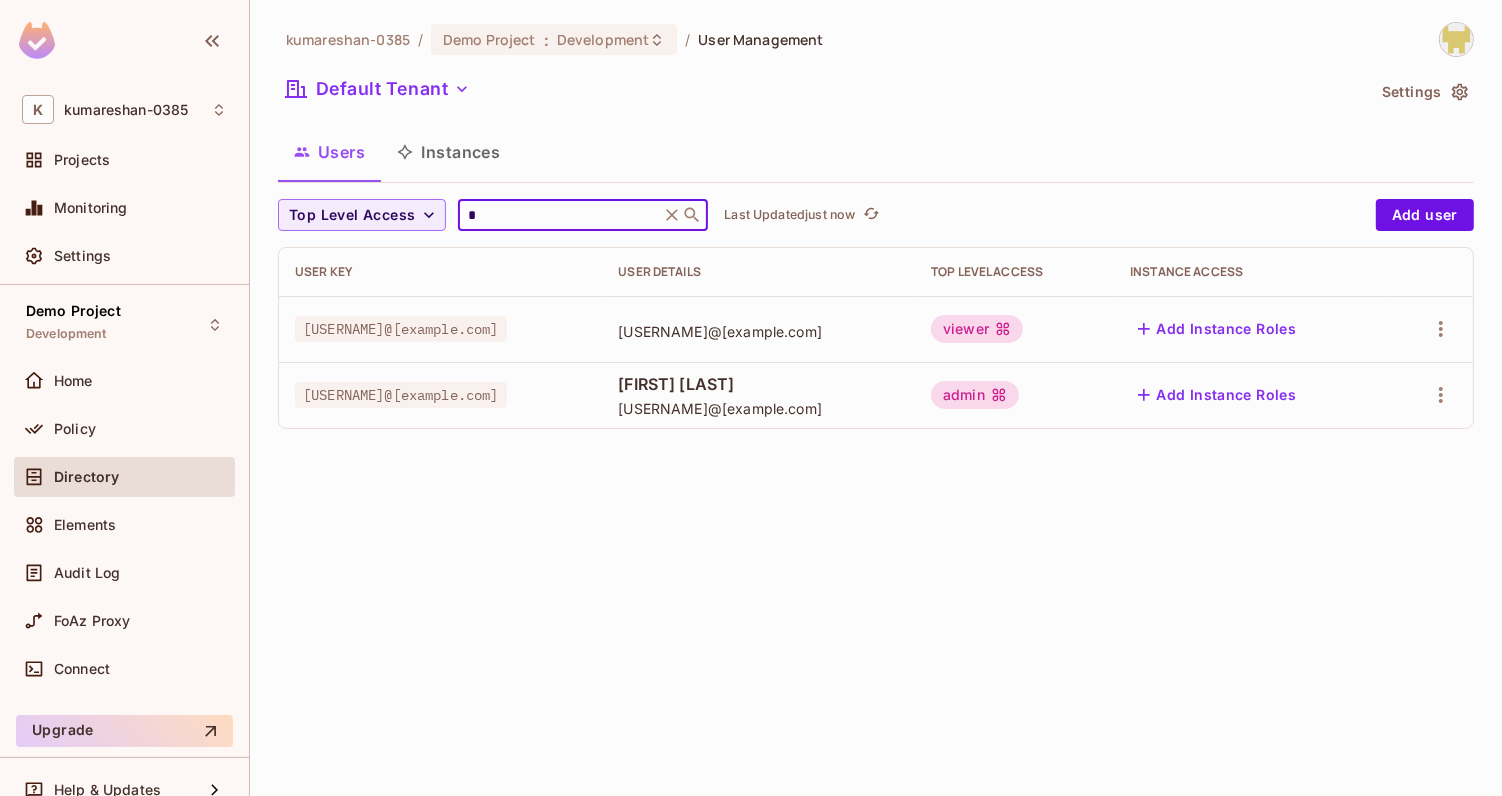 type 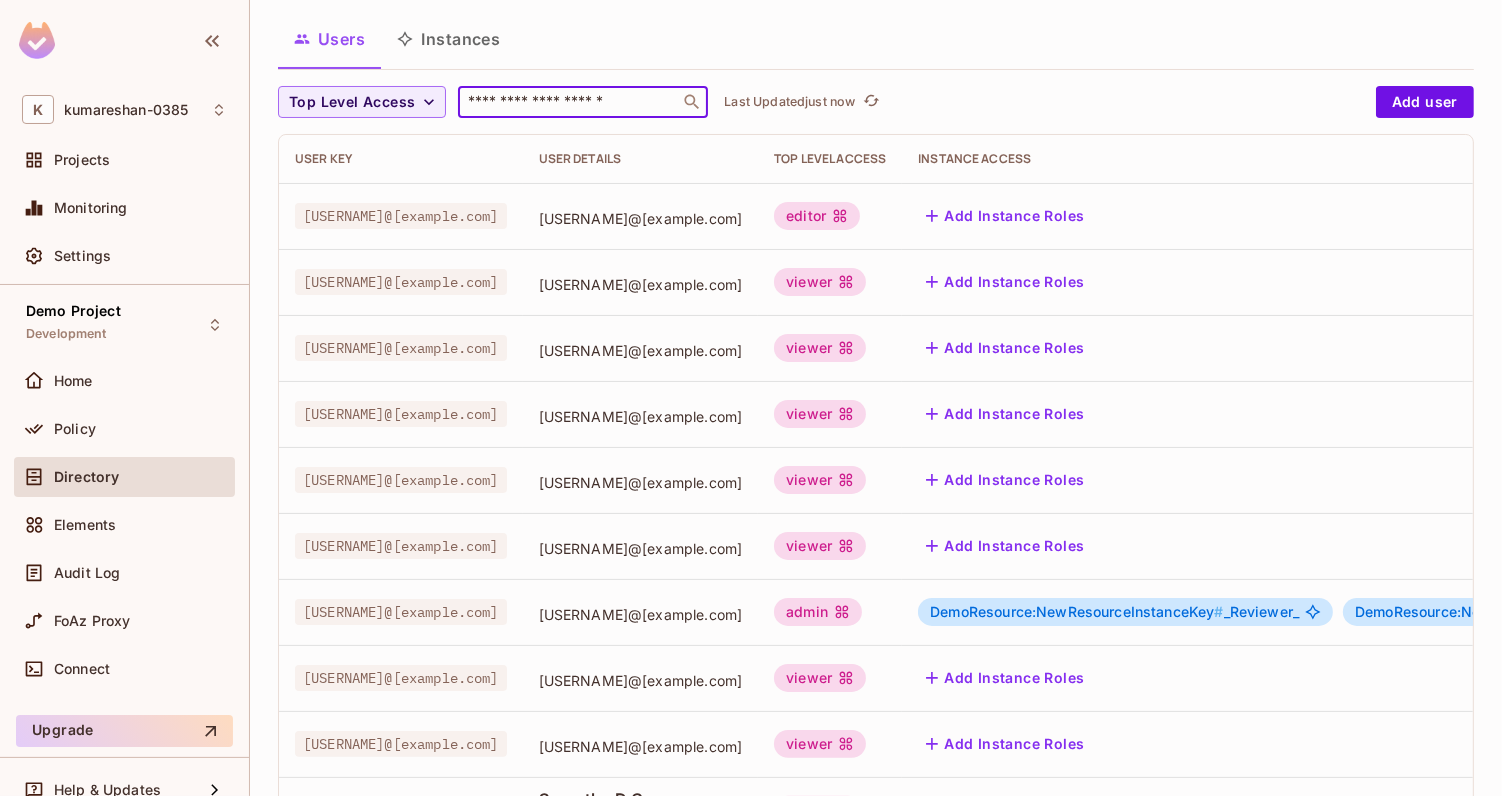 scroll, scrollTop: 121, scrollLeft: 0, axis: vertical 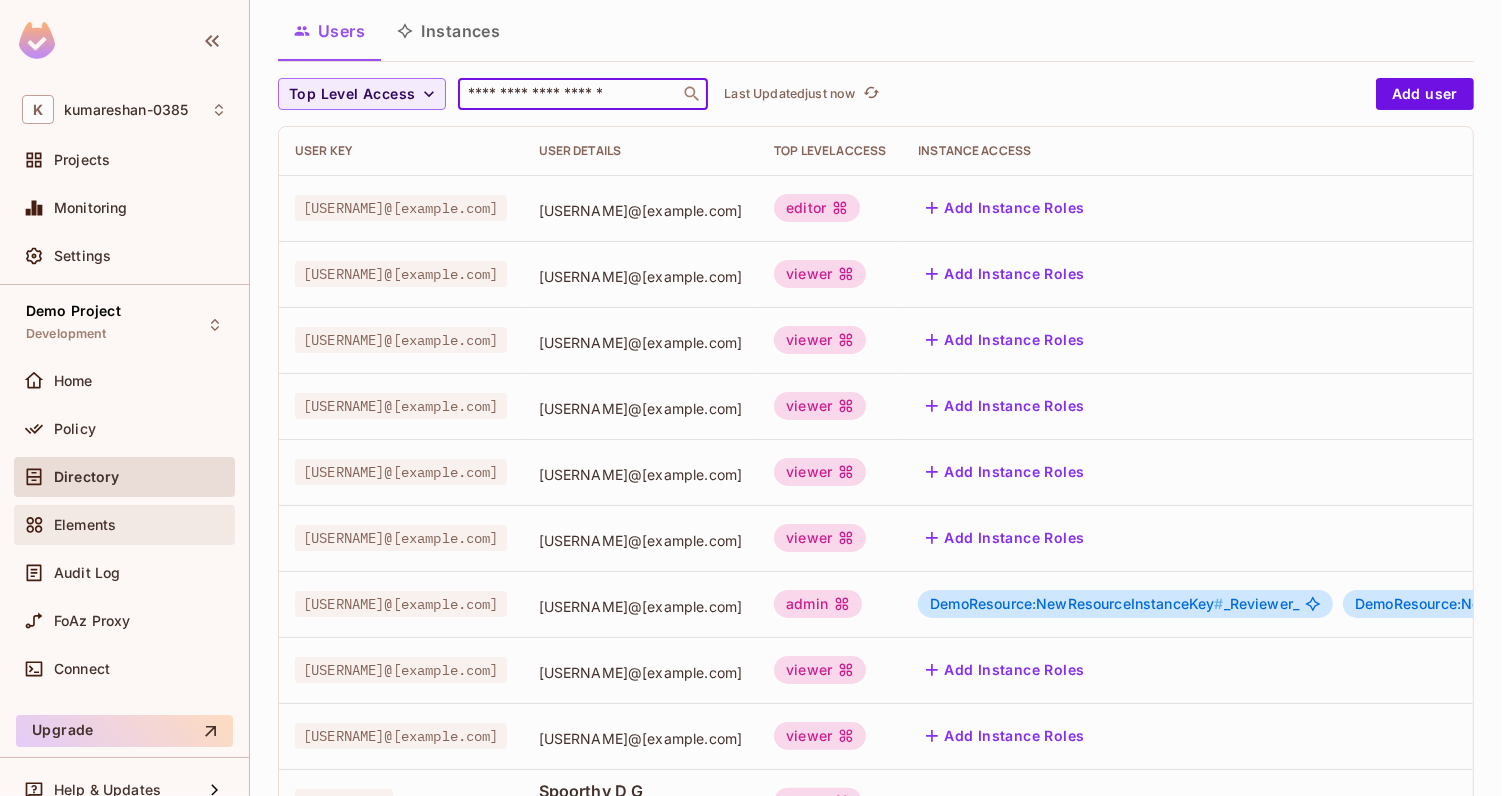 click on "Elements" at bounding box center (124, 525) 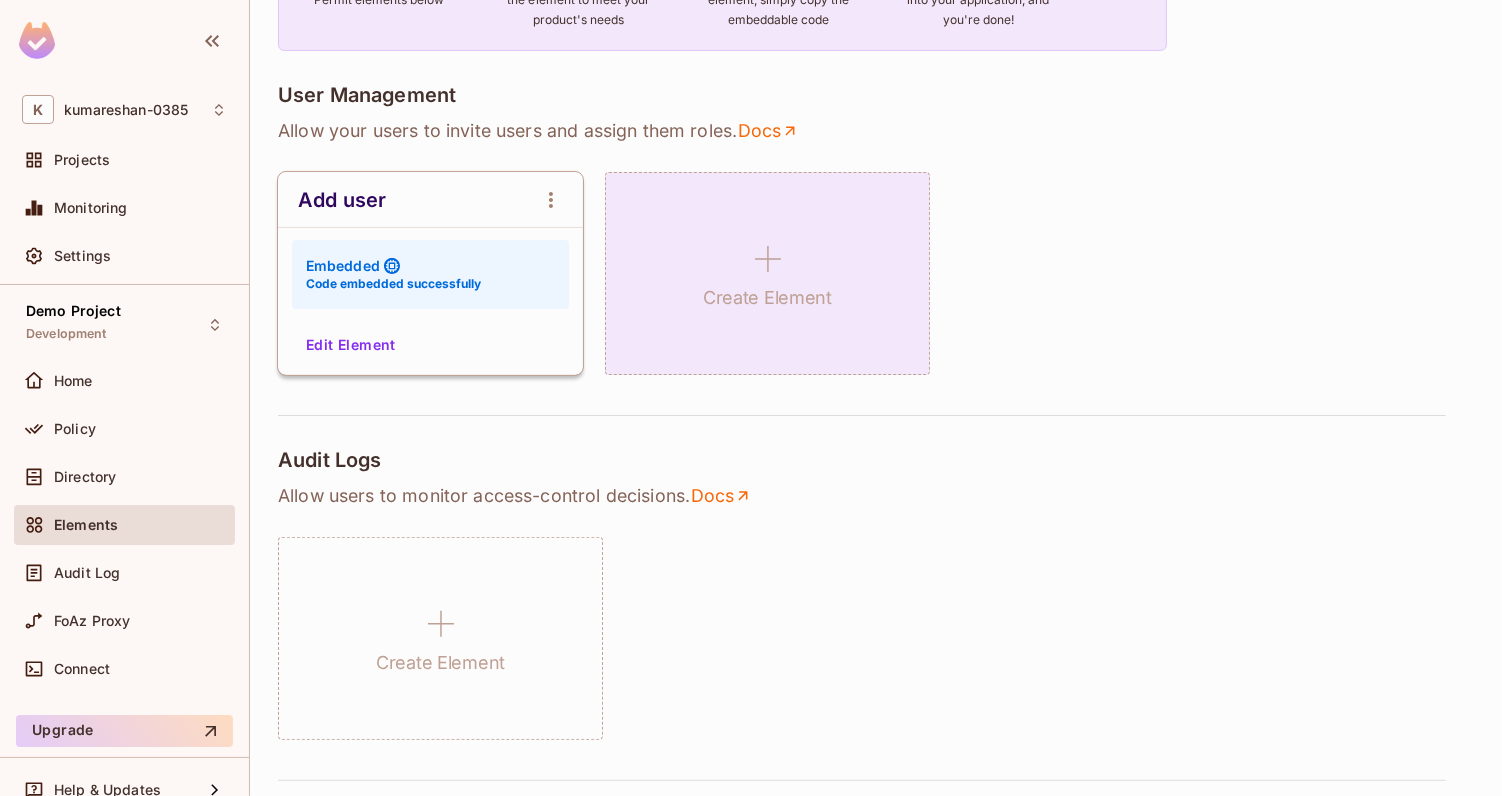 scroll, scrollTop: 0, scrollLeft: 0, axis: both 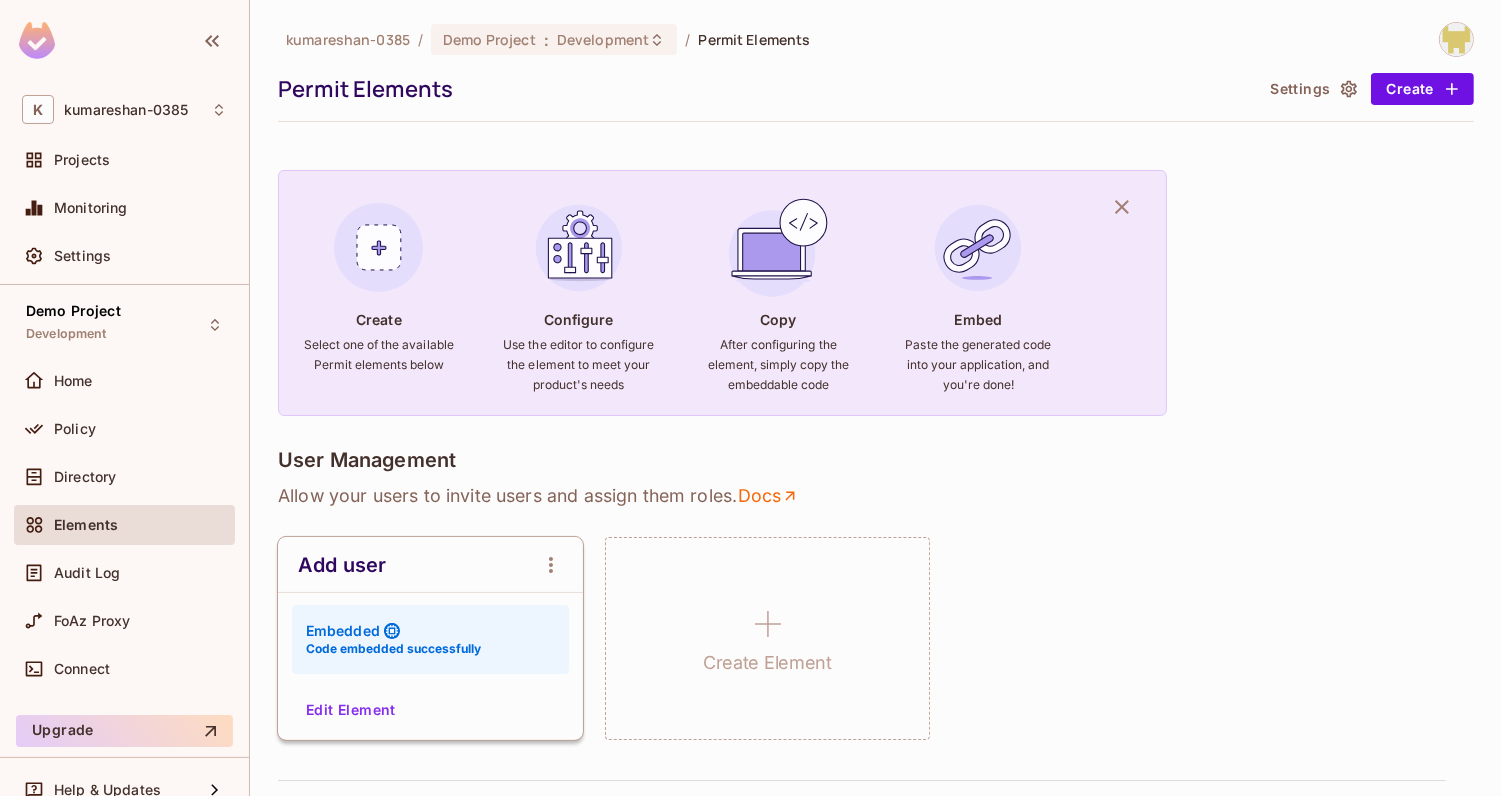 click on "kumareshan-0385 / Demo Project : Development / Permit Elements Permit Elements Settings Create Create Select one of the available Permit elements below Configure Use the editor to configure the element to meet your product's needs Copy After configuring the element, simply copy the embeddable code Embed Paste the generated code into your application, and you're done! User Management   Allow your users to invite users and assign them roles .  Docs Add user Embedded Code embedded successfully Edit Element Create Element Audit Logs   Allow users to monitor access-control decisions .  Docs Create Element Approval Flows NEW Allow users to trigger and complete processes for additional permissions.   Docs Access Request   Allows users to request resource access. Requests are managed via the user management element .  Docs Create Element Operation Approval   Allows users to request approval for completing an operation .  Docs request access Embedded Code embedded successfully Edit Element Create Element   .  Docs" at bounding box center (876, 398) 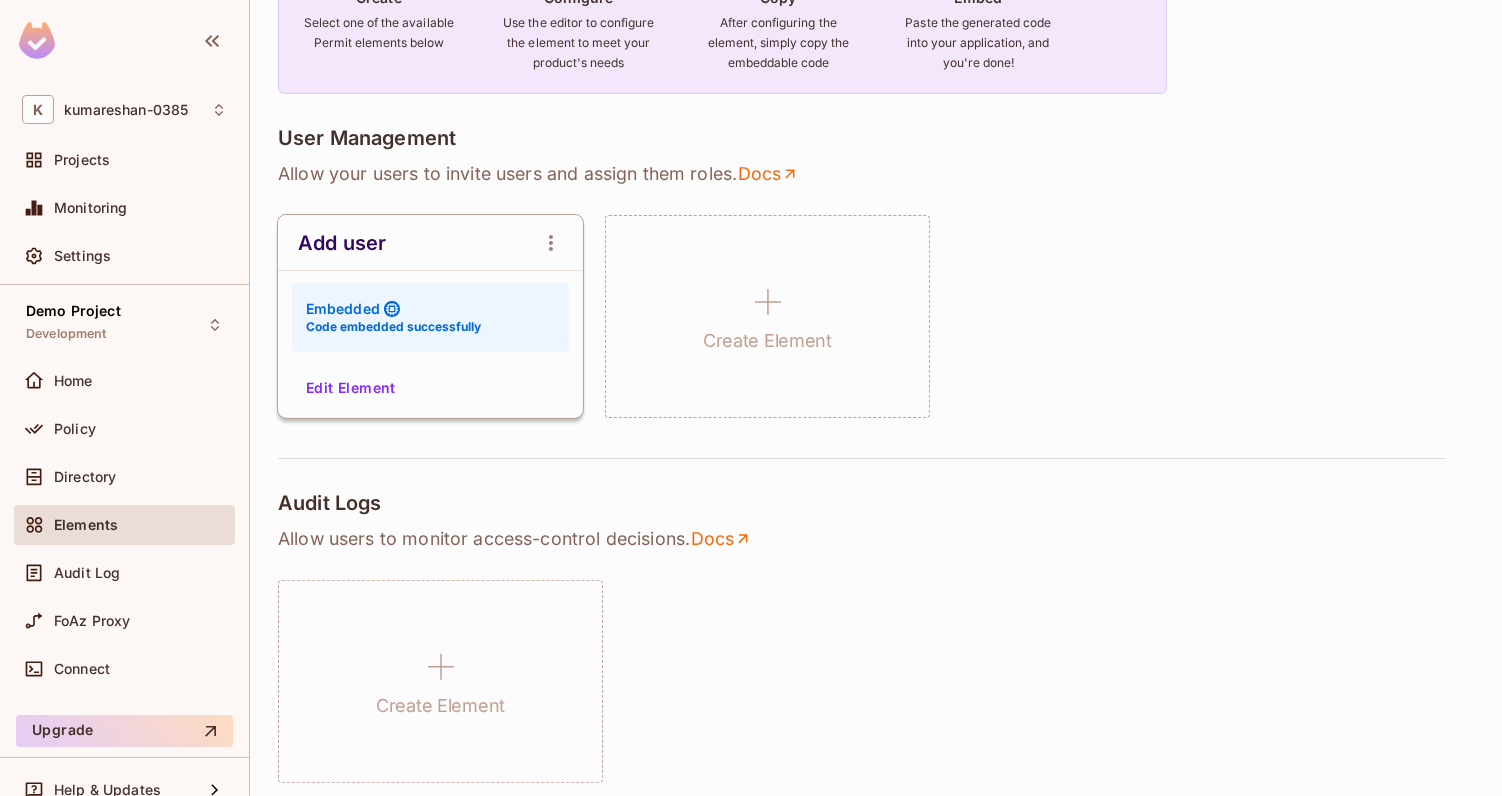 scroll, scrollTop: 0, scrollLeft: 0, axis: both 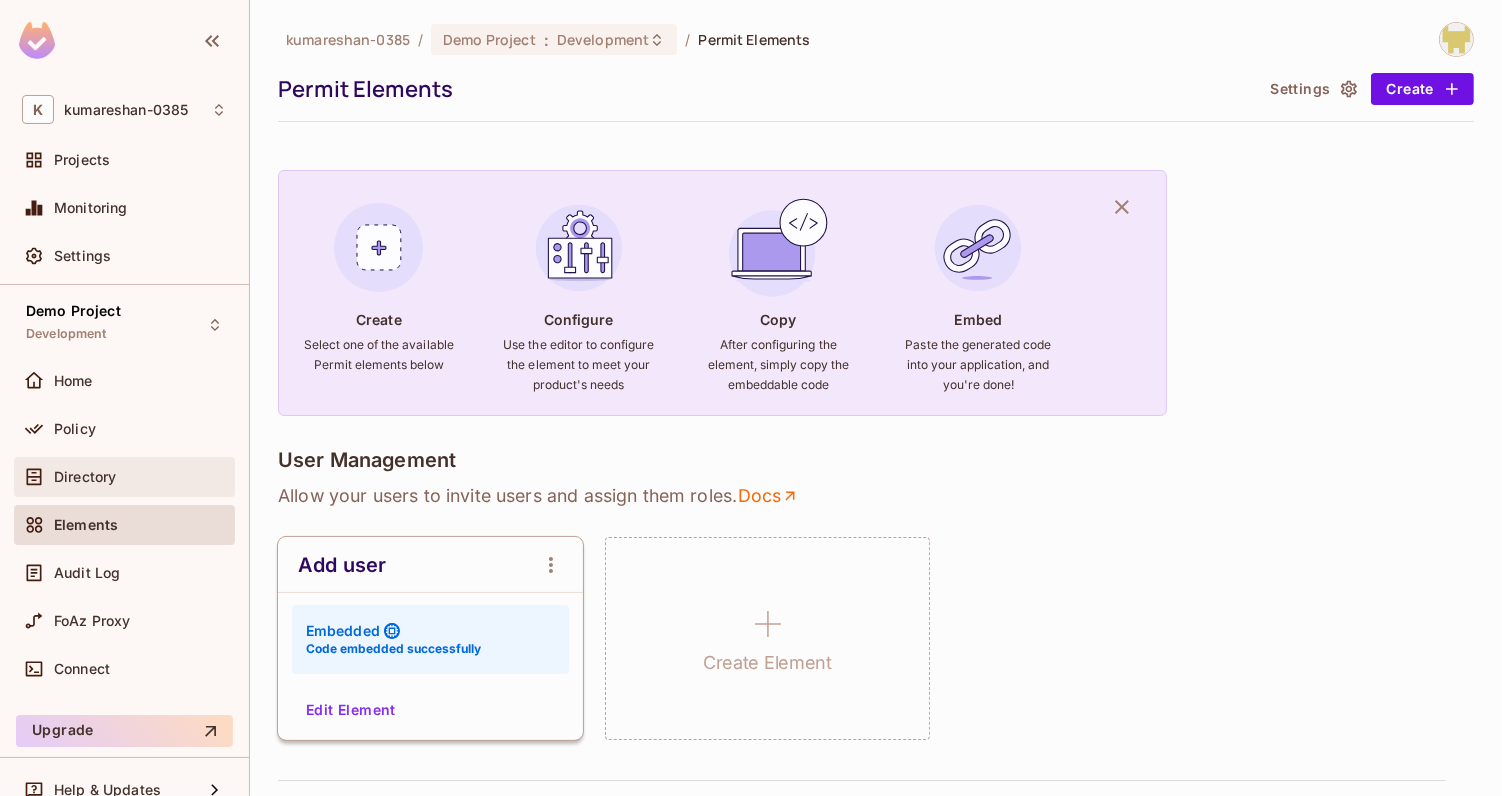 click on "Directory" at bounding box center (140, 477) 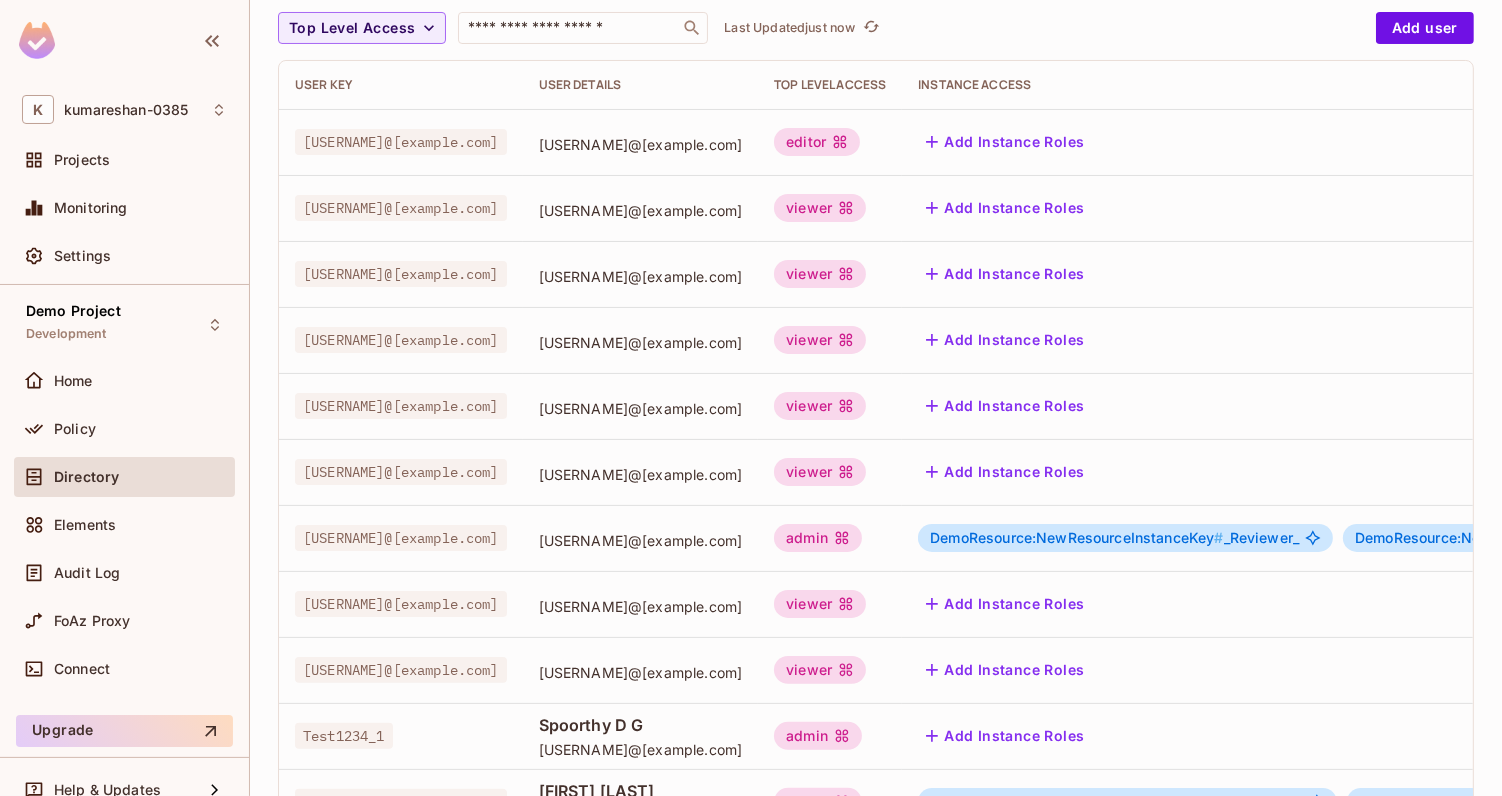 scroll, scrollTop: 188, scrollLeft: 0, axis: vertical 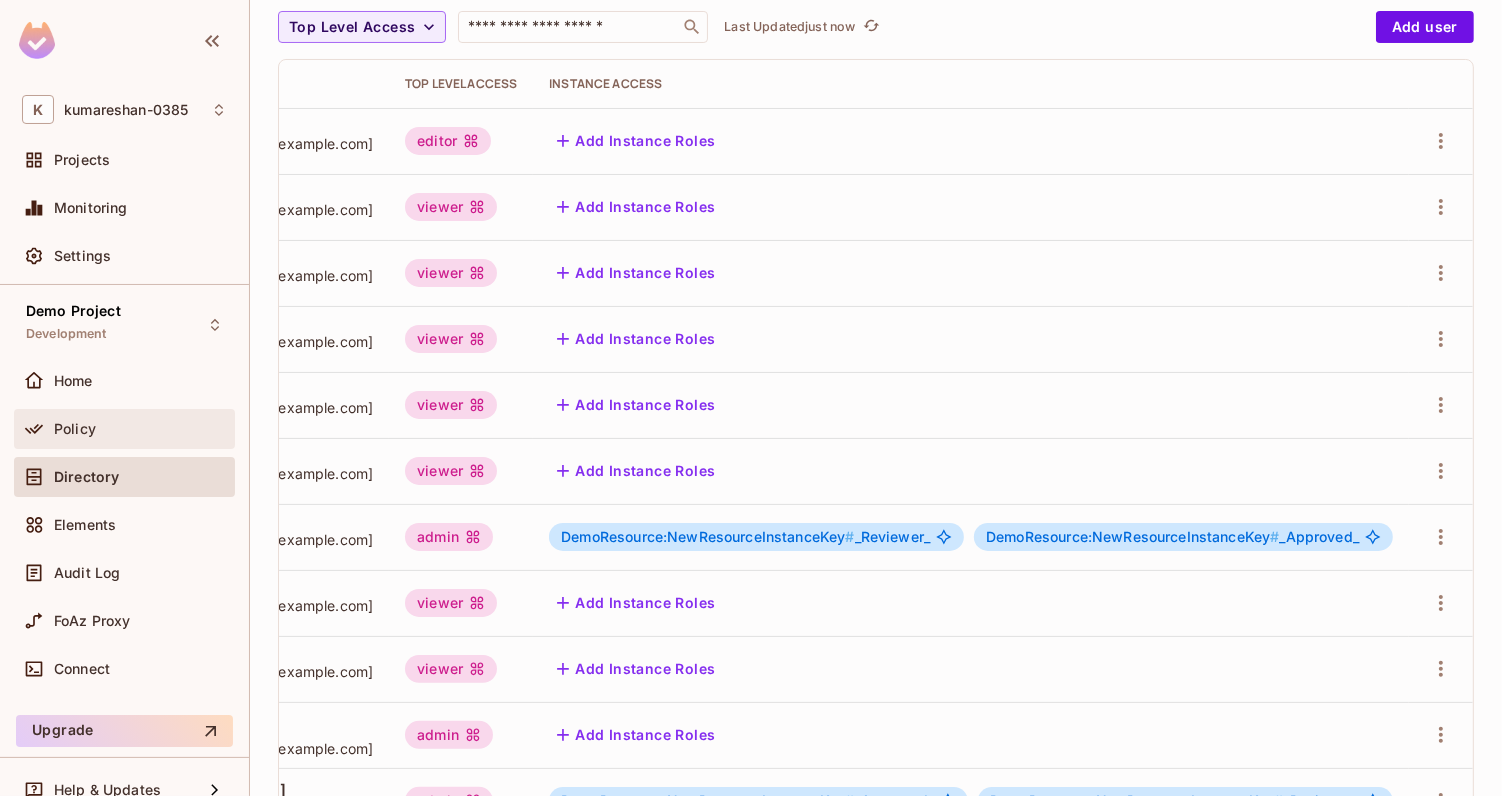 click on "Policy" at bounding box center [124, 429] 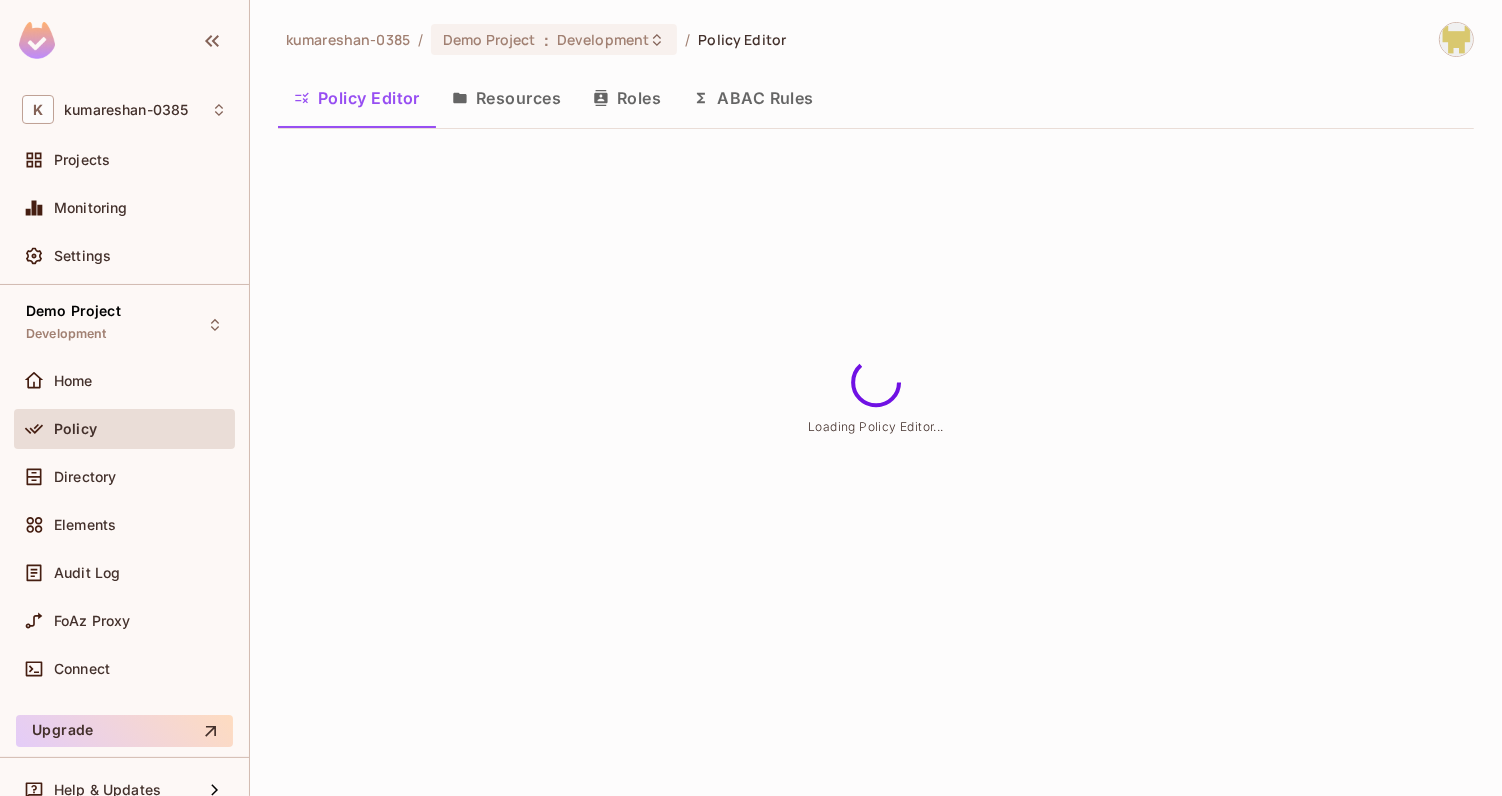 click on "Roles" at bounding box center [627, 98] 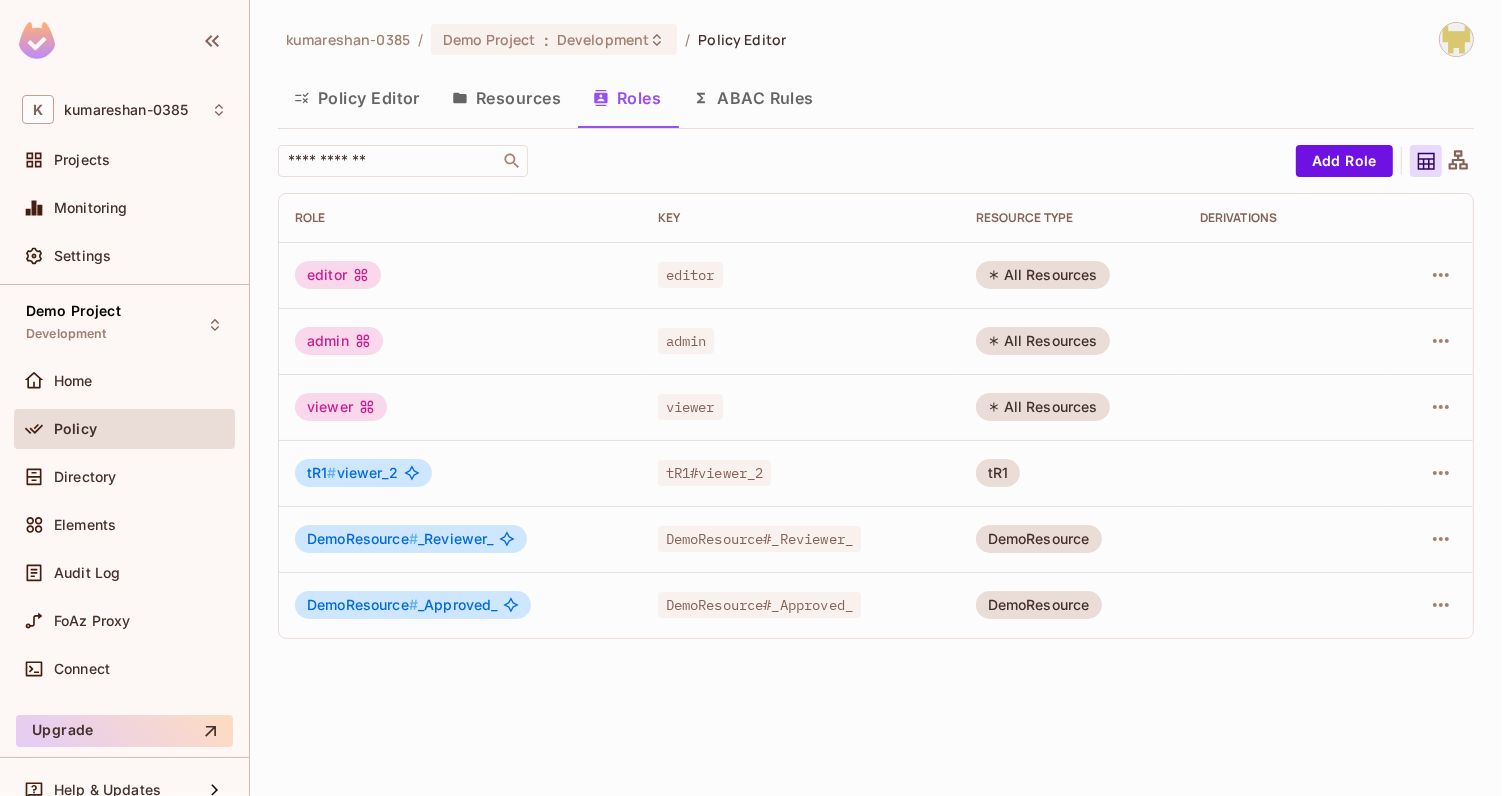 click at bounding box center [1456, 39] 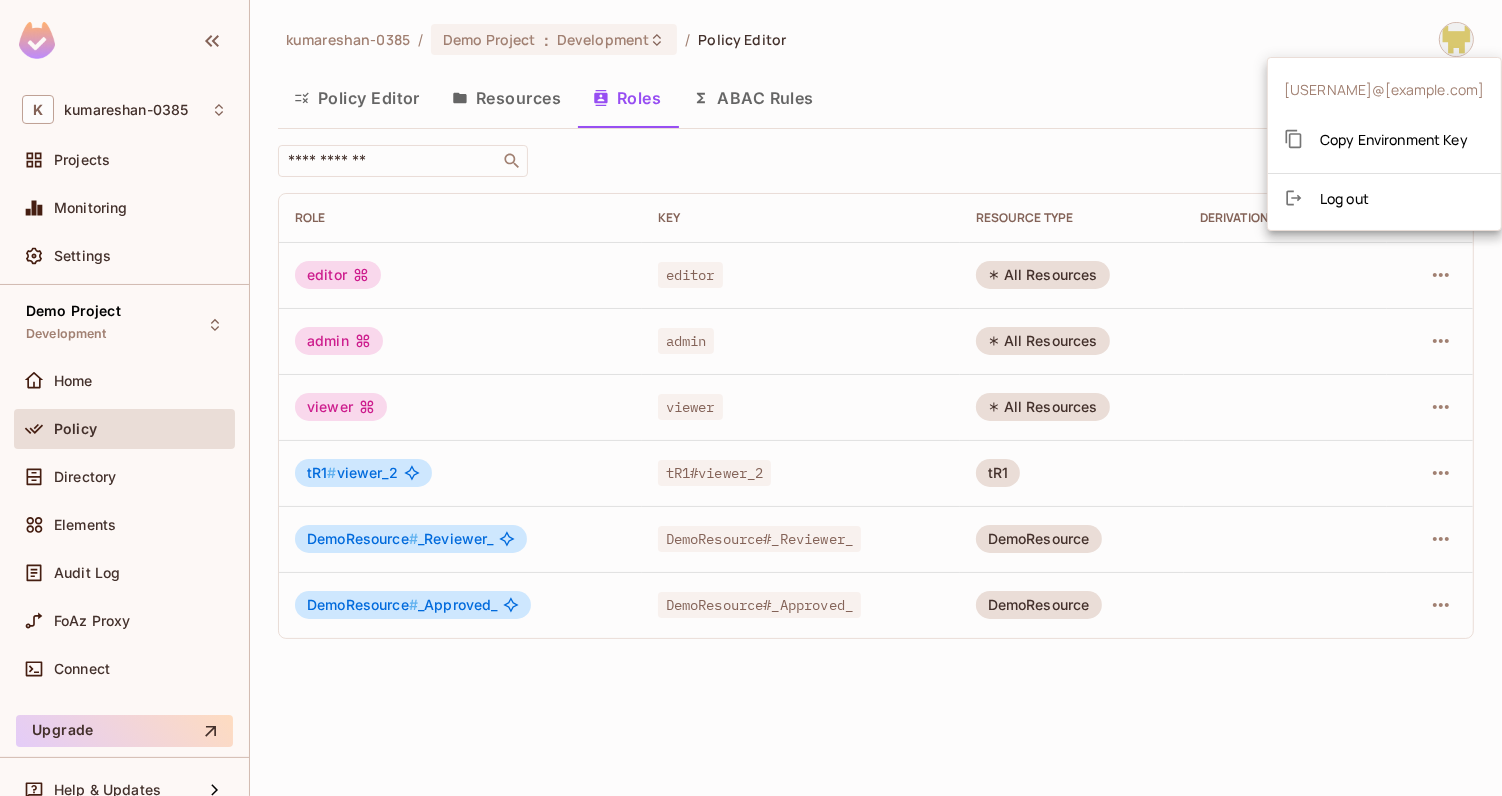 click at bounding box center (751, 398) 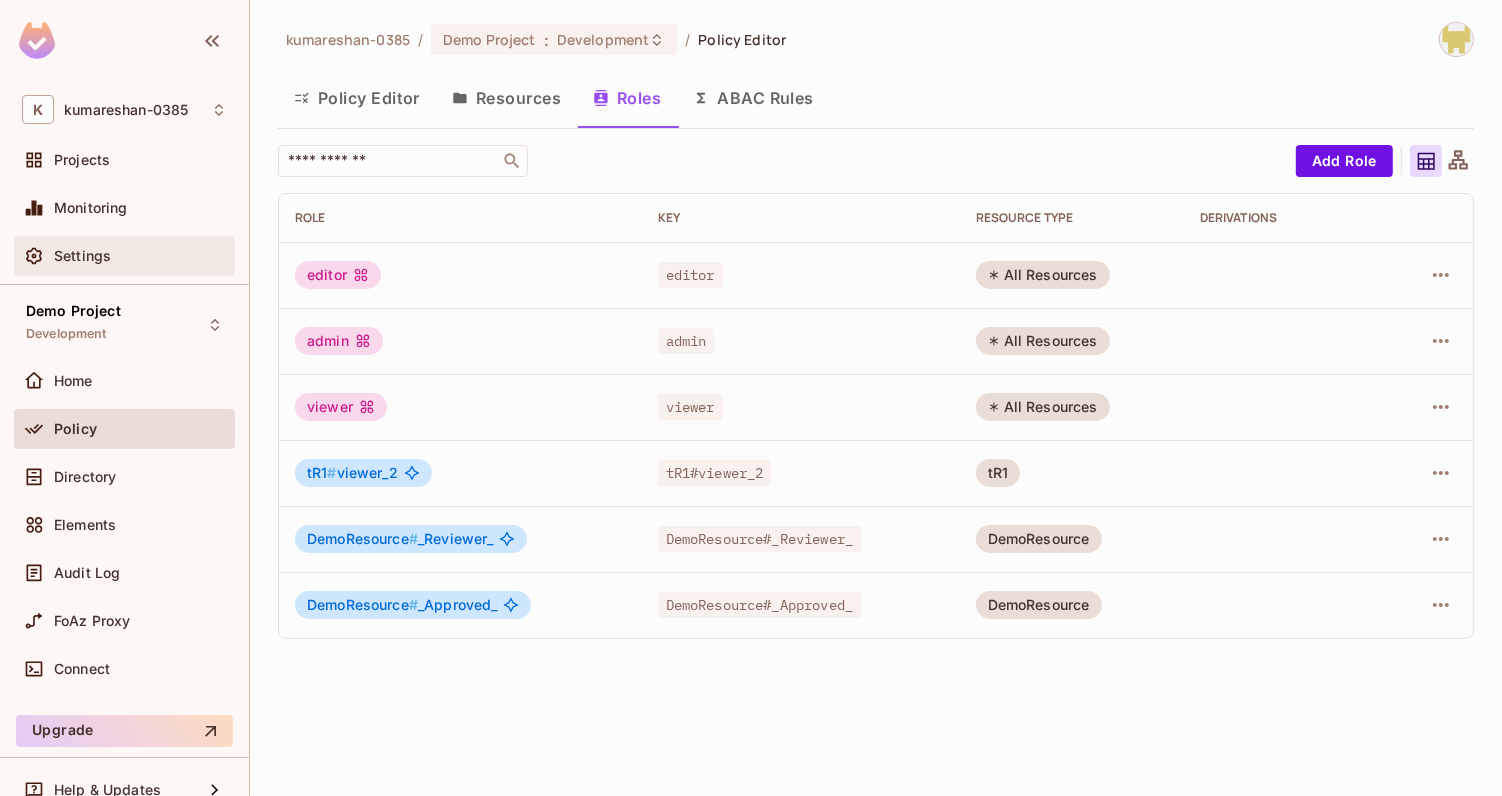 click on "Settings" at bounding box center [124, 256] 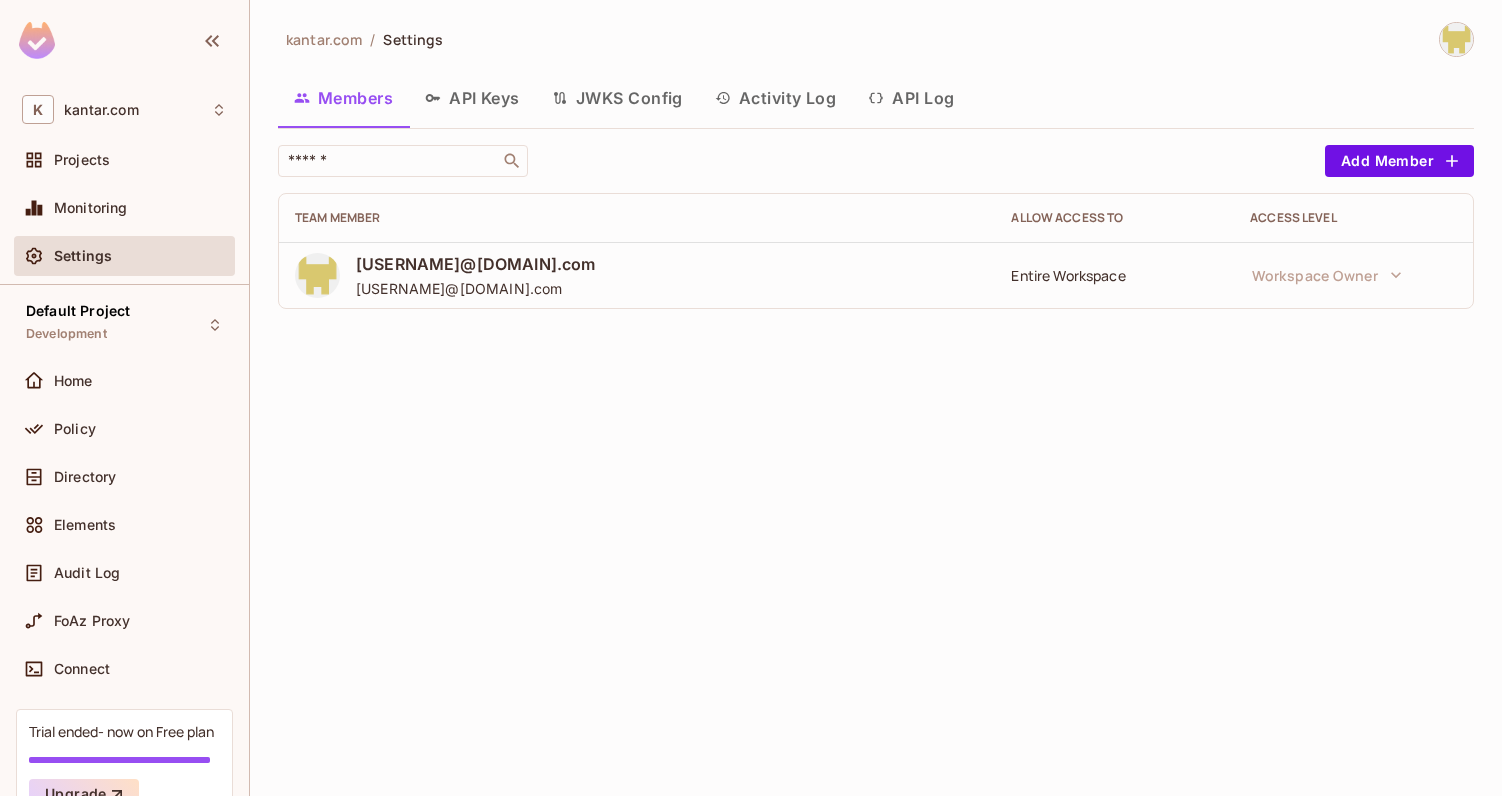 scroll, scrollTop: 0, scrollLeft: 0, axis: both 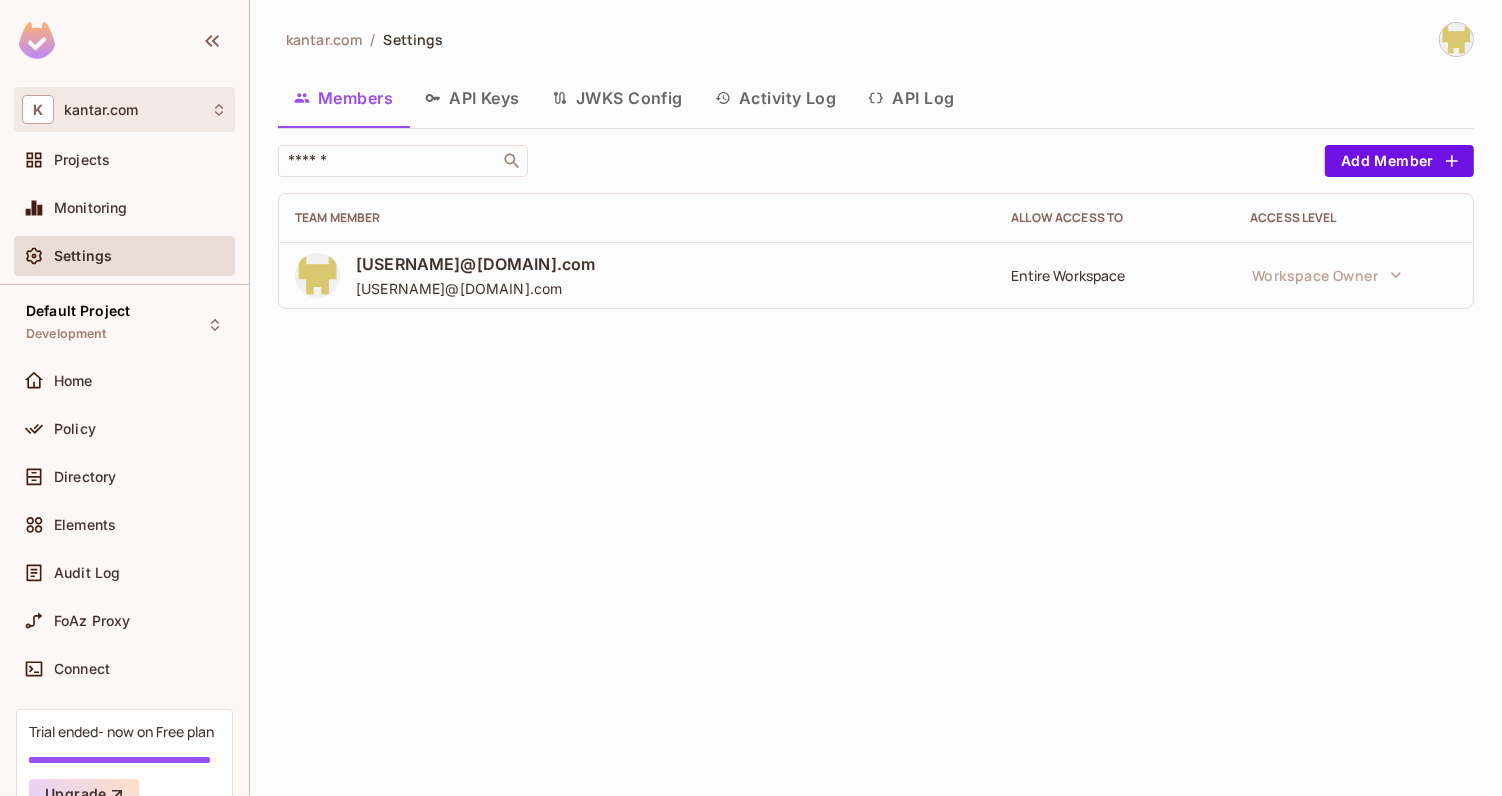 click on "[USERNAME]@[DOMAIN].com" at bounding box center (124, 109) 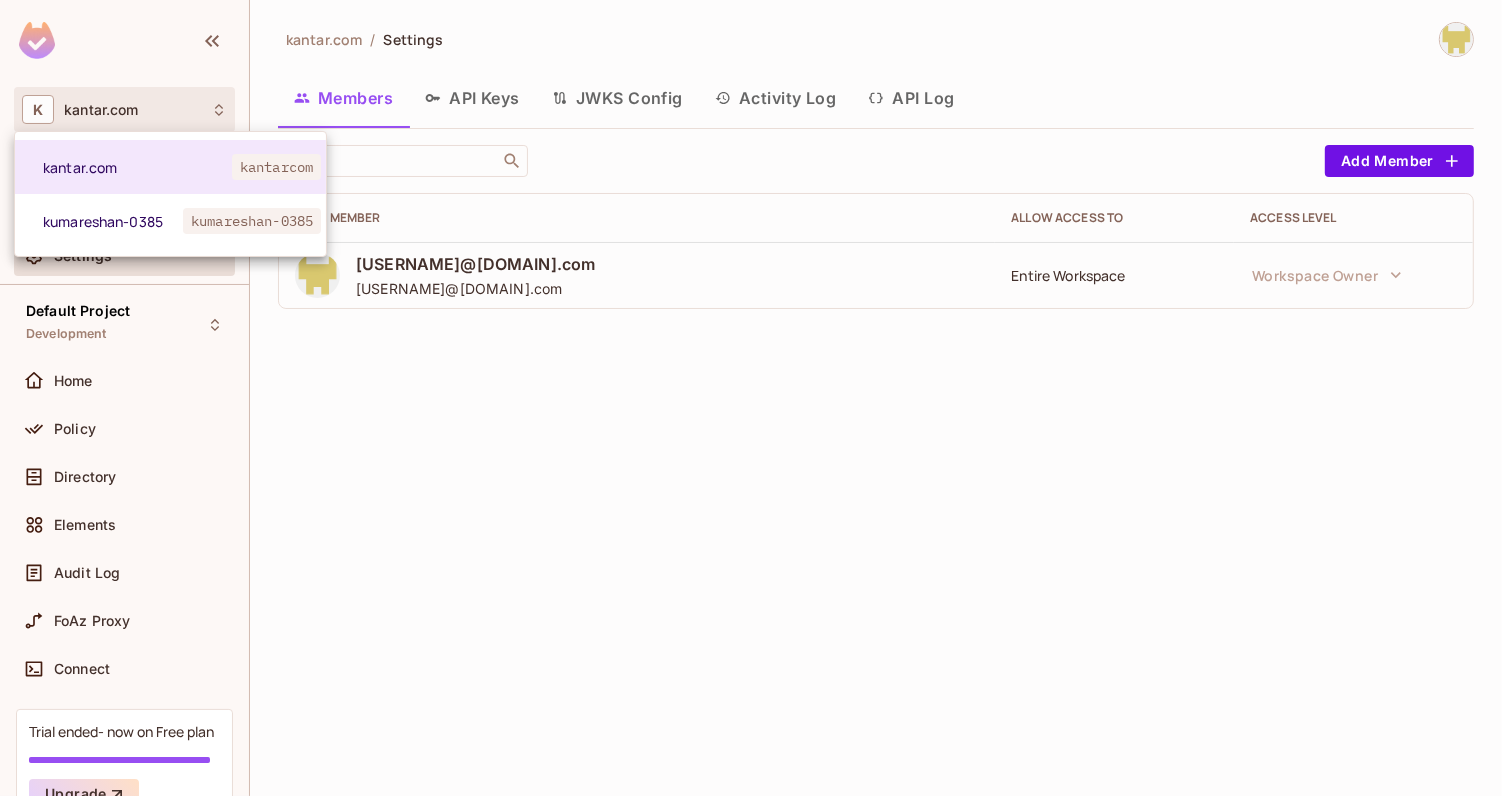click at bounding box center (751, 398) 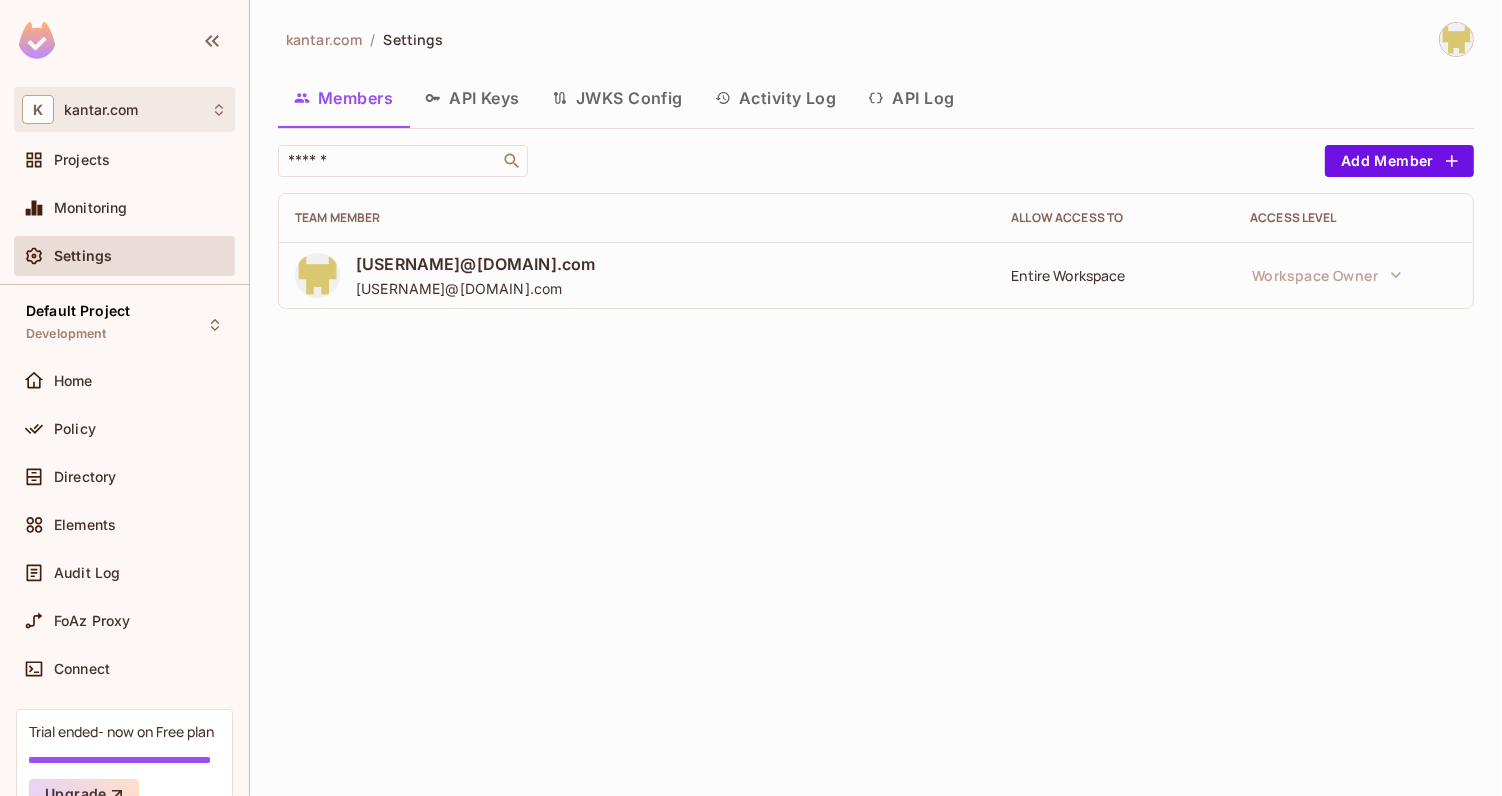 click on "[USERNAME]@[DOMAIN].com" at bounding box center (124, 109) 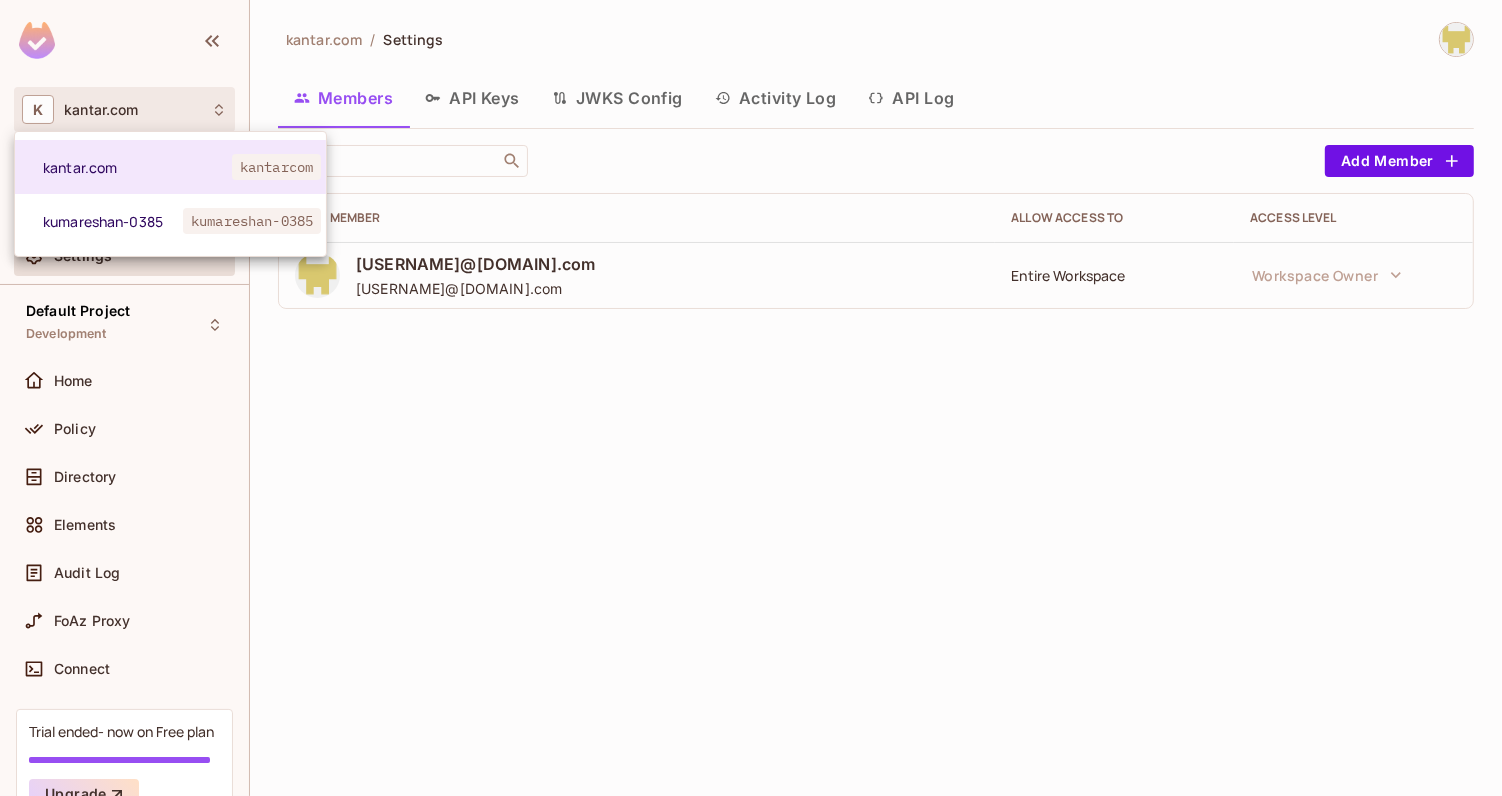 click at bounding box center [751, 398] 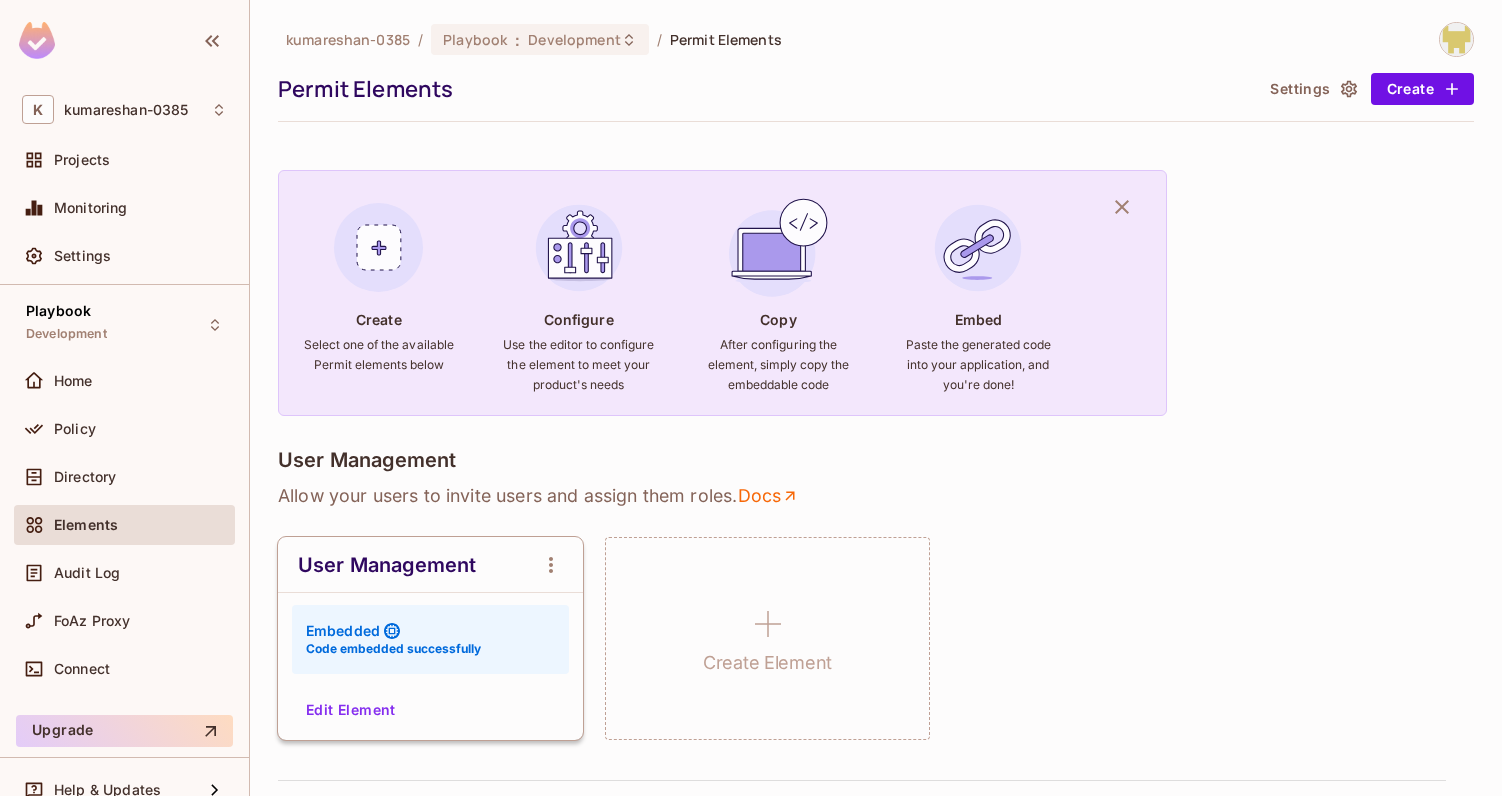 scroll, scrollTop: 0, scrollLeft: 0, axis: both 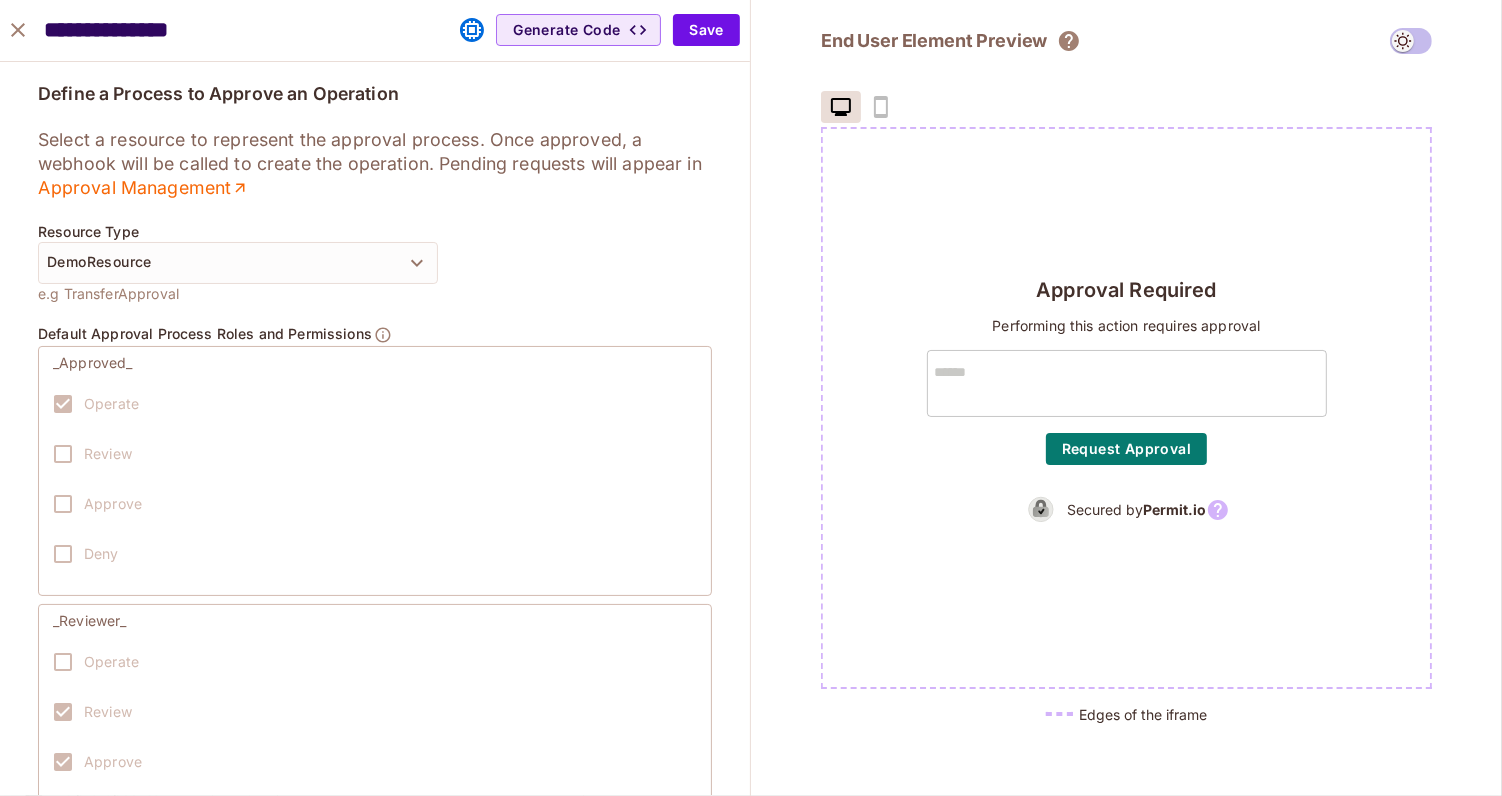 click on "Resource Type DemoResource e.g TransferApproval" at bounding box center (375, 263) 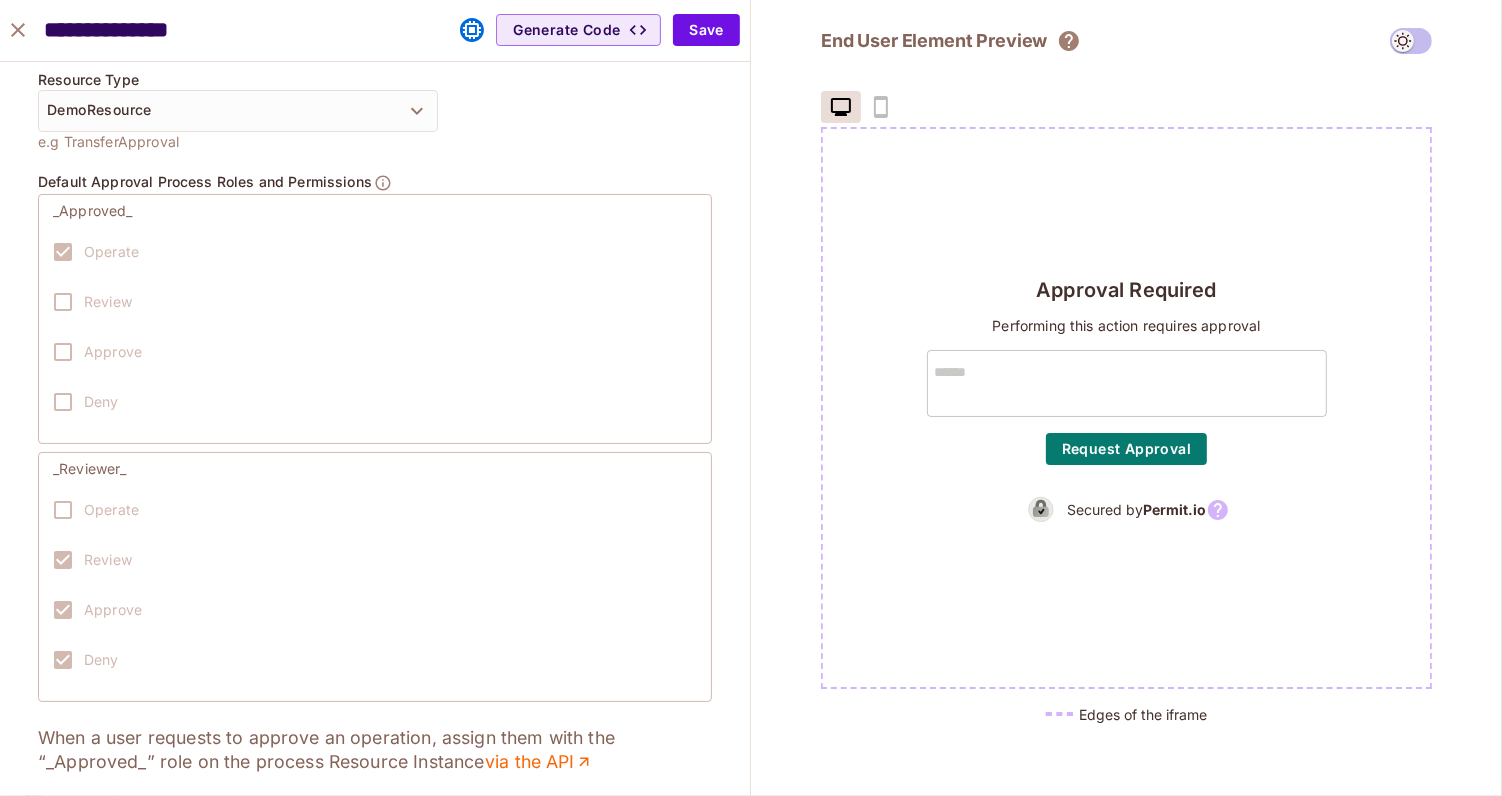 scroll, scrollTop: 153, scrollLeft: 0, axis: vertical 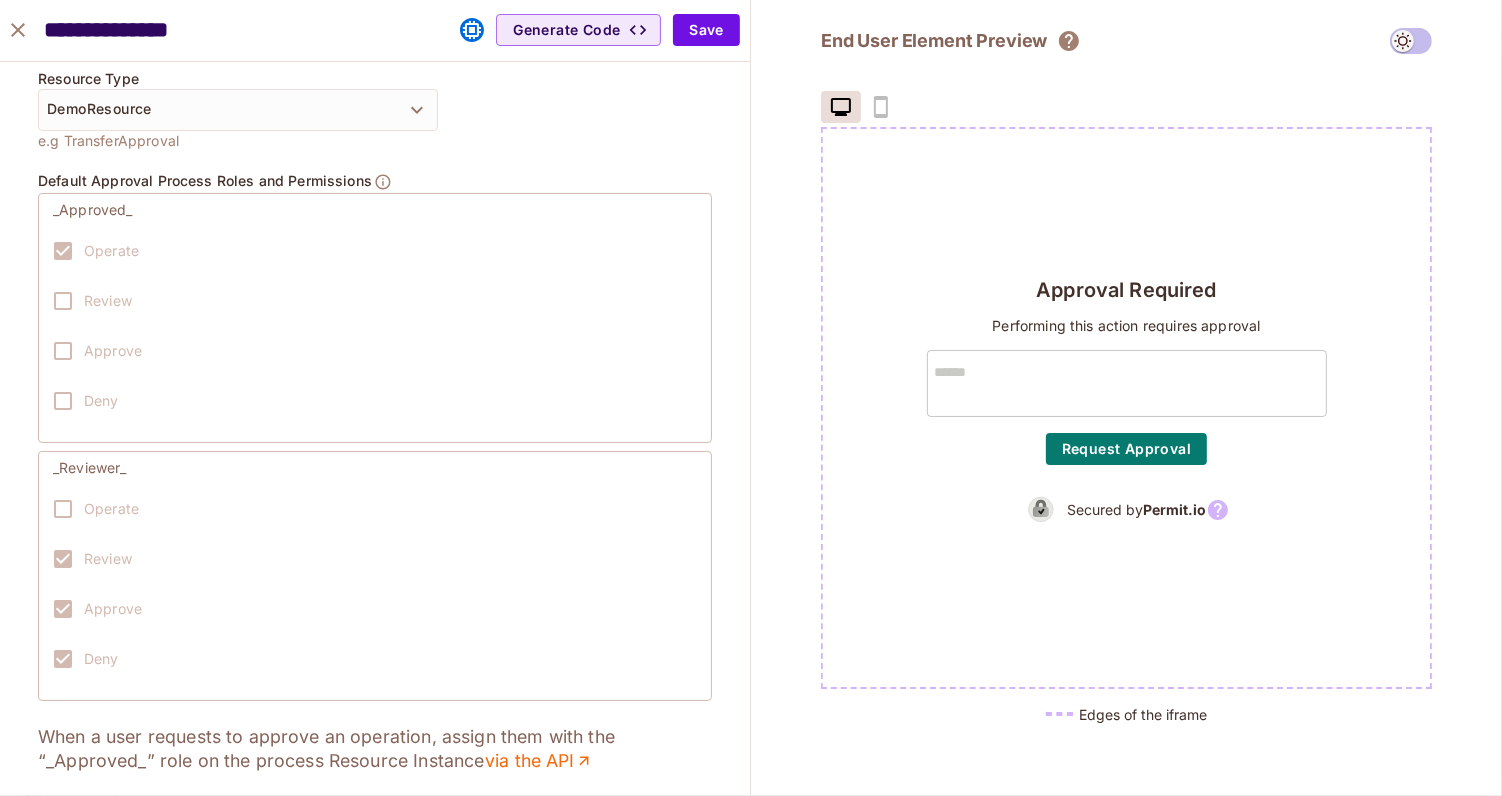 click on "End User Element Preview Approval Required Performing this action requires approval * ​ Request Approval Secured by  Permit.io   Edges of the iframe" at bounding box center (1126, 398) 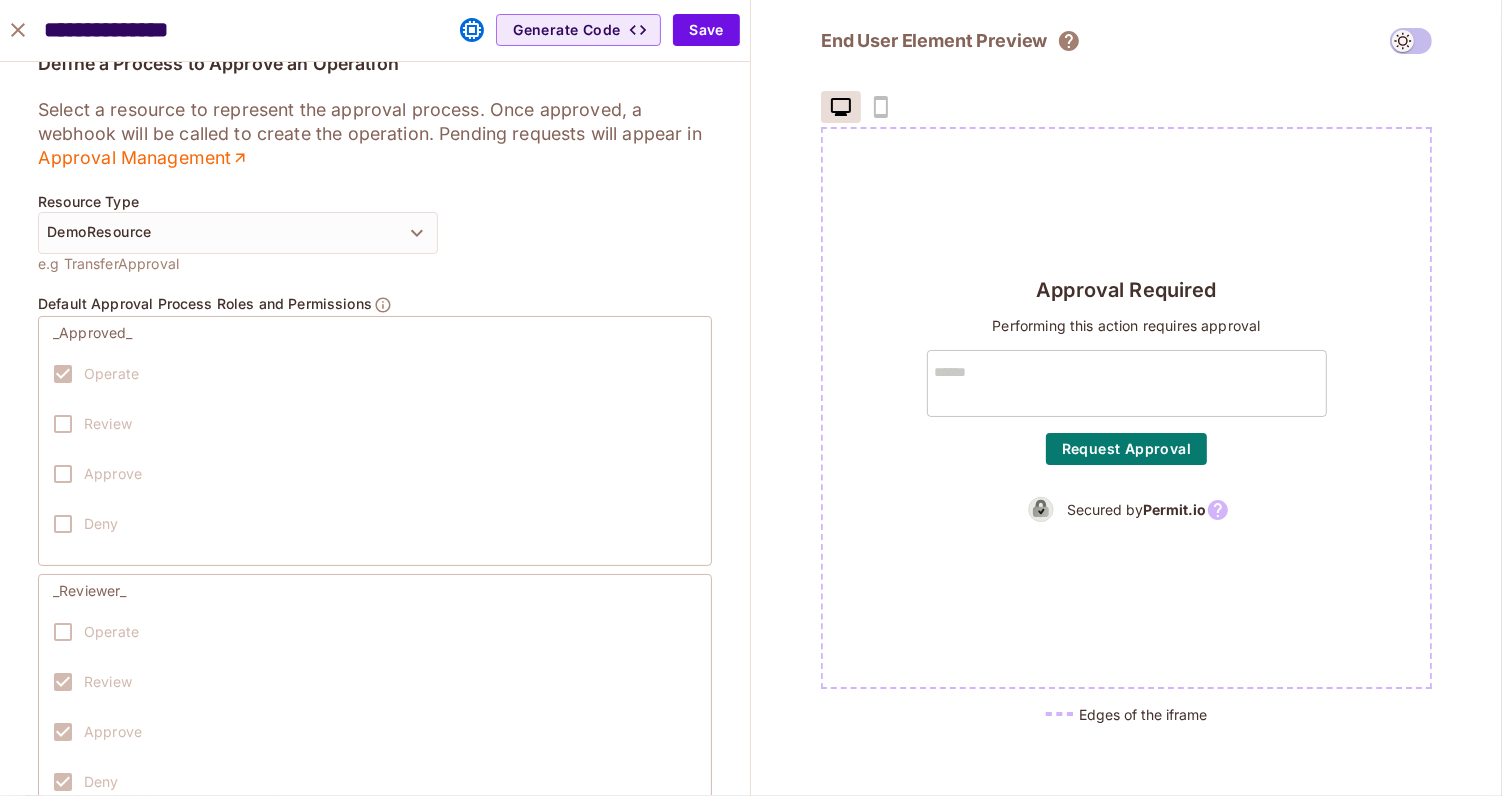 scroll, scrollTop: 0, scrollLeft: 0, axis: both 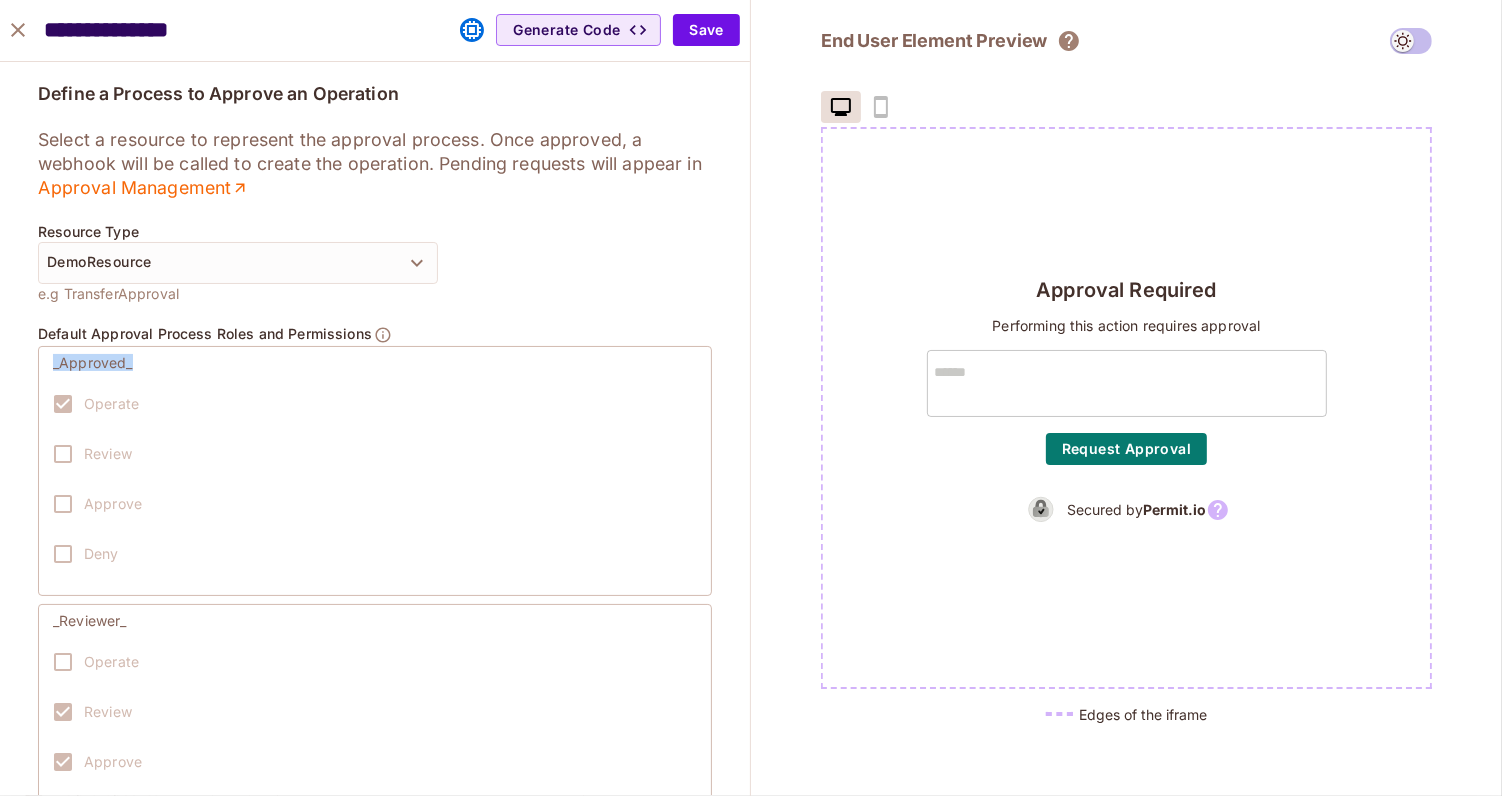 drag, startPoint x: 50, startPoint y: 364, endPoint x: 141, endPoint y: 360, distance: 91.08787 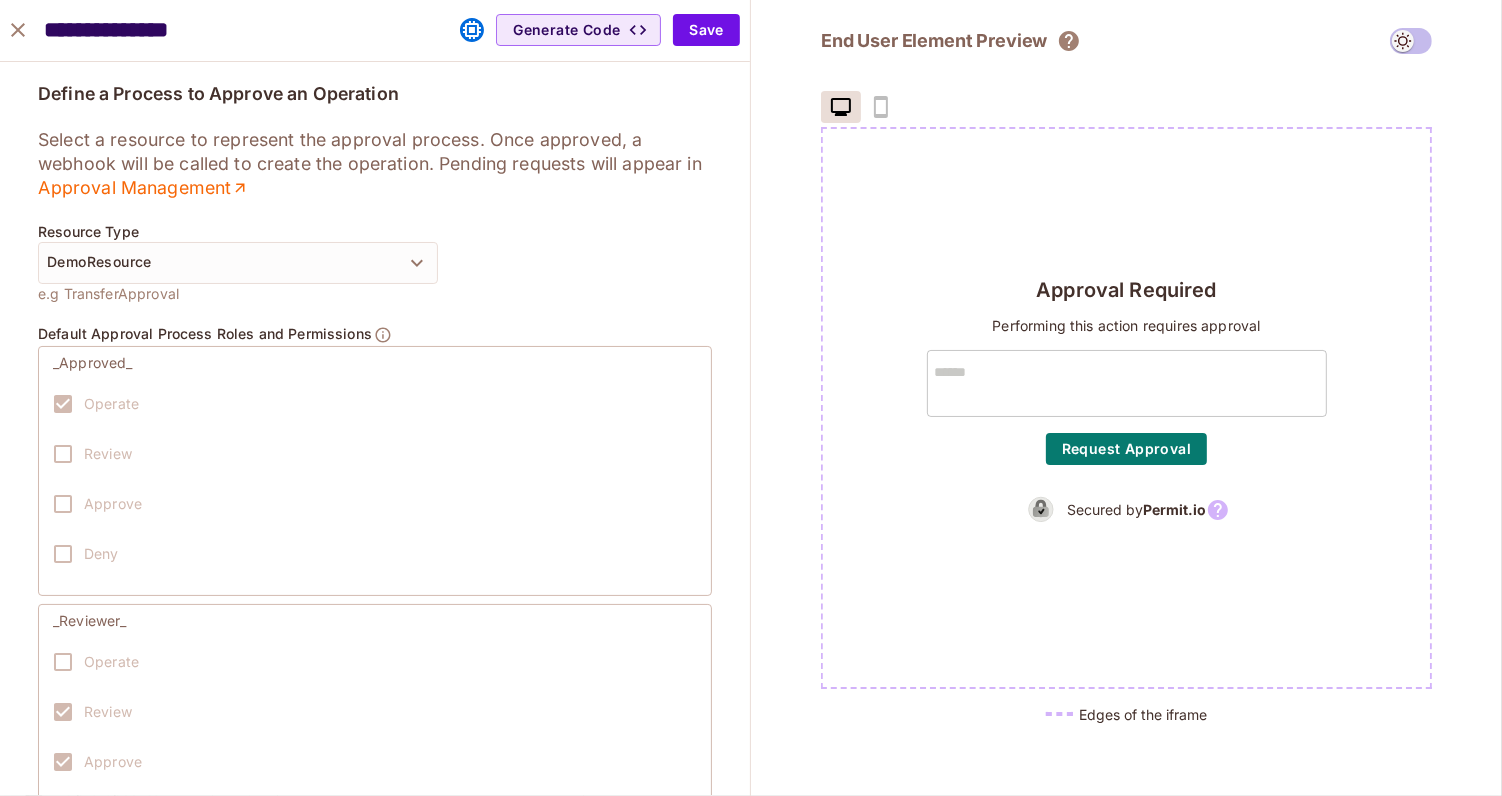 click on "Operate" at bounding box center [90, 404] 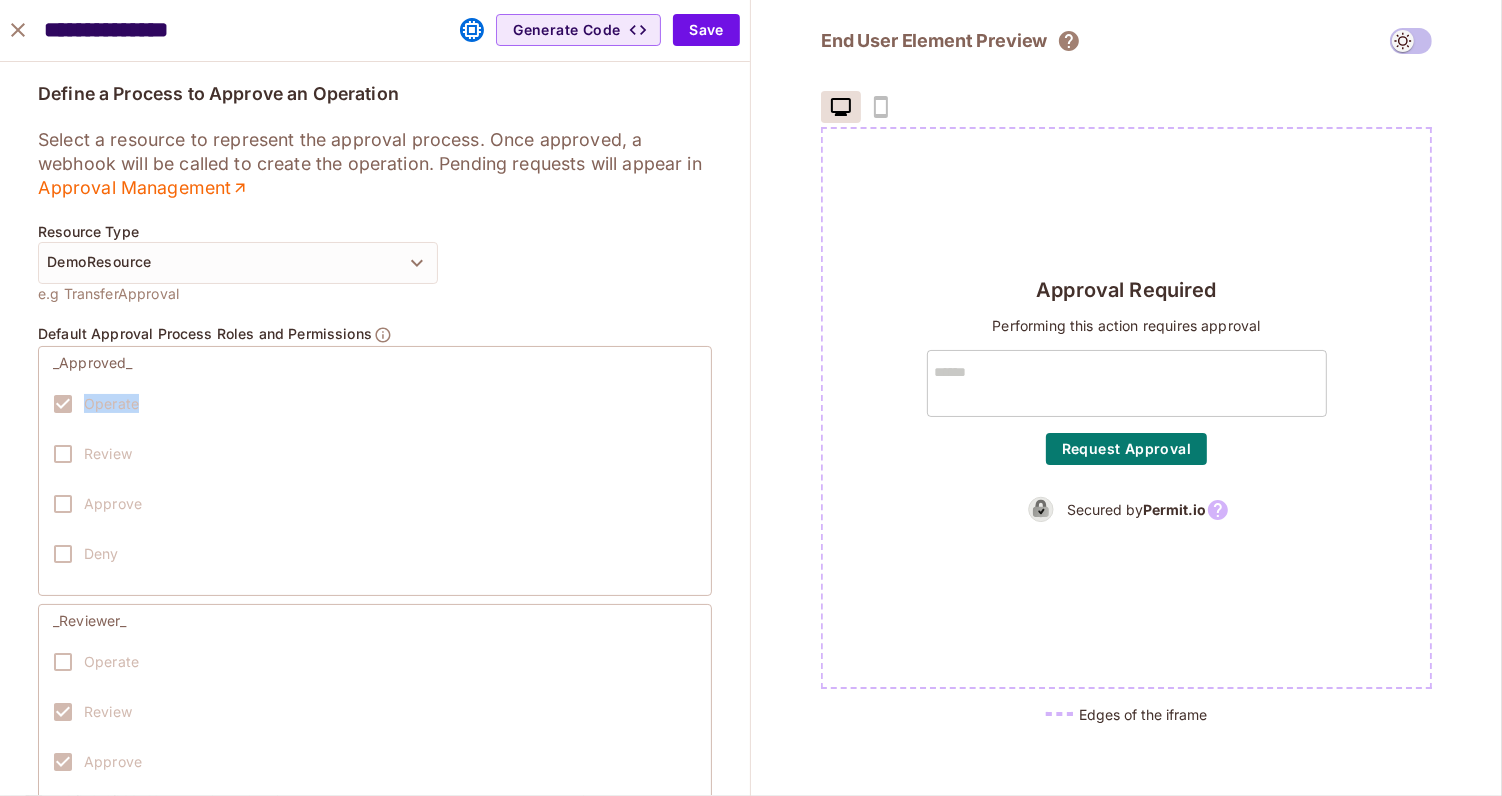 drag, startPoint x: 80, startPoint y: 406, endPoint x: 134, endPoint y: 406, distance: 54 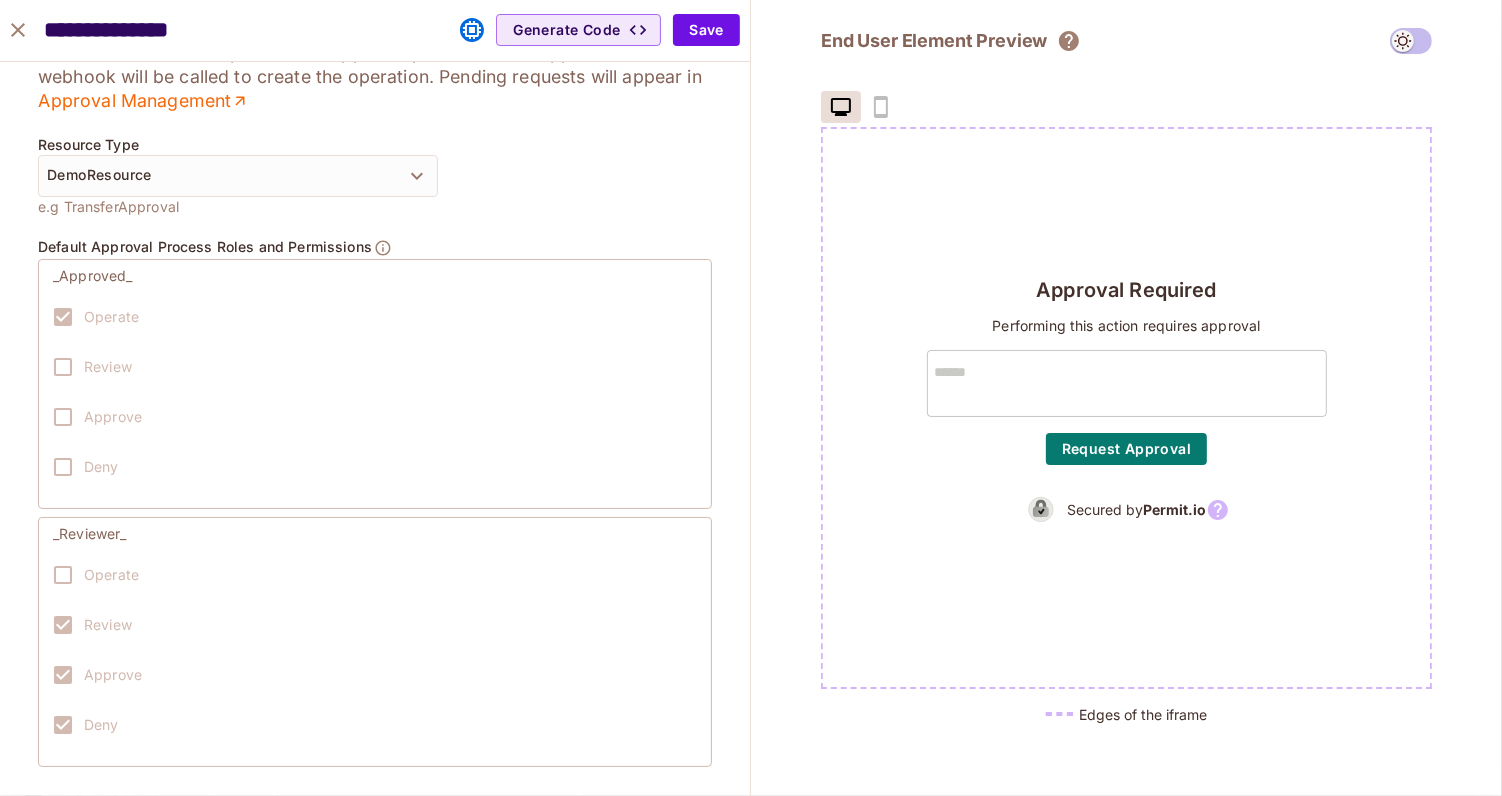 scroll, scrollTop: 110, scrollLeft: 0, axis: vertical 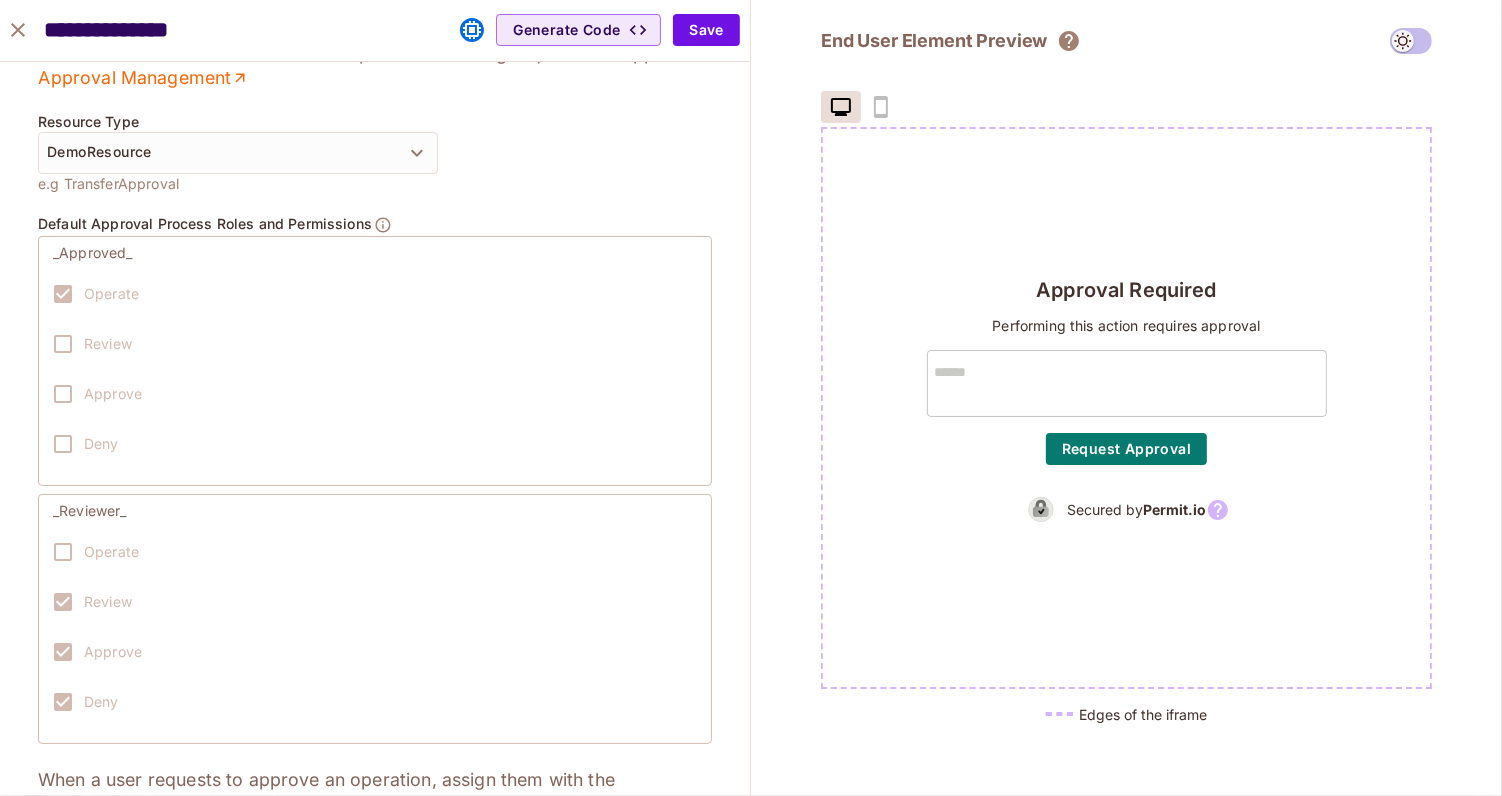 click on "Approve" at bounding box center (92, 652) 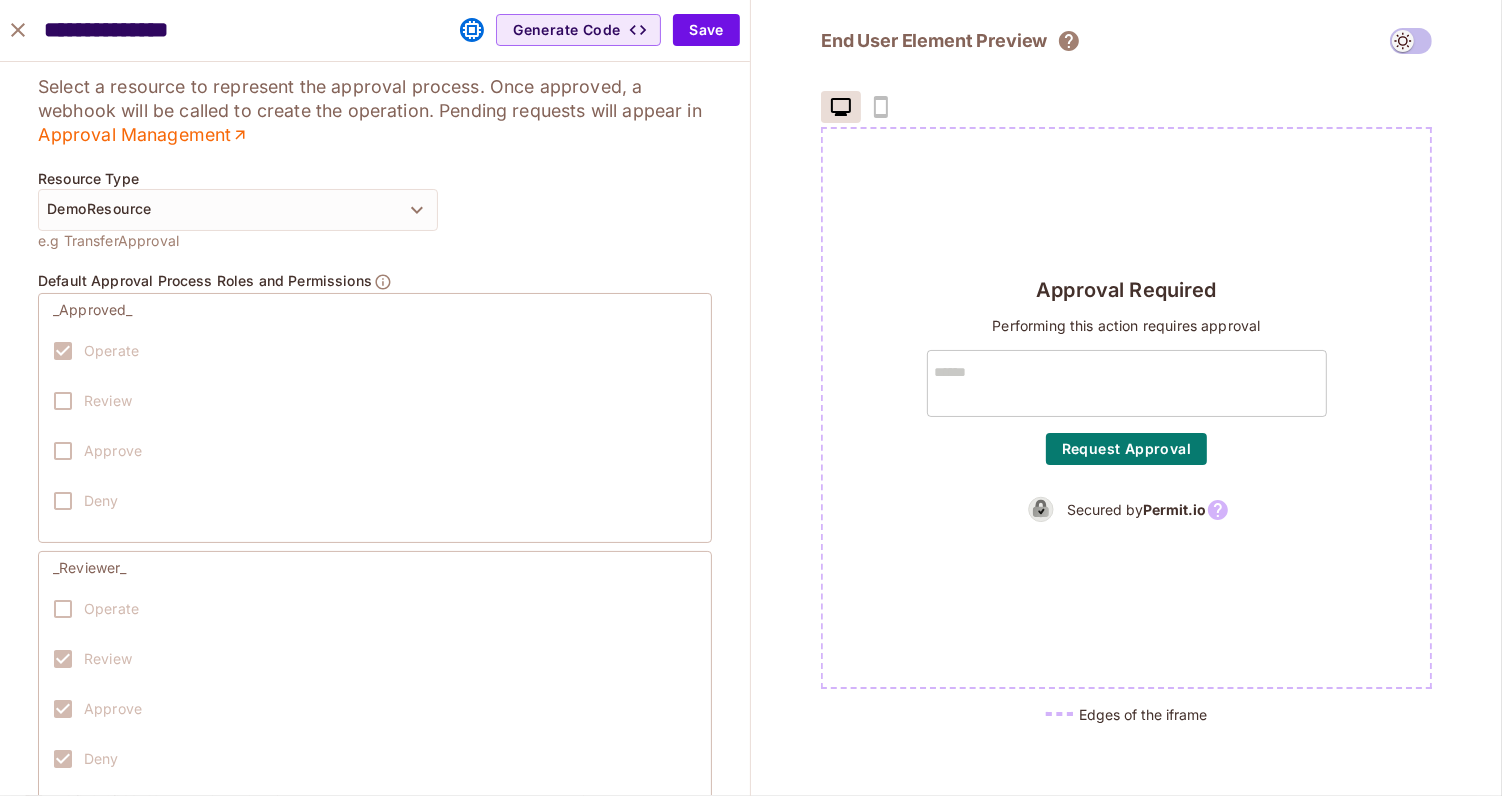 scroll, scrollTop: 0, scrollLeft: 0, axis: both 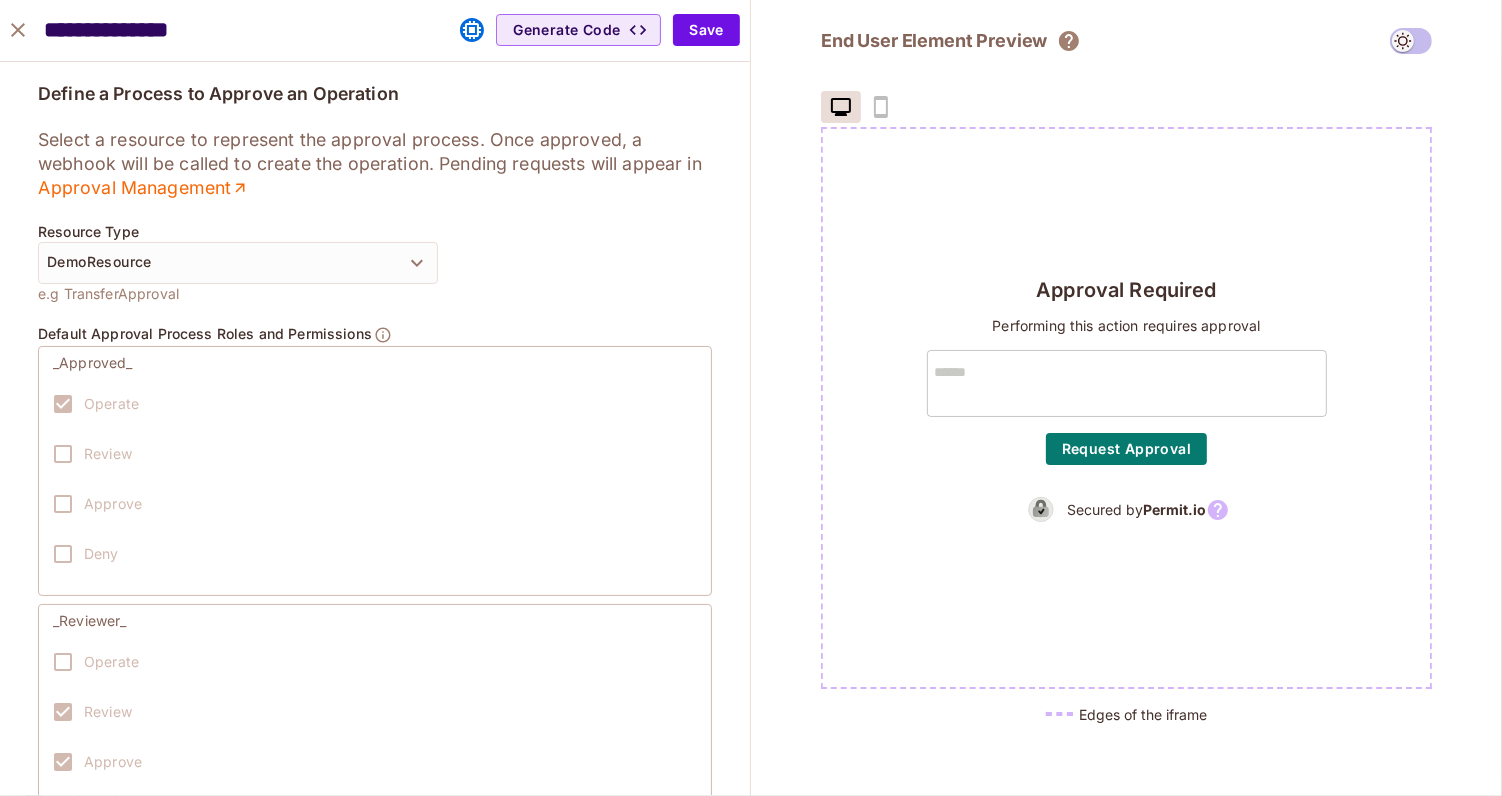 click on "Resource Type DemoResource e.g TransferApproval" at bounding box center [375, 263] 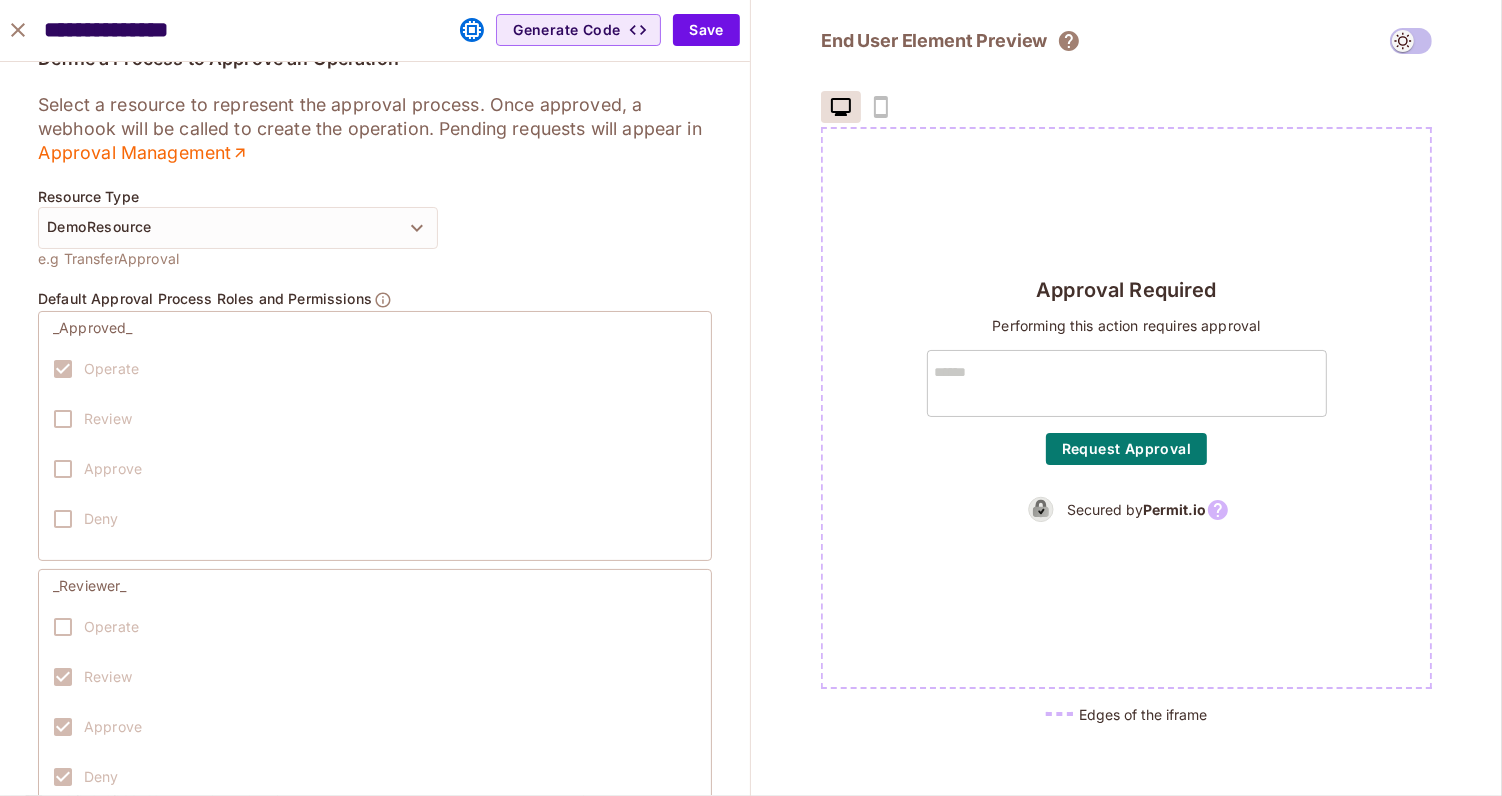scroll, scrollTop: 0, scrollLeft: 0, axis: both 